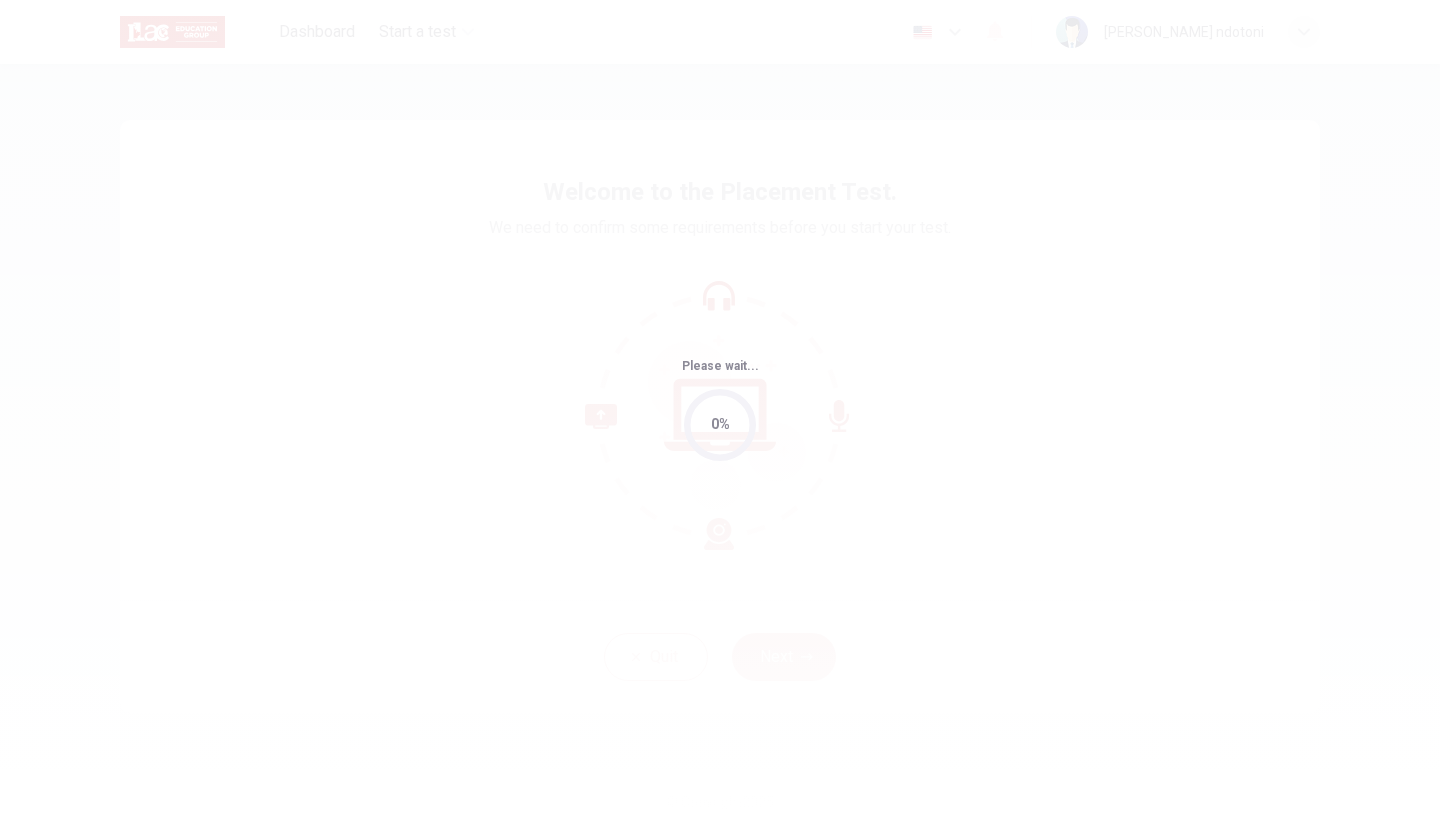 scroll, scrollTop: 0, scrollLeft: 0, axis: both 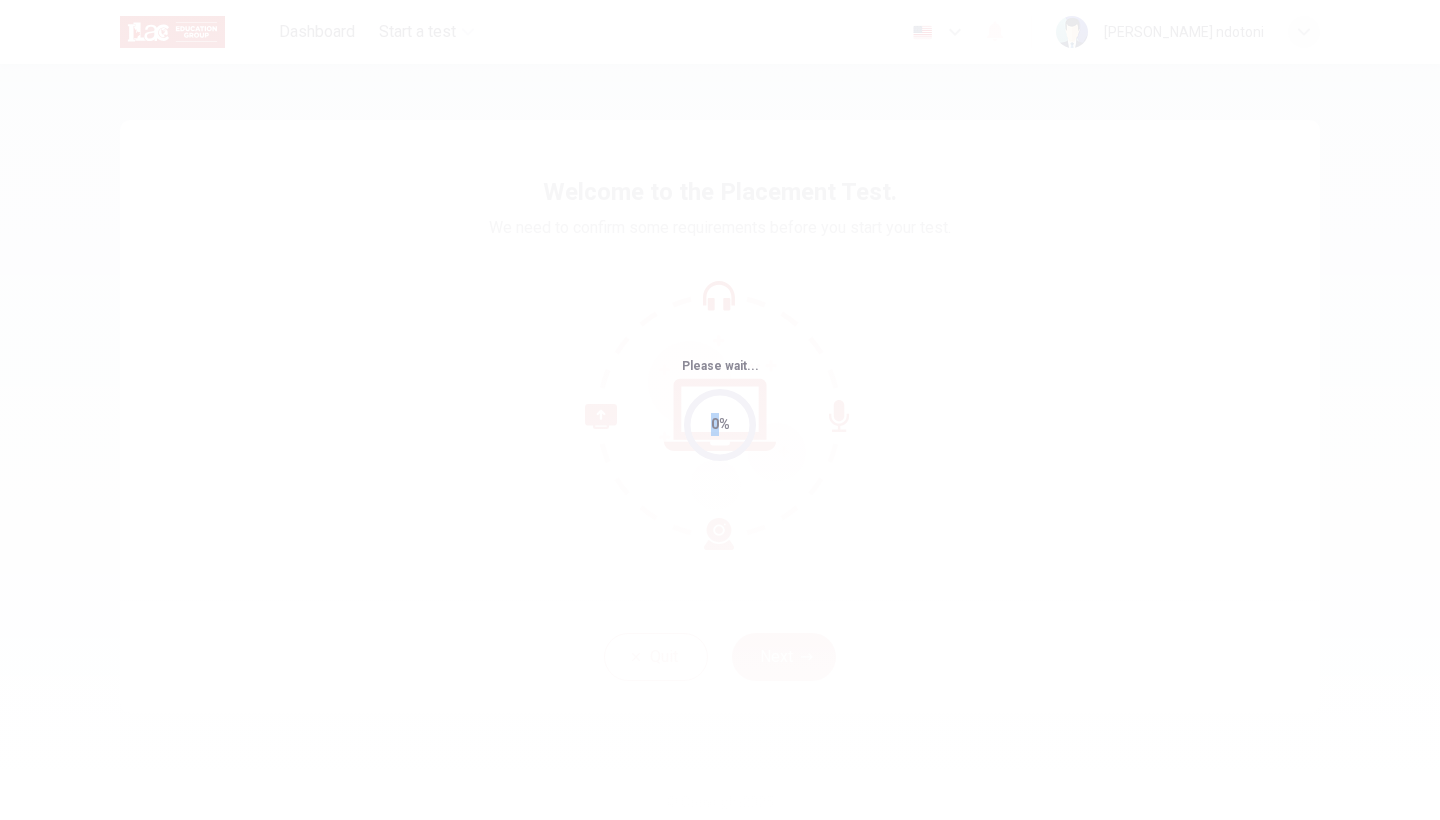 click on "0%" at bounding box center [720, 425] 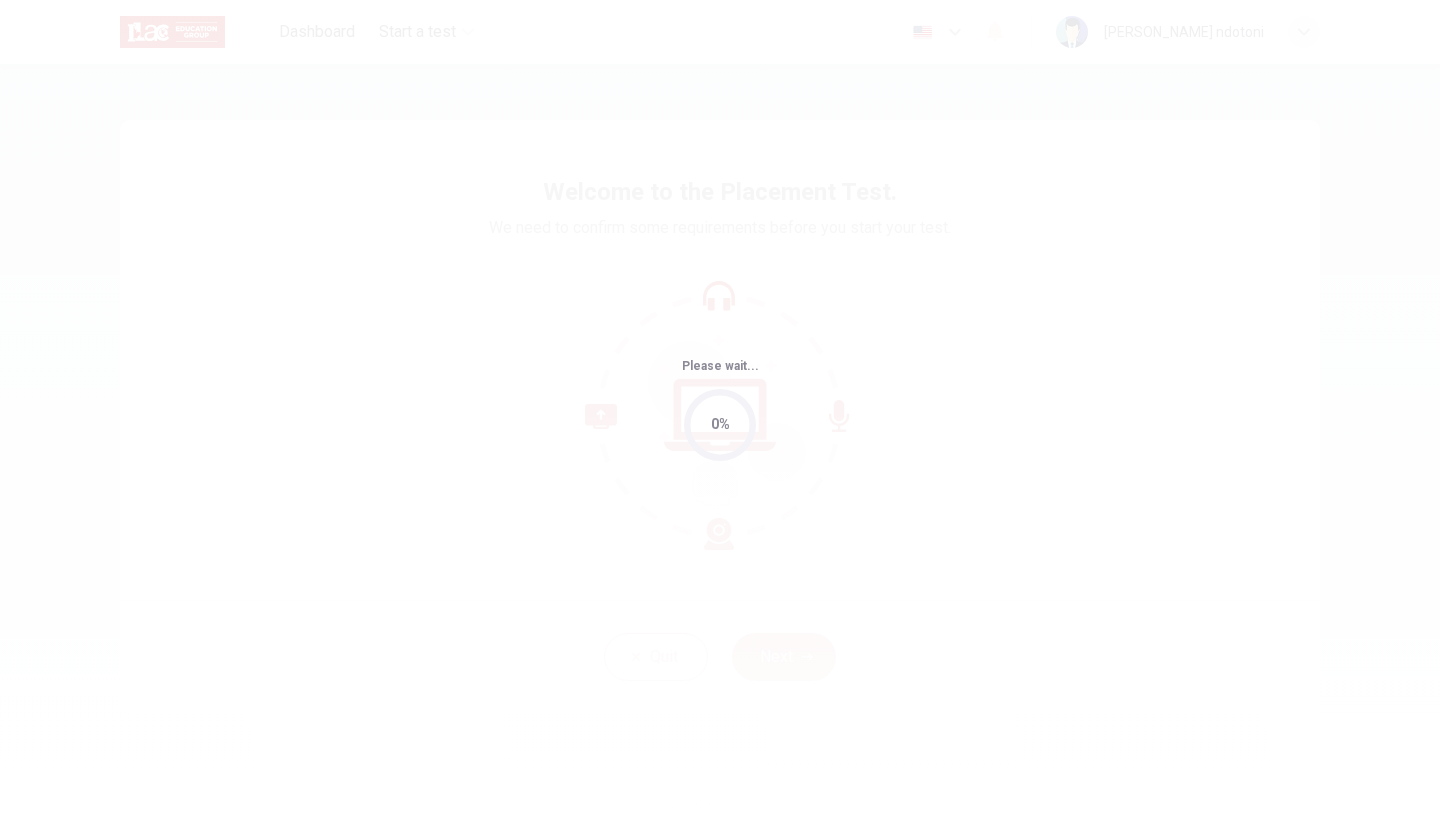scroll, scrollTop: 0, scrollLeft: 0, axis: both 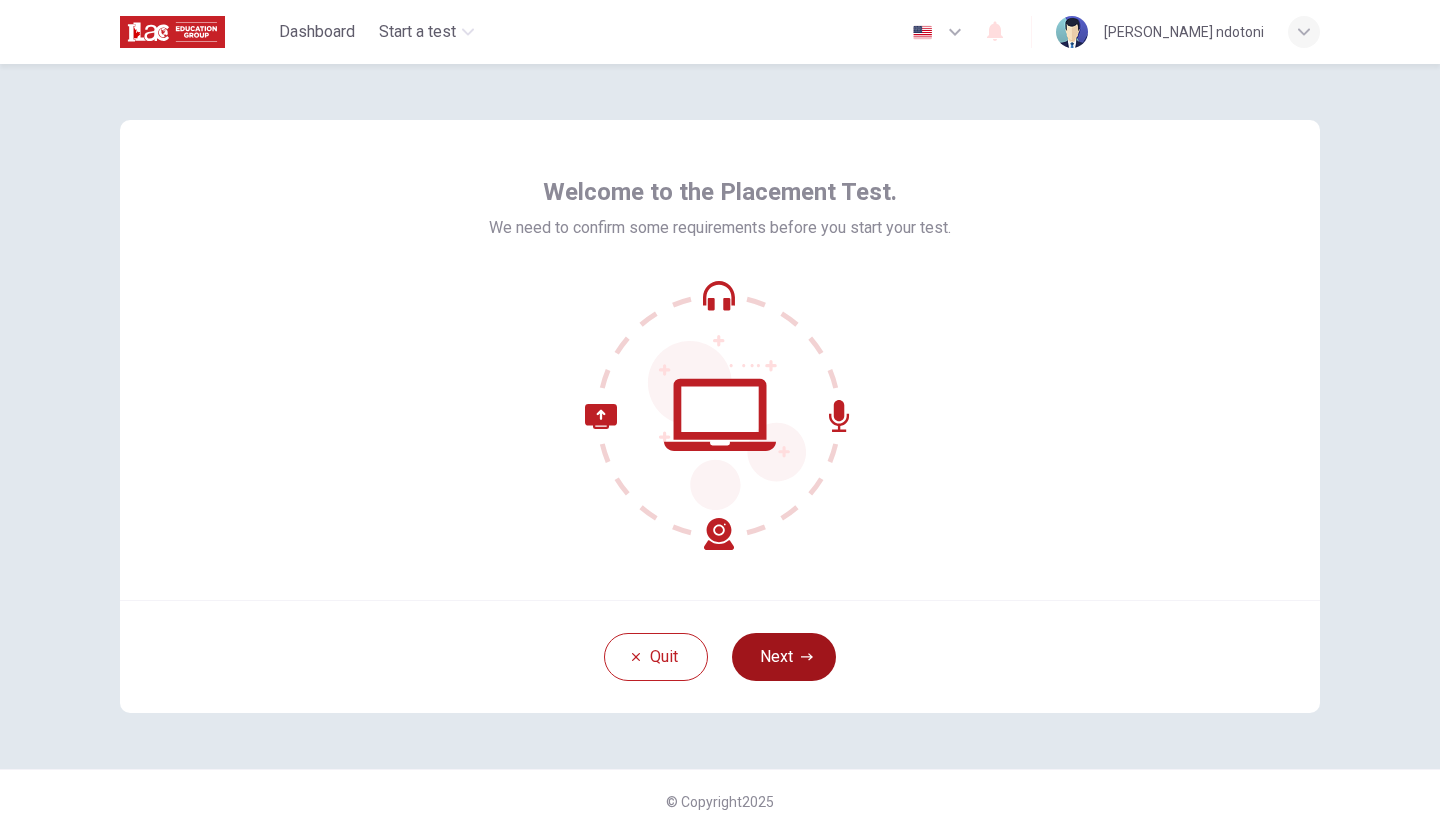 click on "Next" at bounding box center [784, 657] 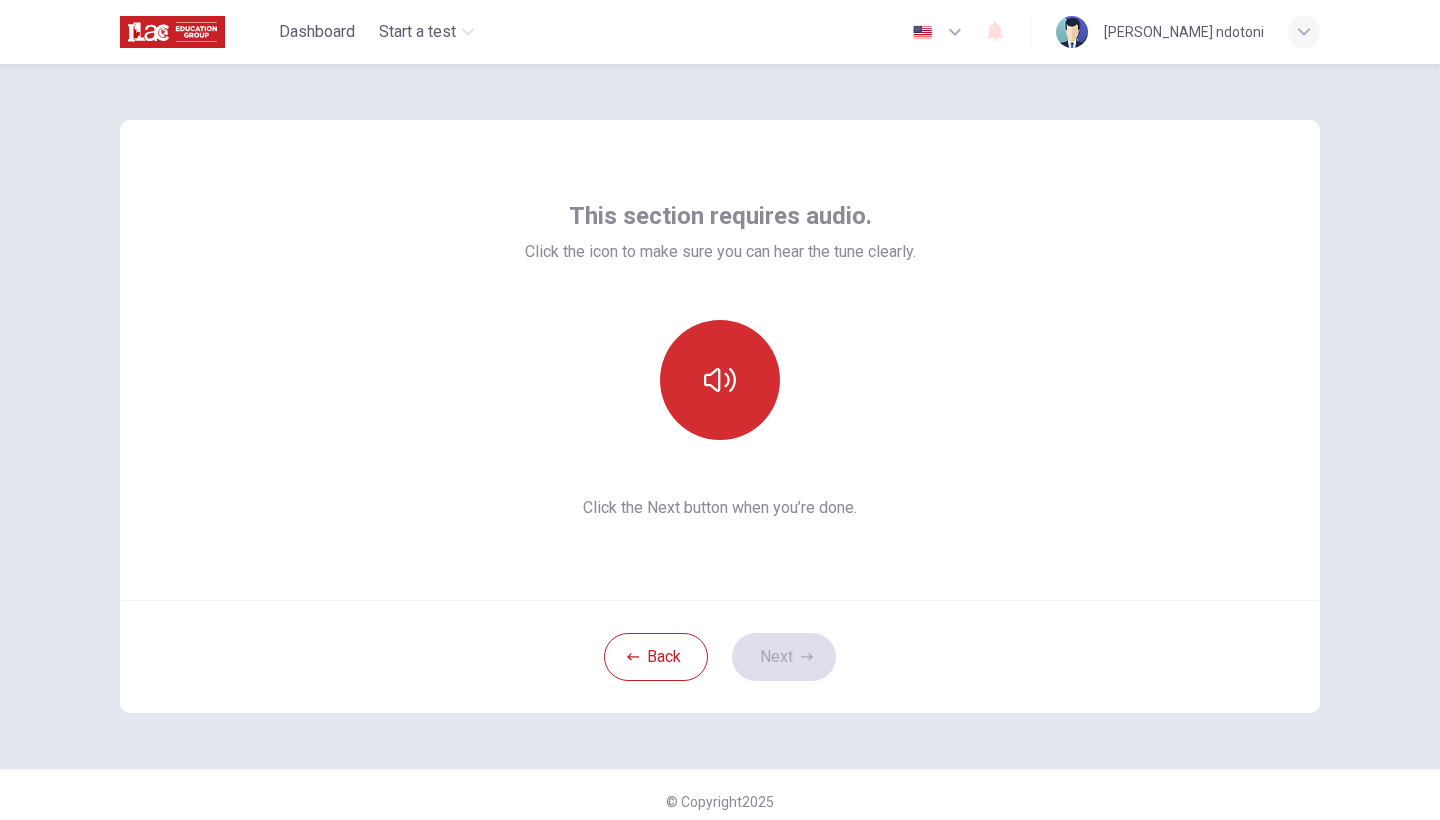 click 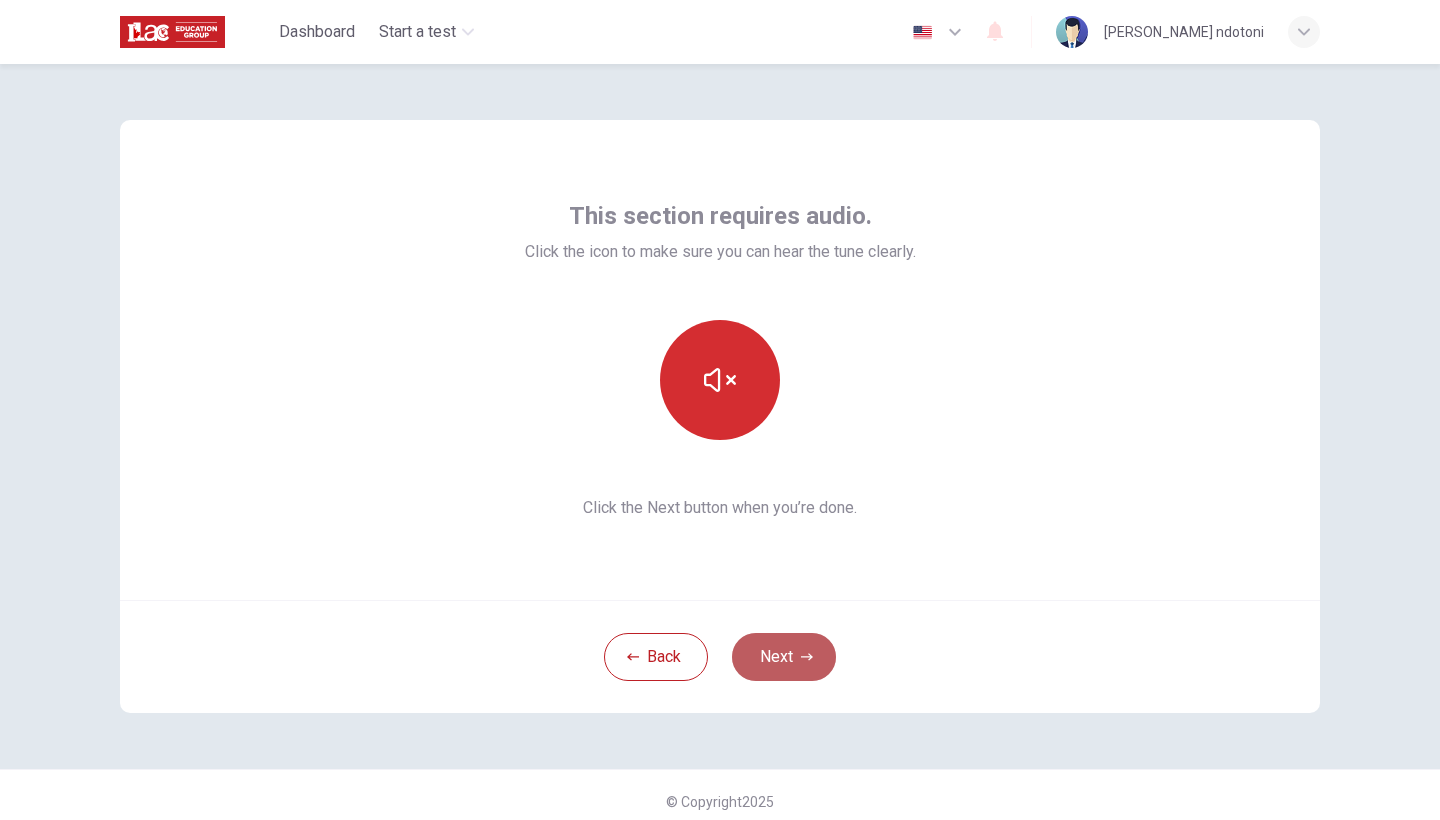 click on "Next" at bounding box center (784, 657) 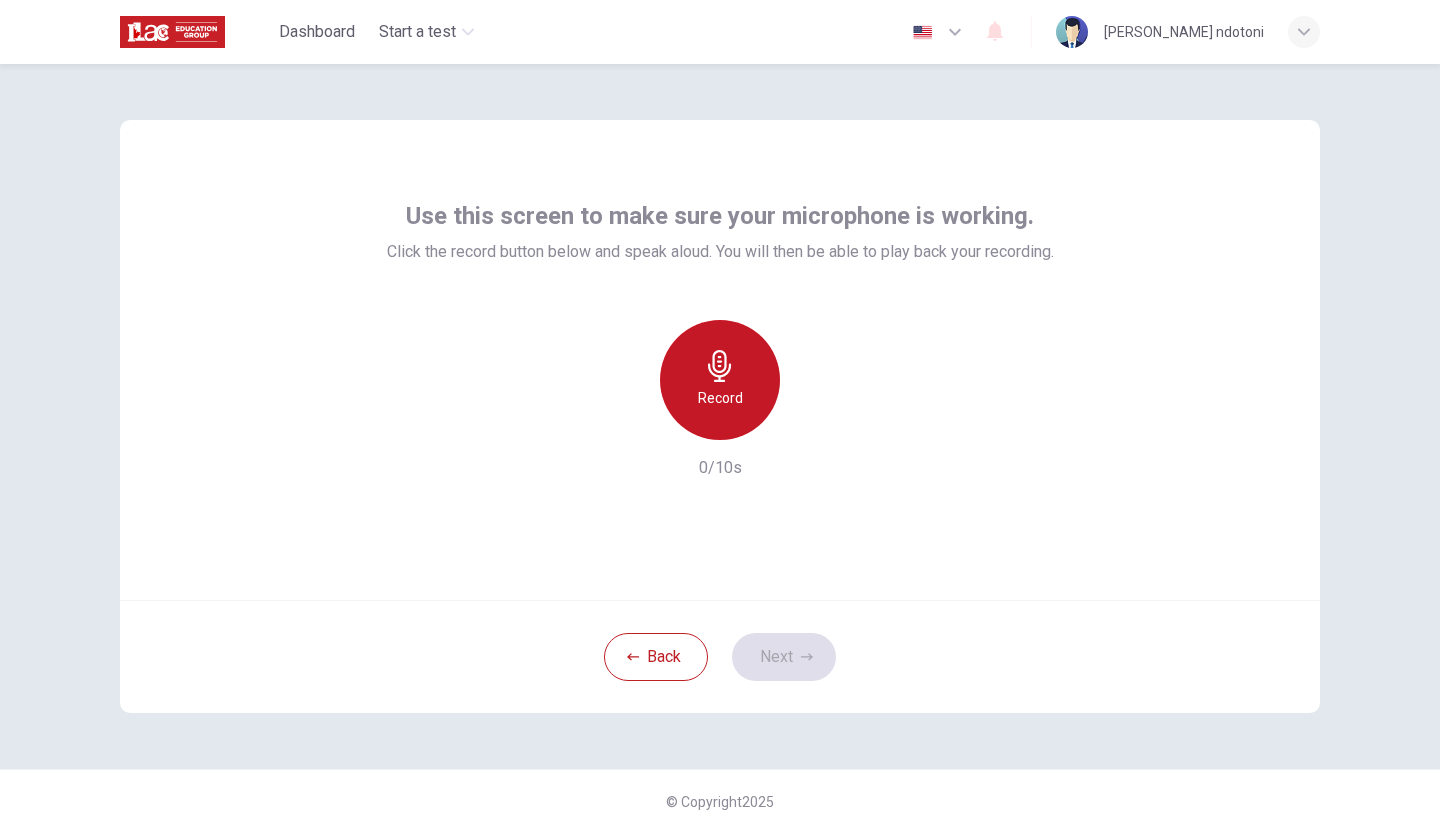 click 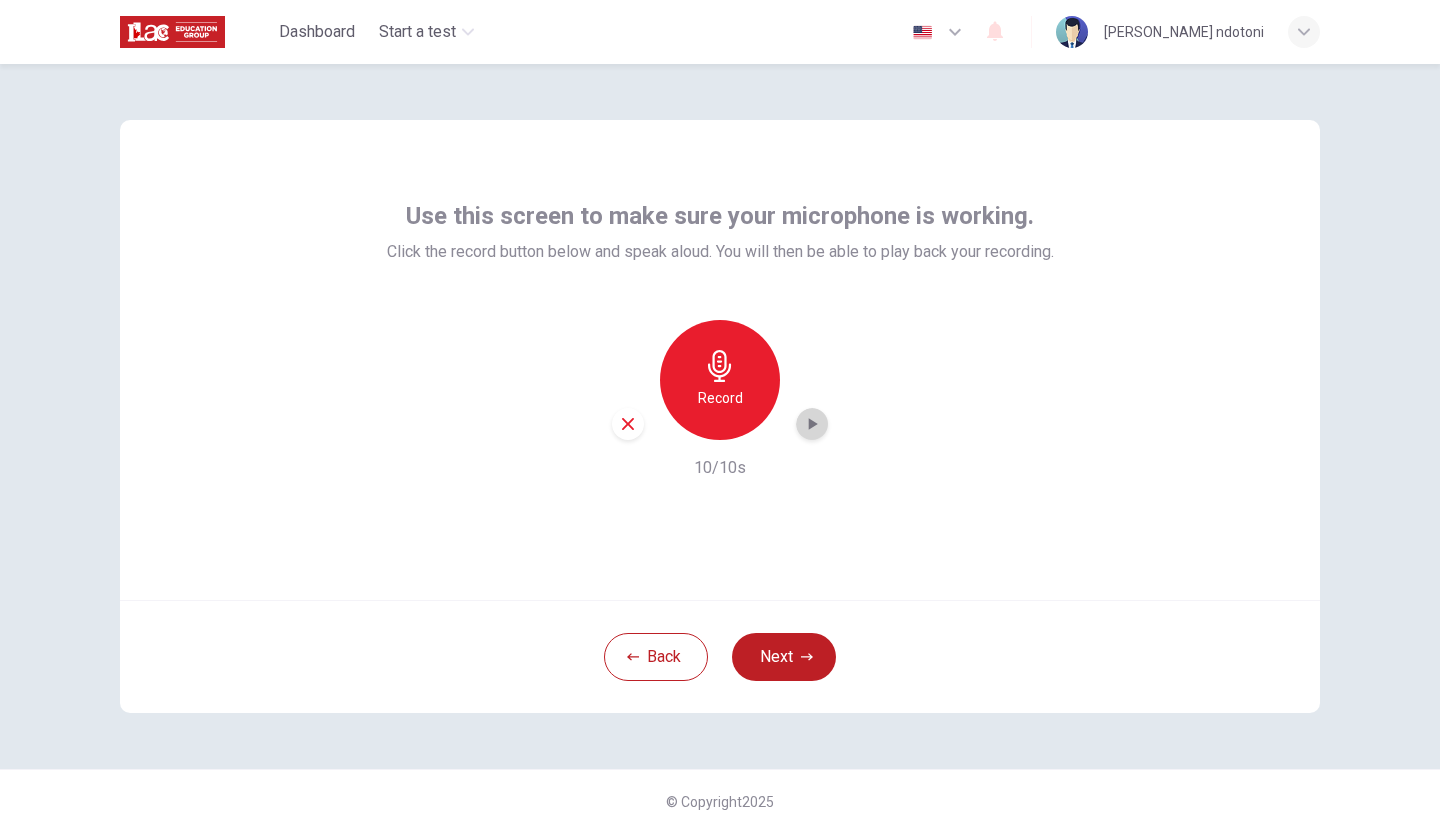click 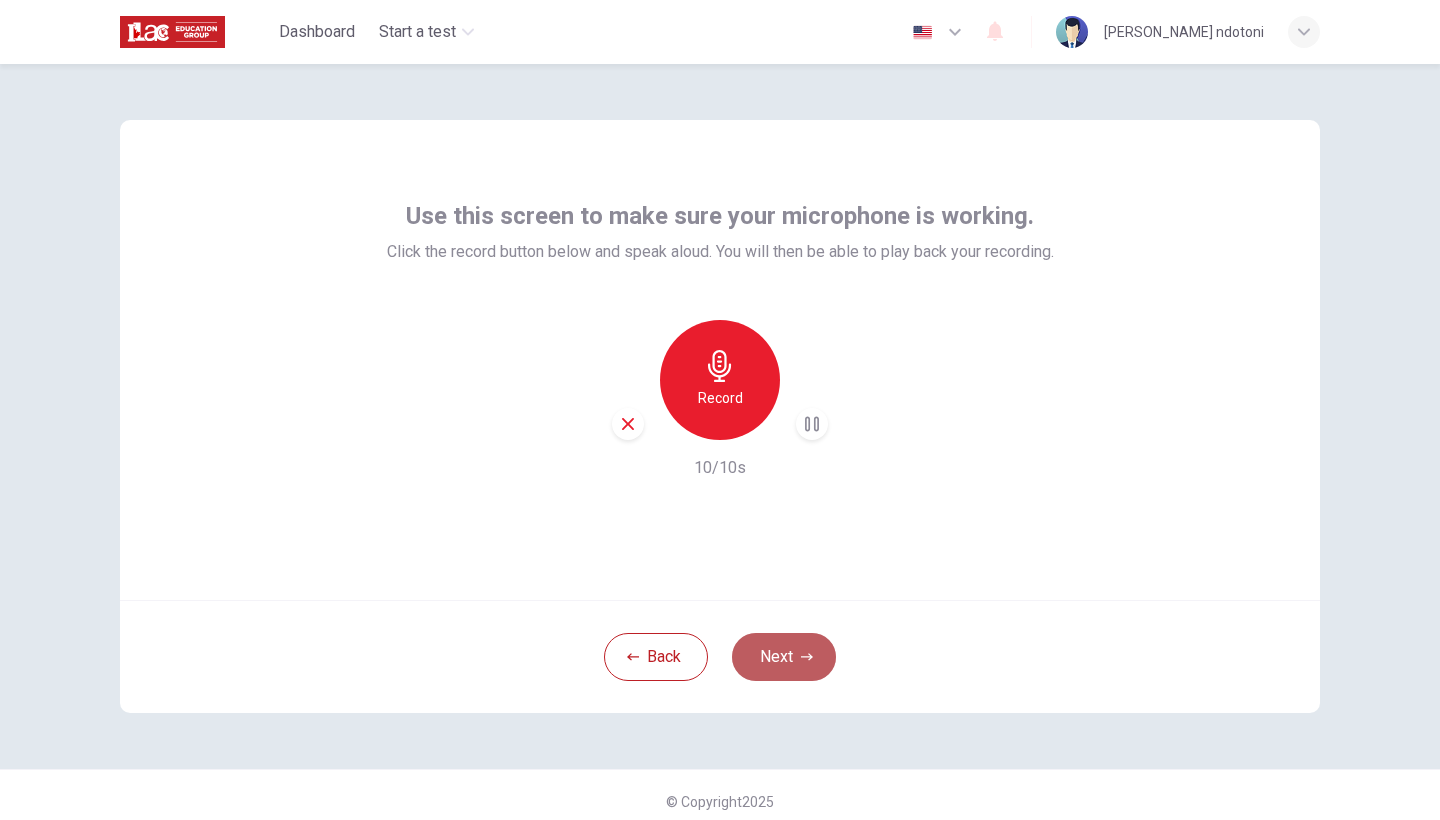 click on "Next" at bounding box center [784, 657] 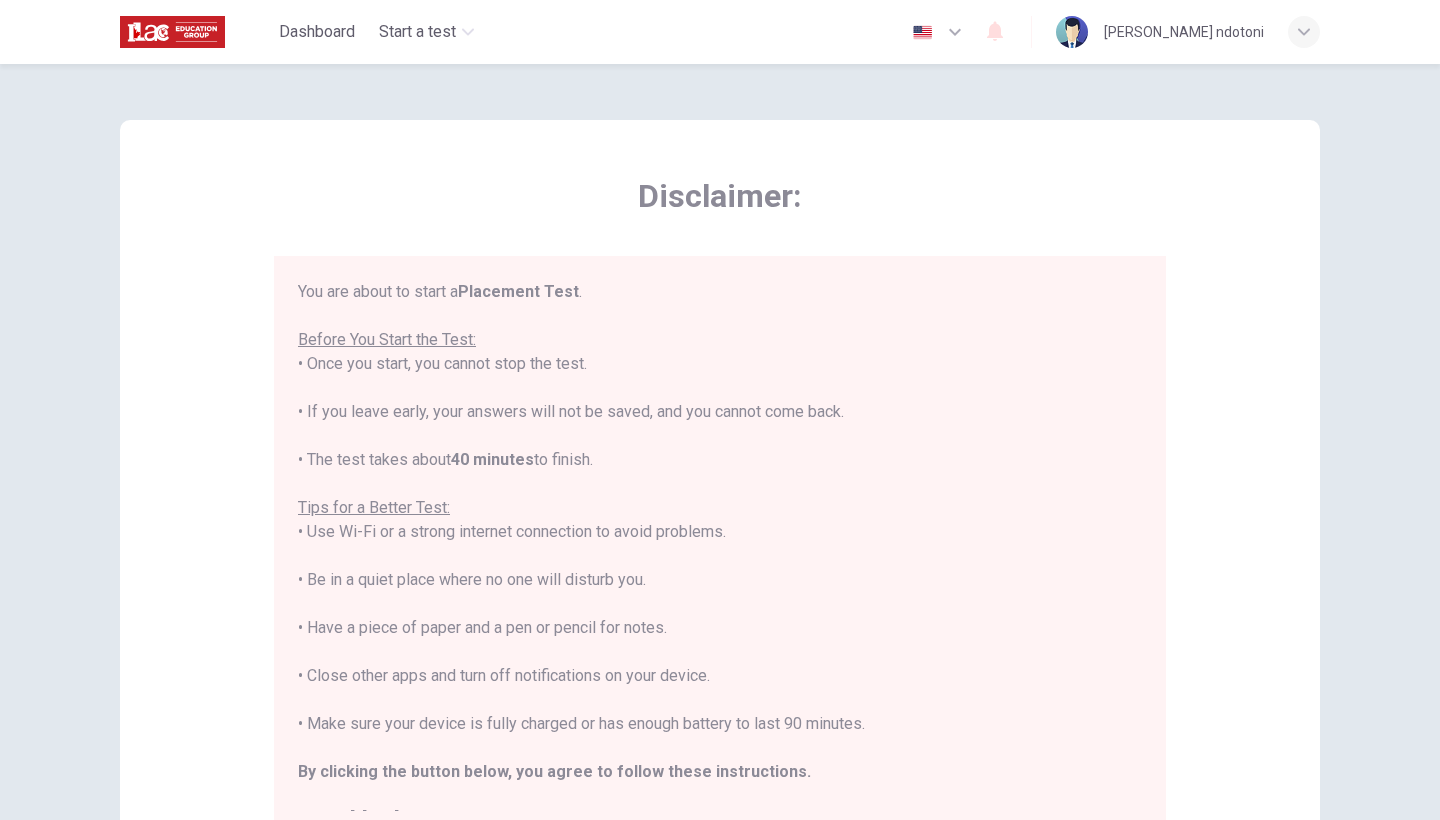scroll, scrollTop: 0, scrollLeft: 0, axis: both 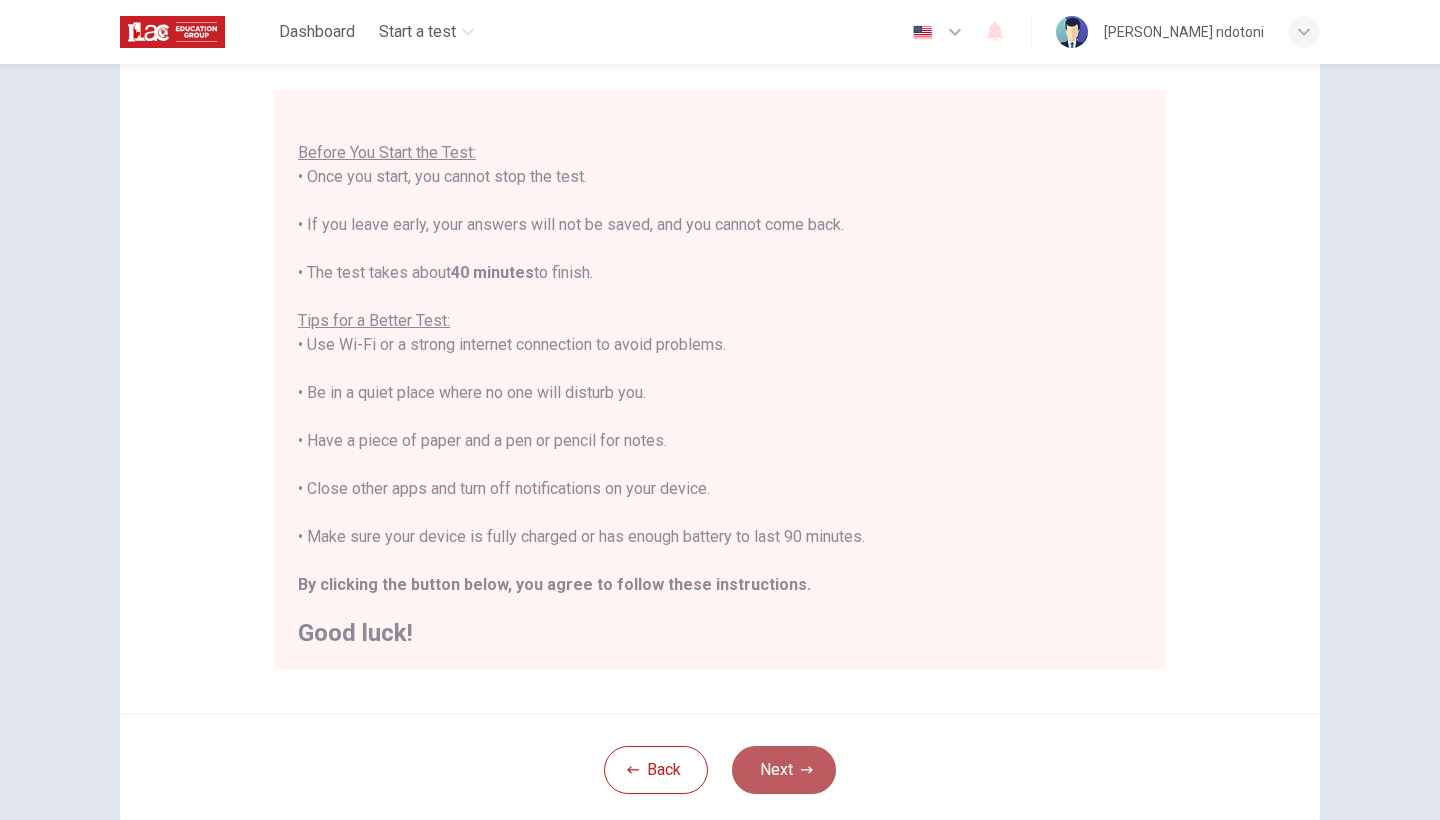 click on "Next" at bounding box center (784, 770) 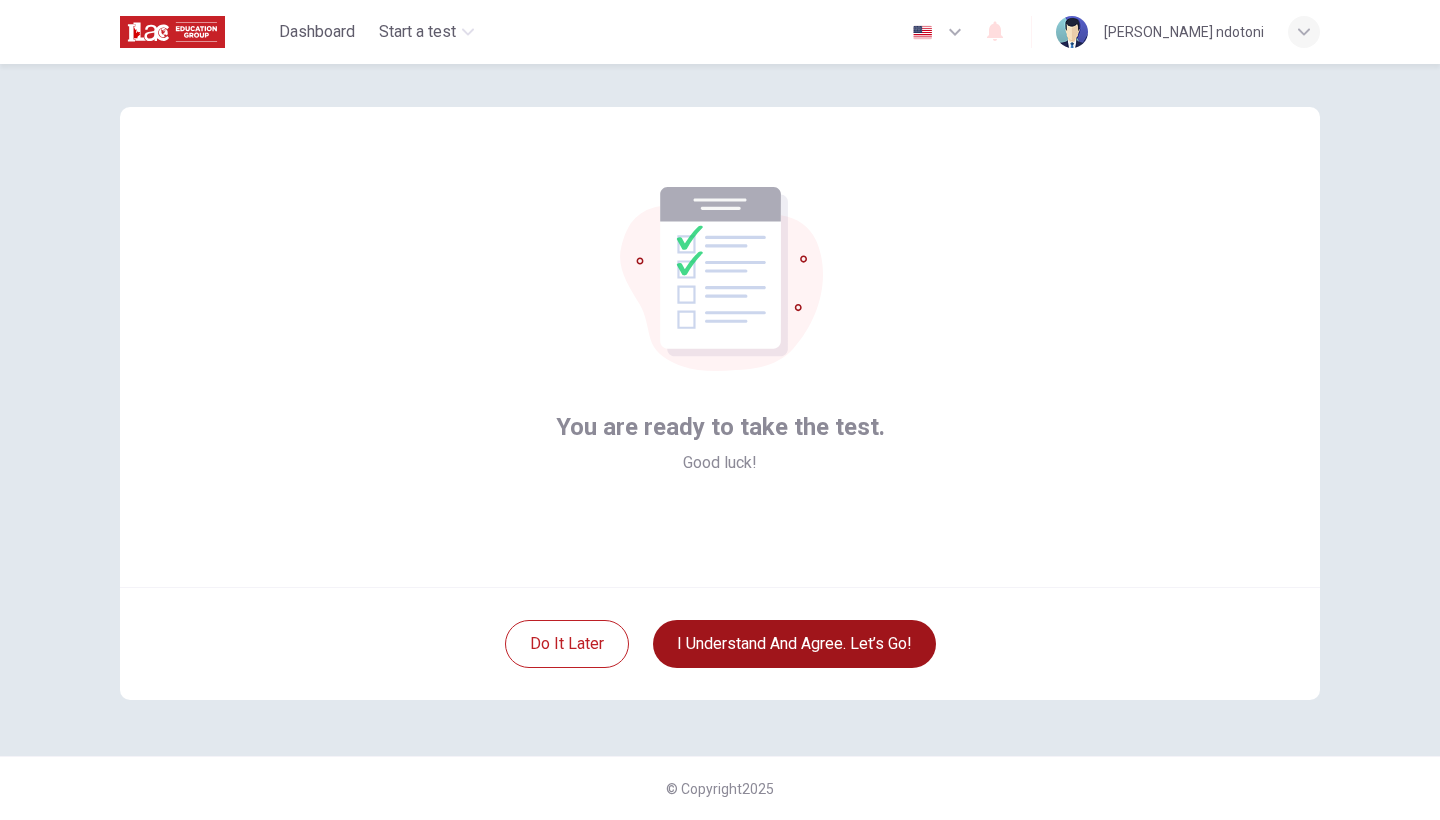 click on "I understand and agree. Let’s go!" at bounding box center [794, 644] 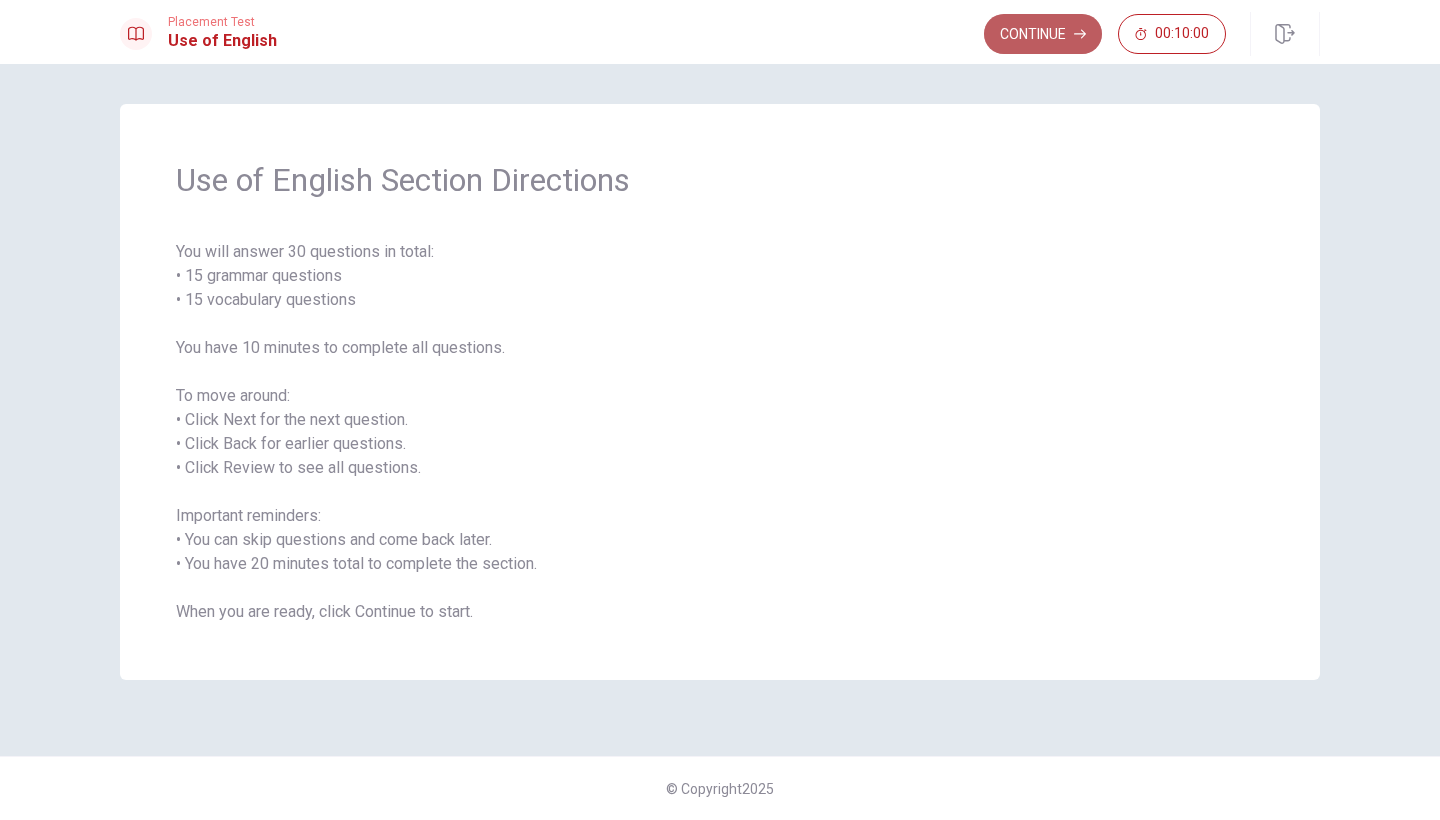 click on "Continue" at bounding box center (1043, 34) 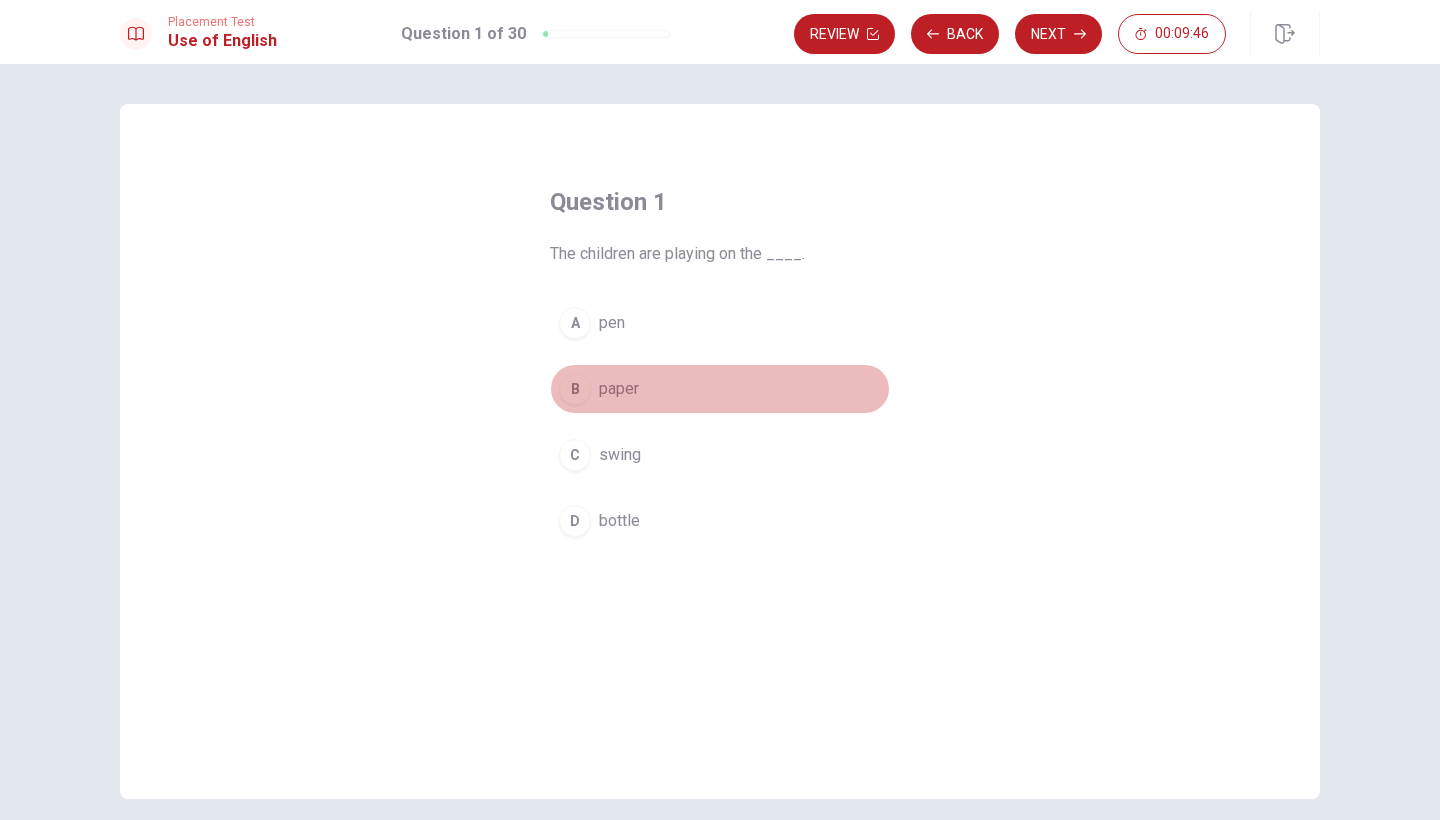 click on "B" at bounding box center (575, 389) 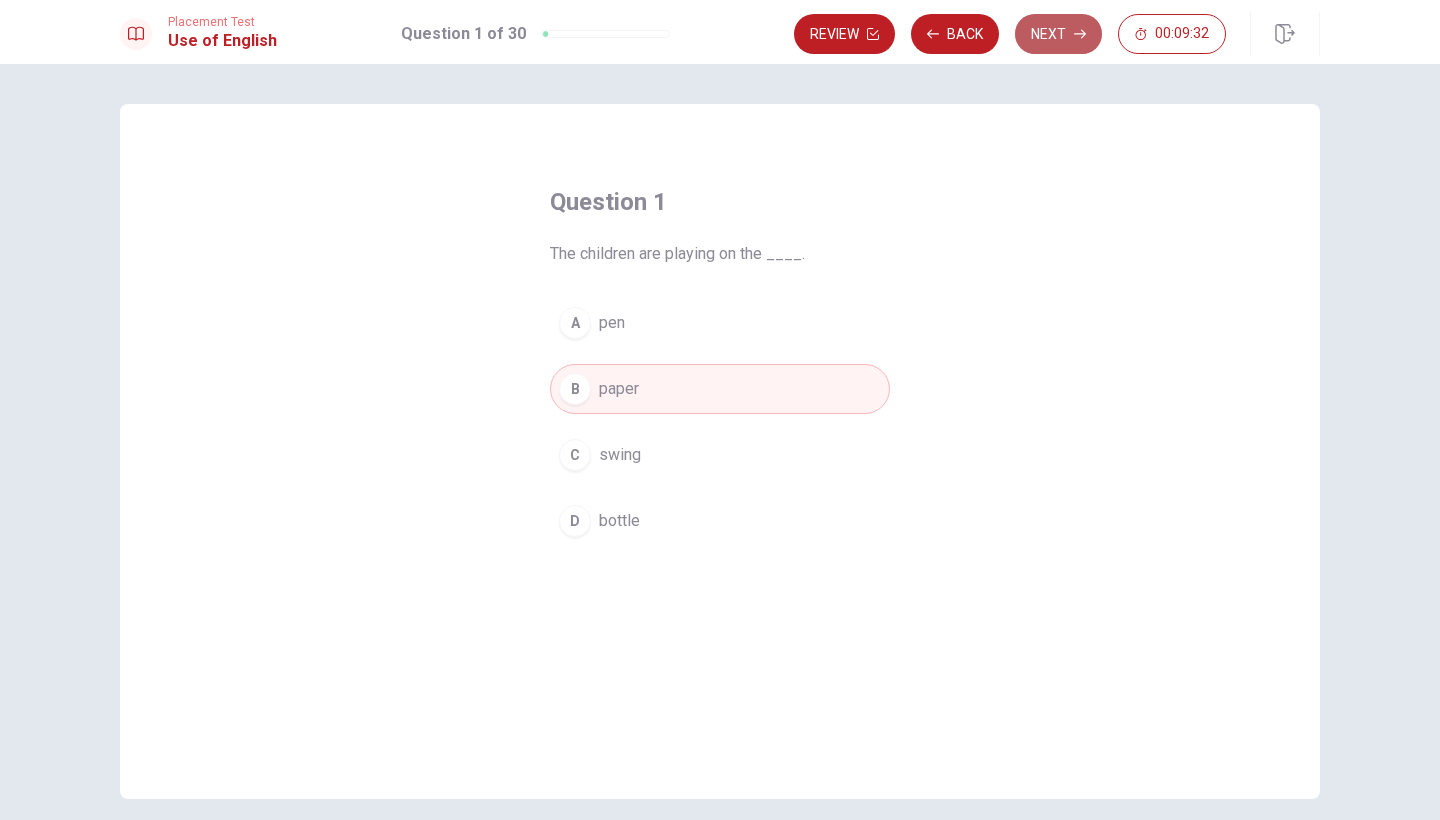 click on "Next" at bounding box center [1058, 34] 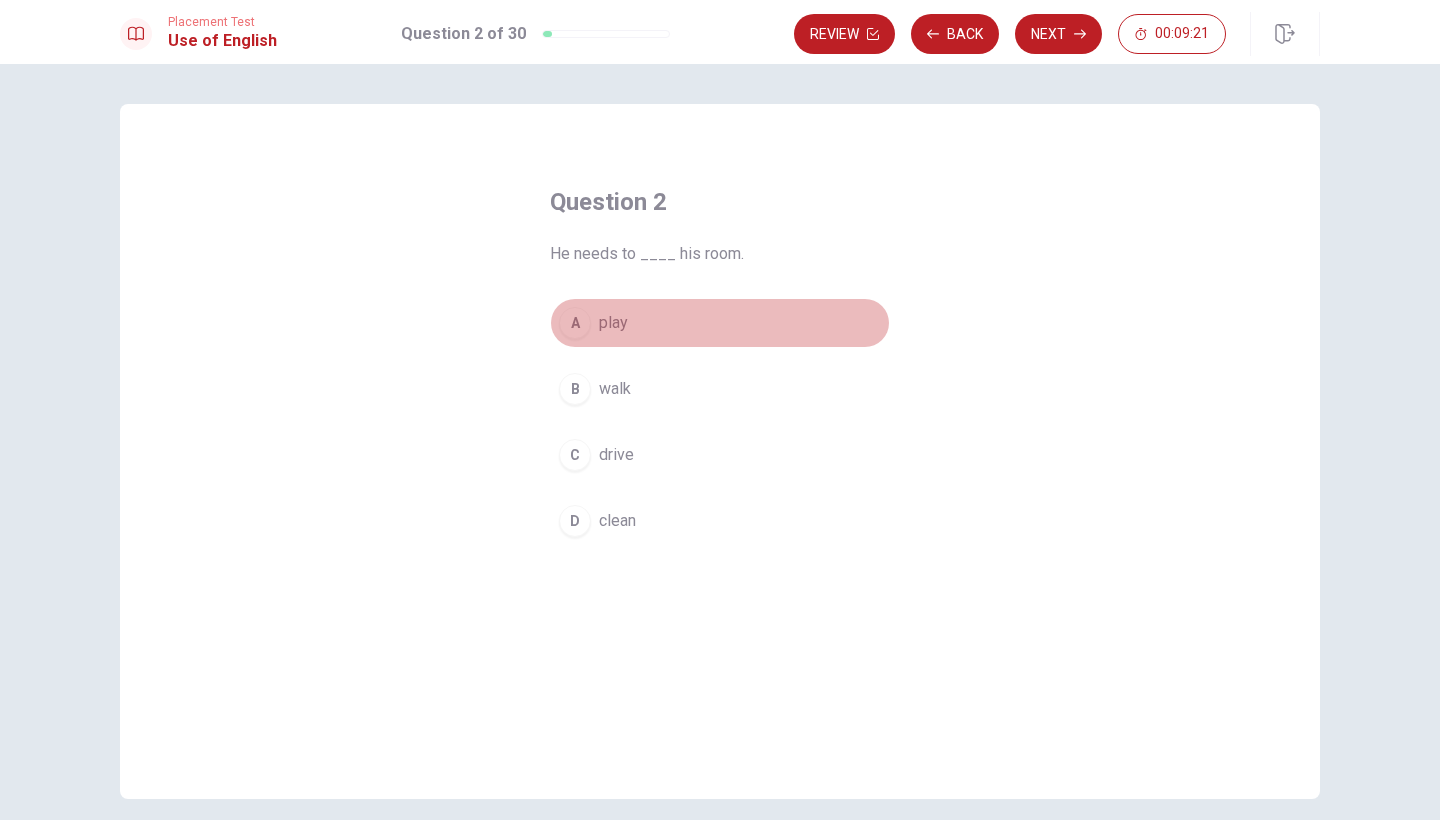 click on "A" at bounding box center [575, 323] 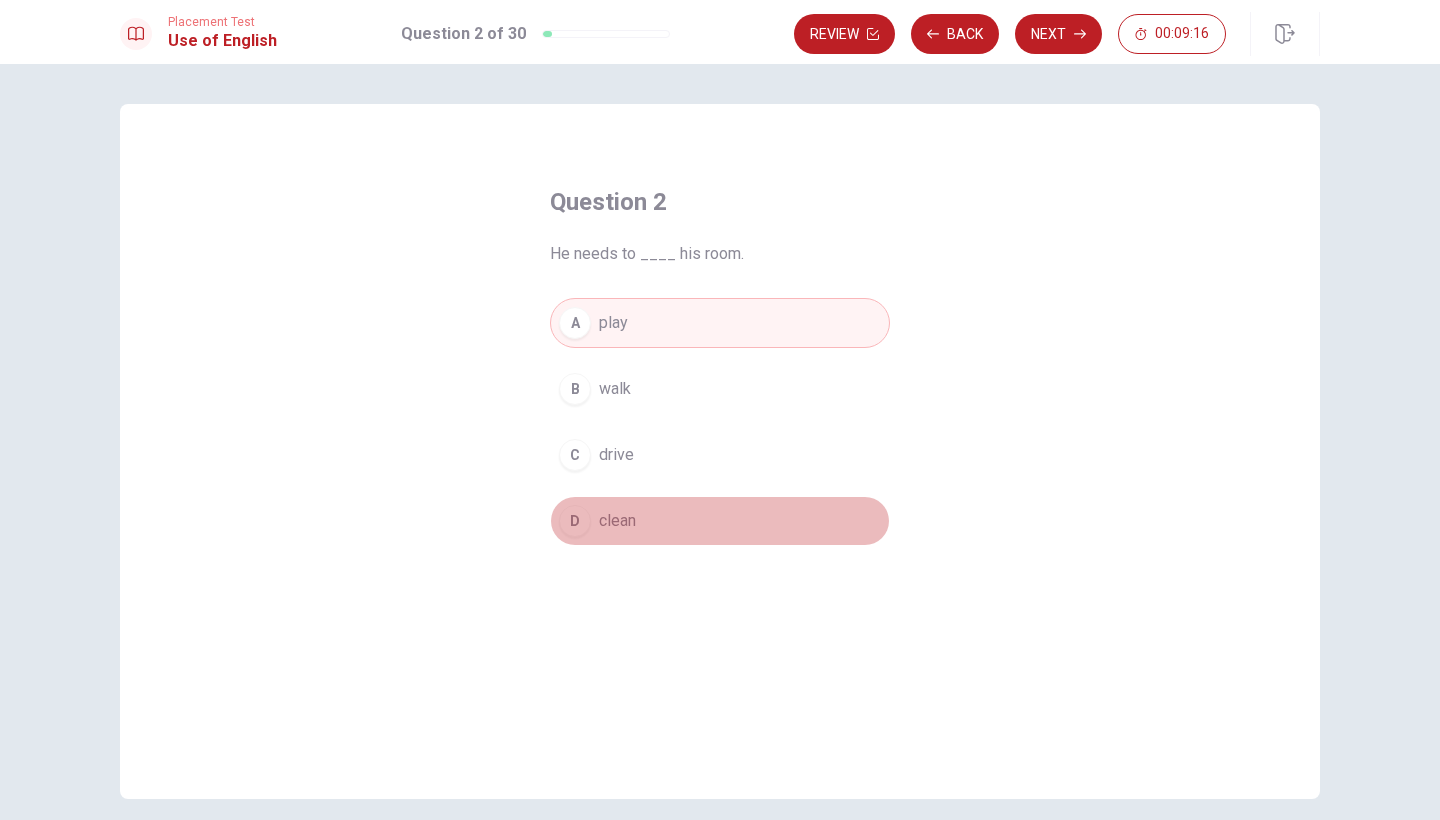 click on "D" at bounding box center (575, 521) 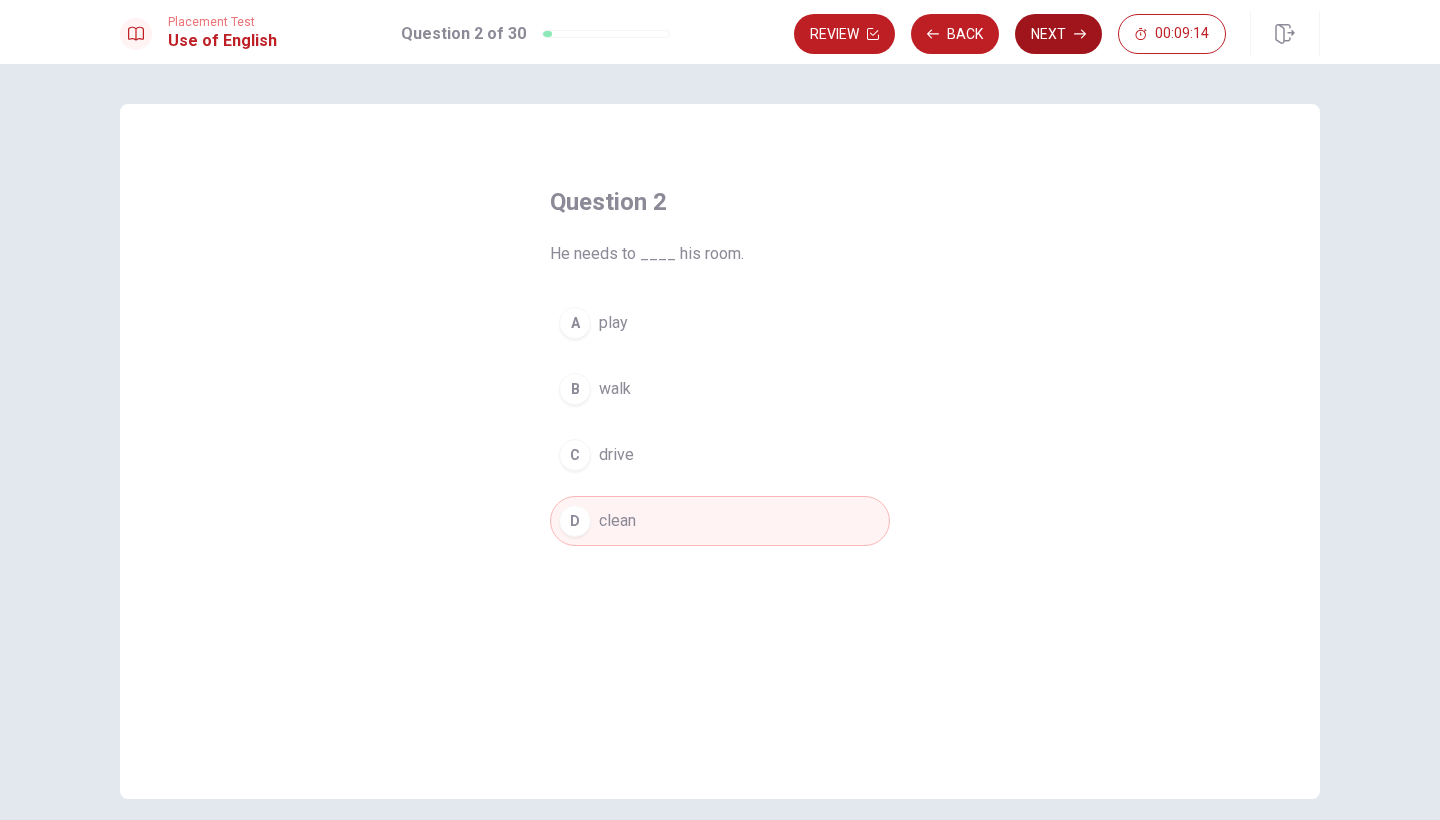 click on "Next" at bounding box center (1058, 34) 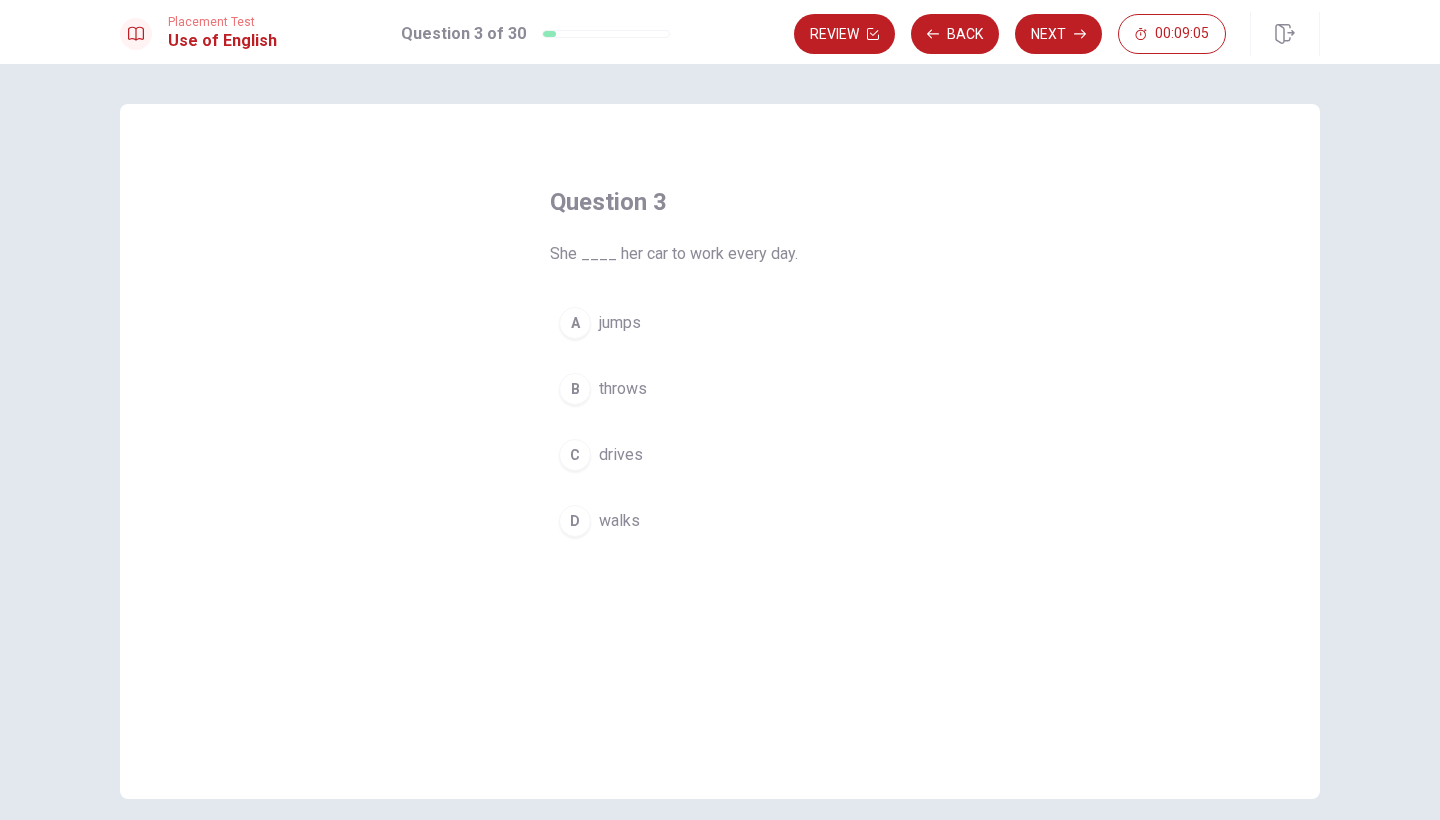 click on "C" at bounding box center [575, 455] 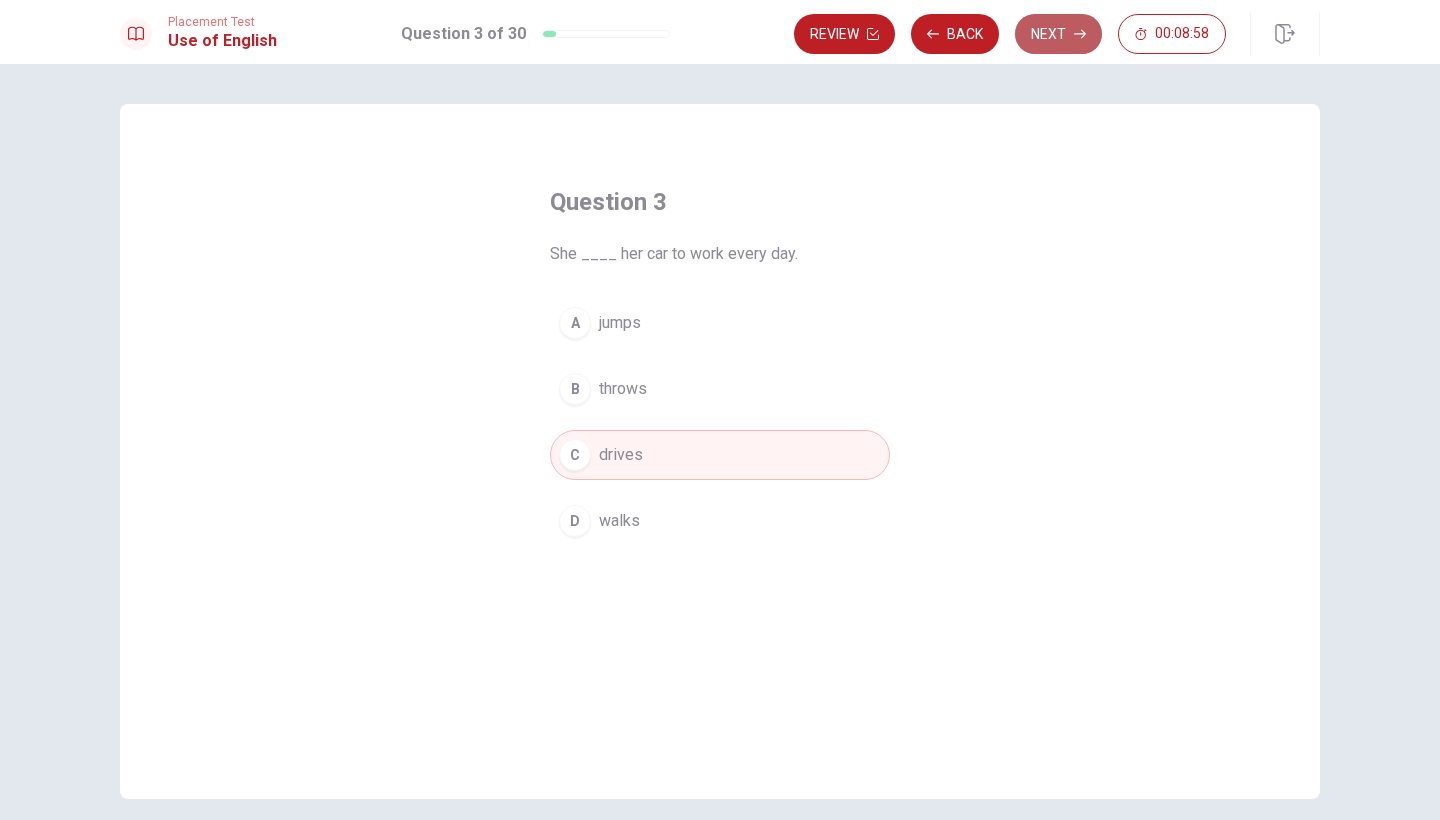 click on "Next" at bounding box center (1058, 34) 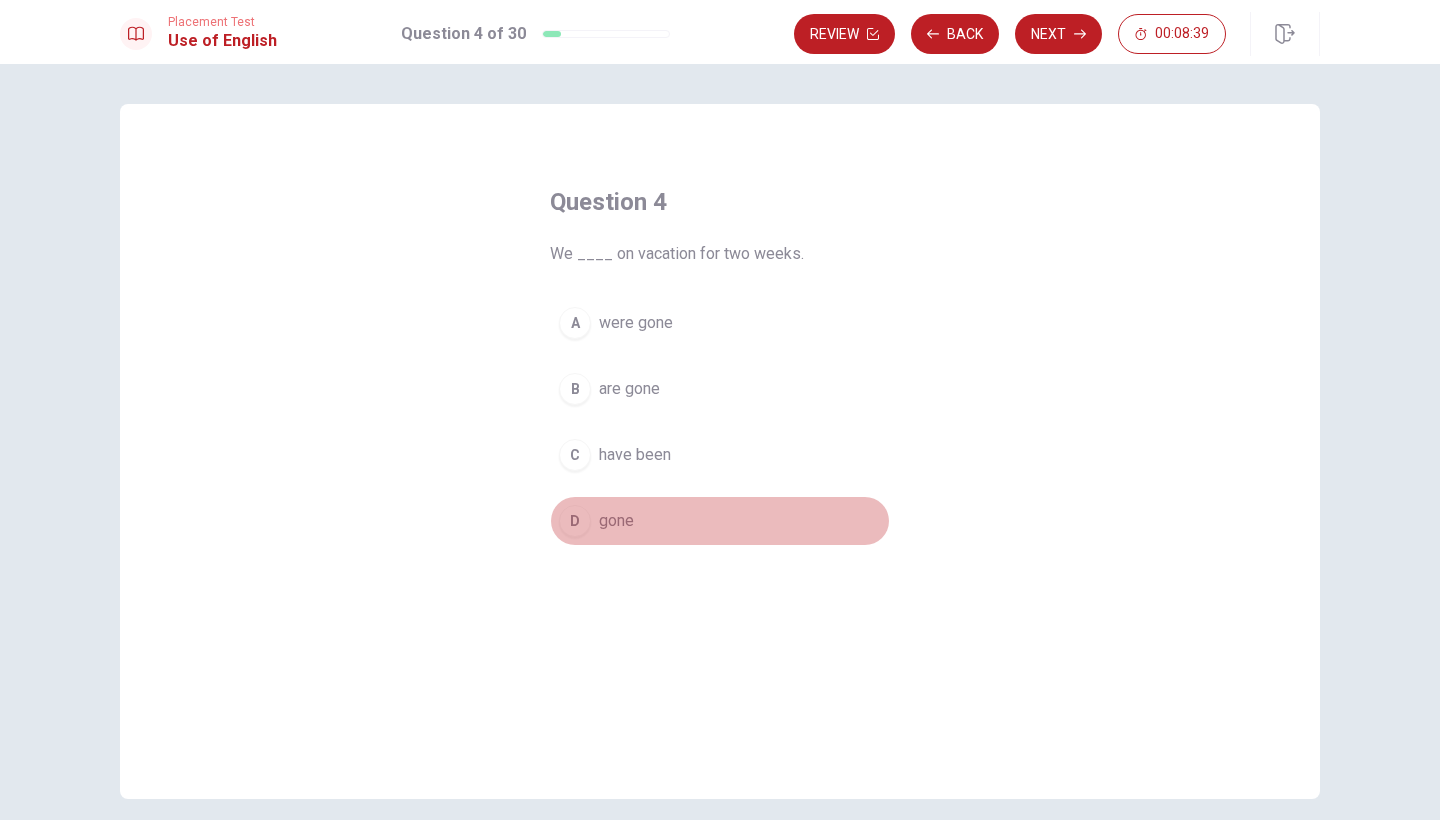 click on "D" at bounding box center (575, 521) 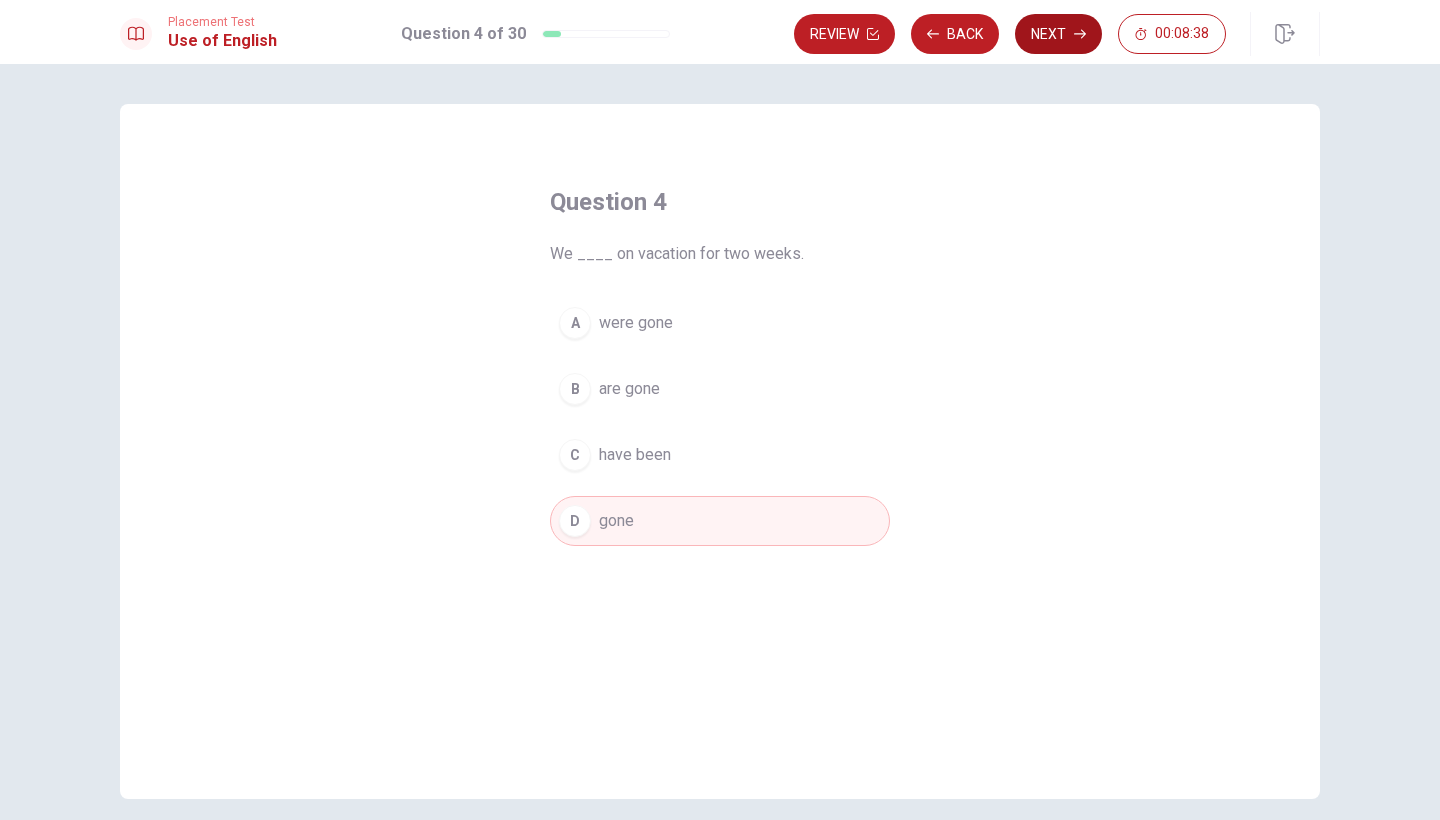 click on "Next" at bounding box center (1058, 34) 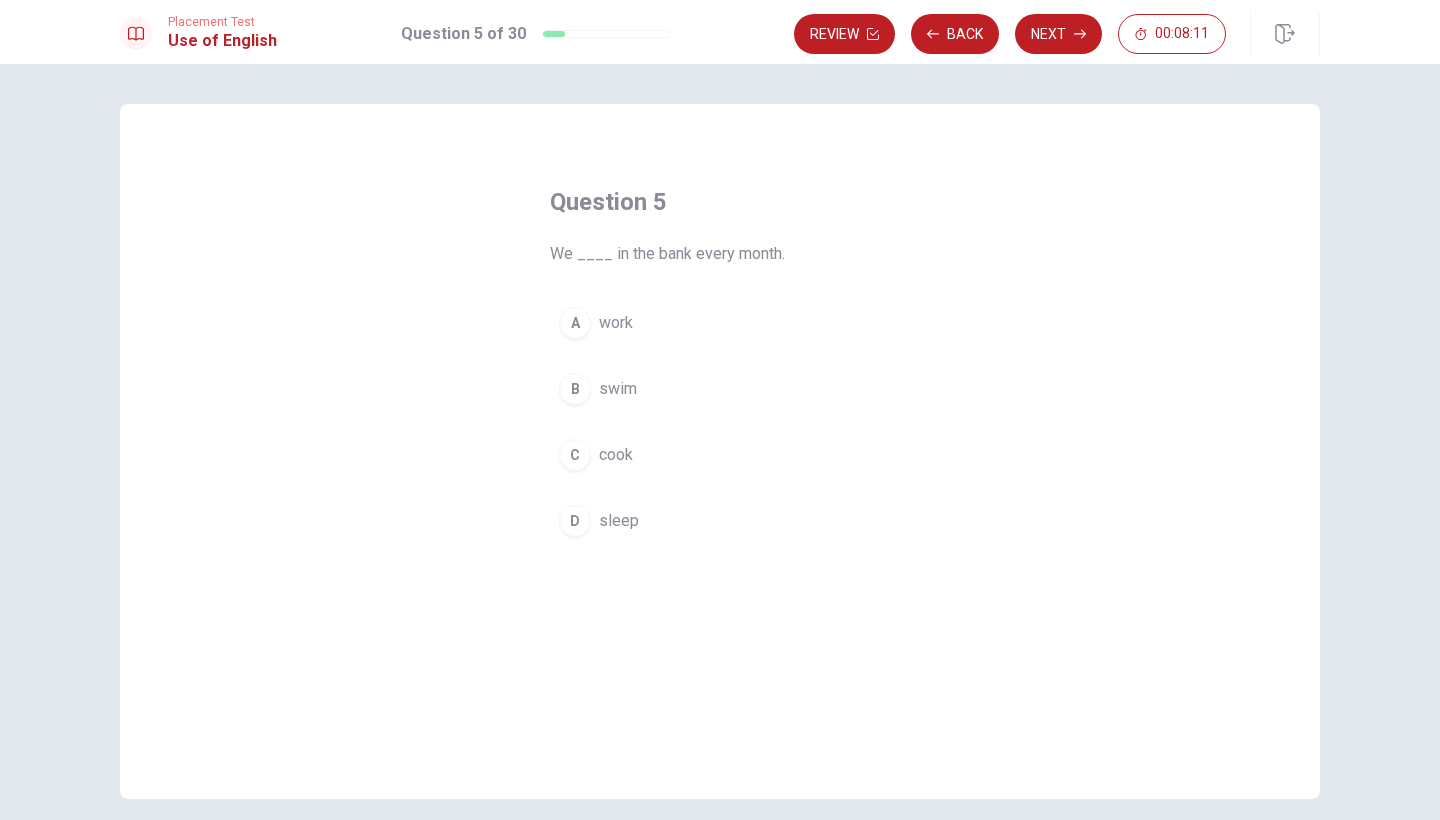 click on "C" at bounding box center [575, 455] 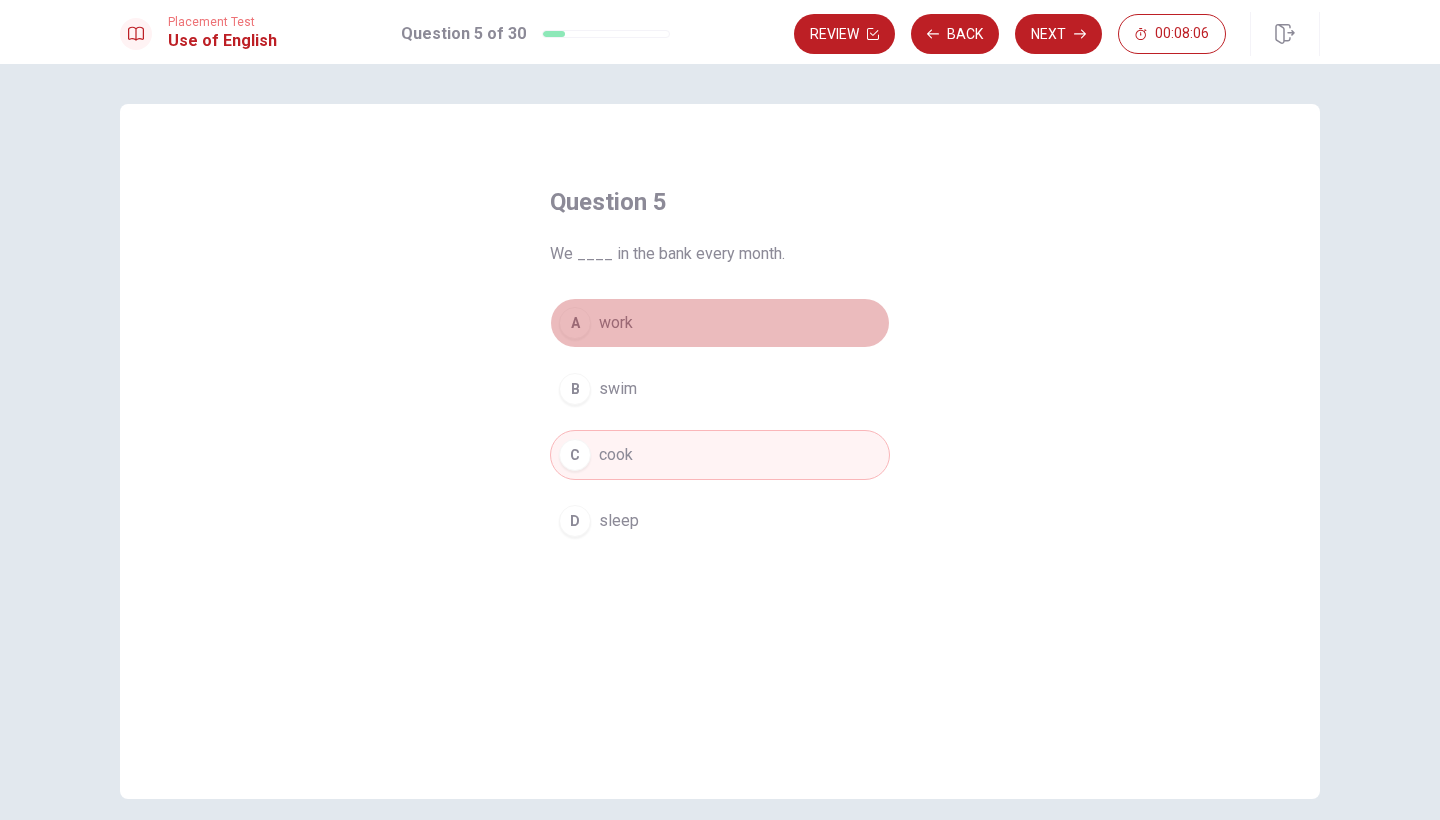 click on "A" at bounding box center (575, 323) 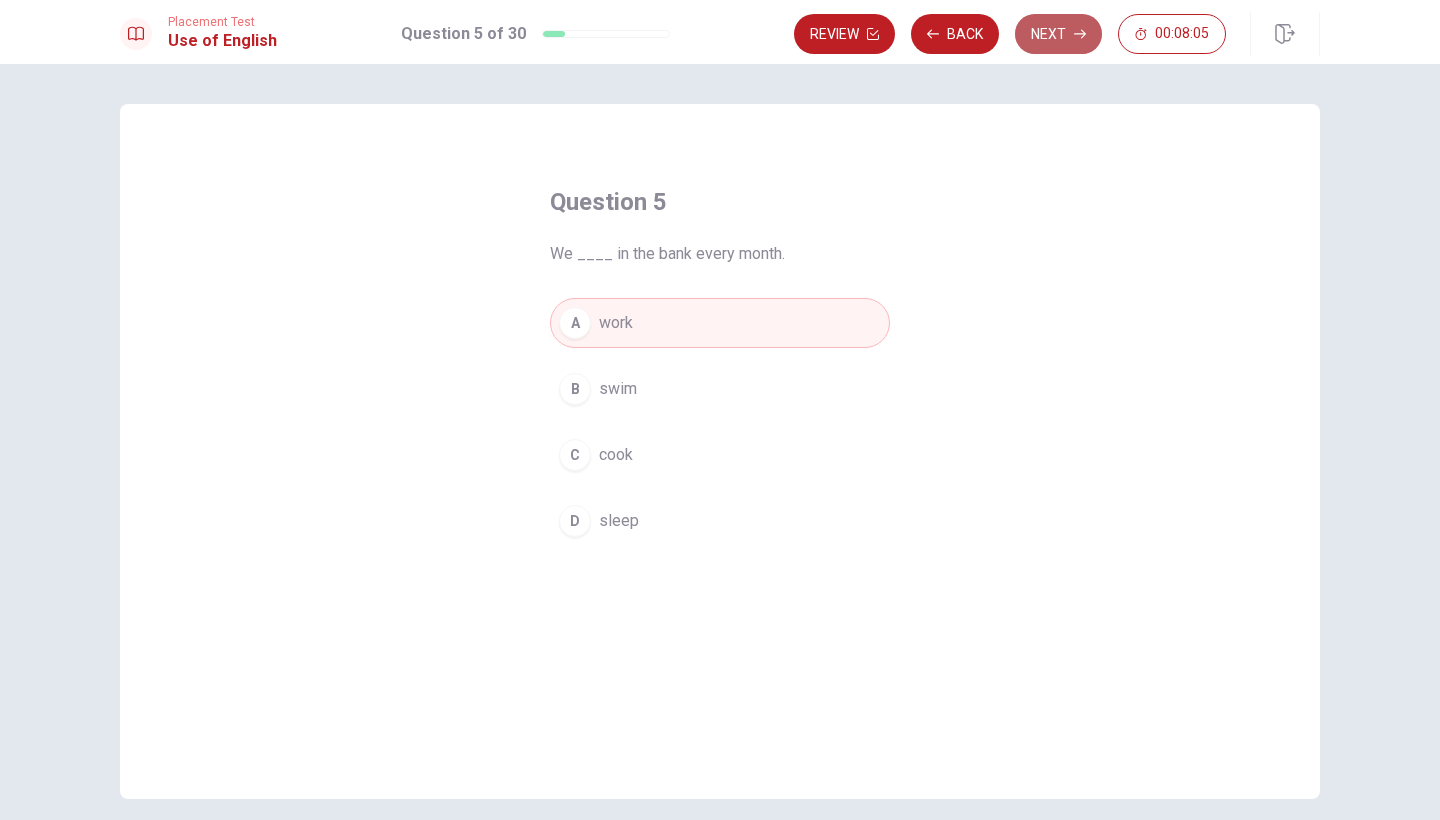 click 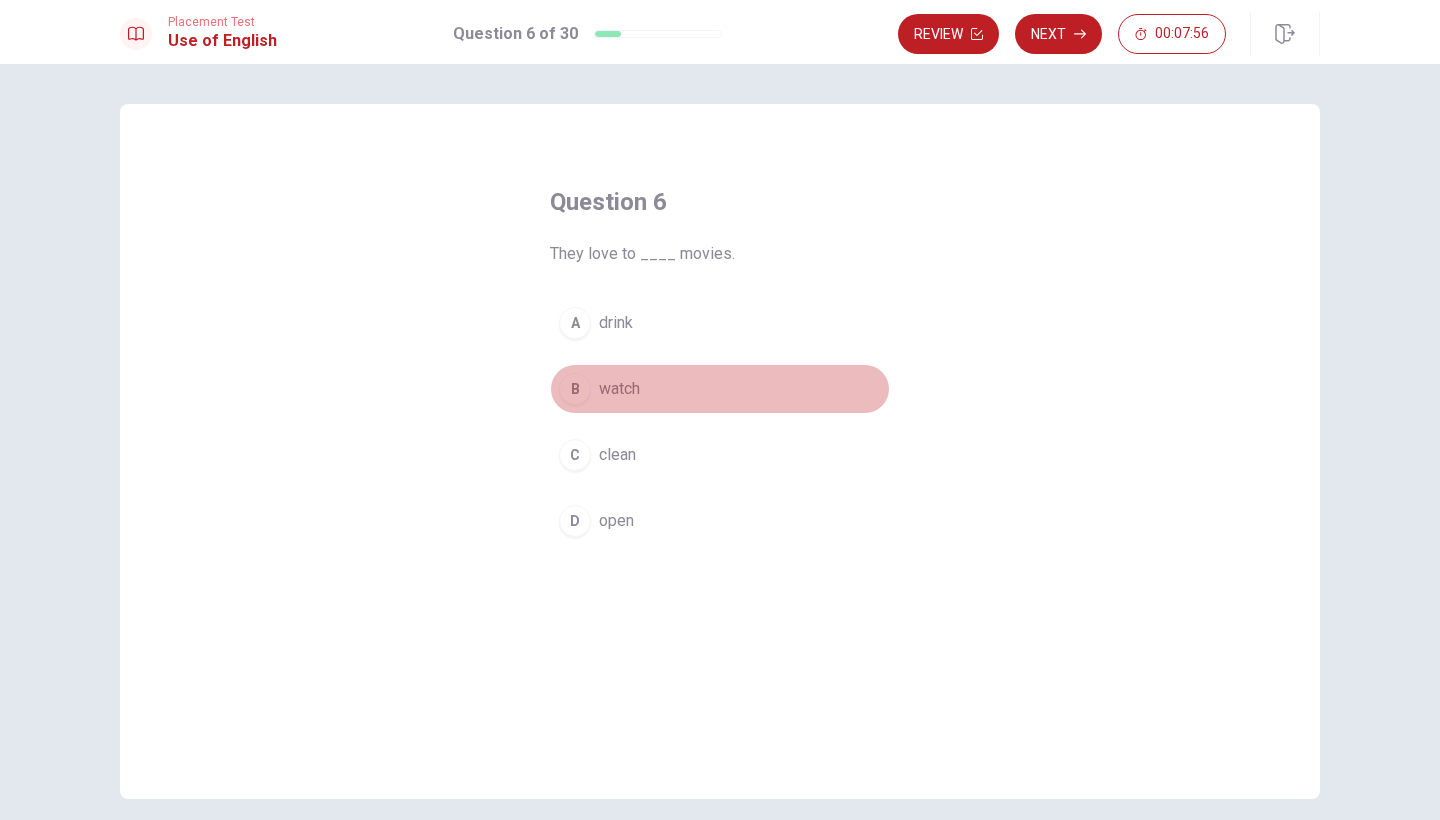 click on "B" at bounding box center [575, 389] 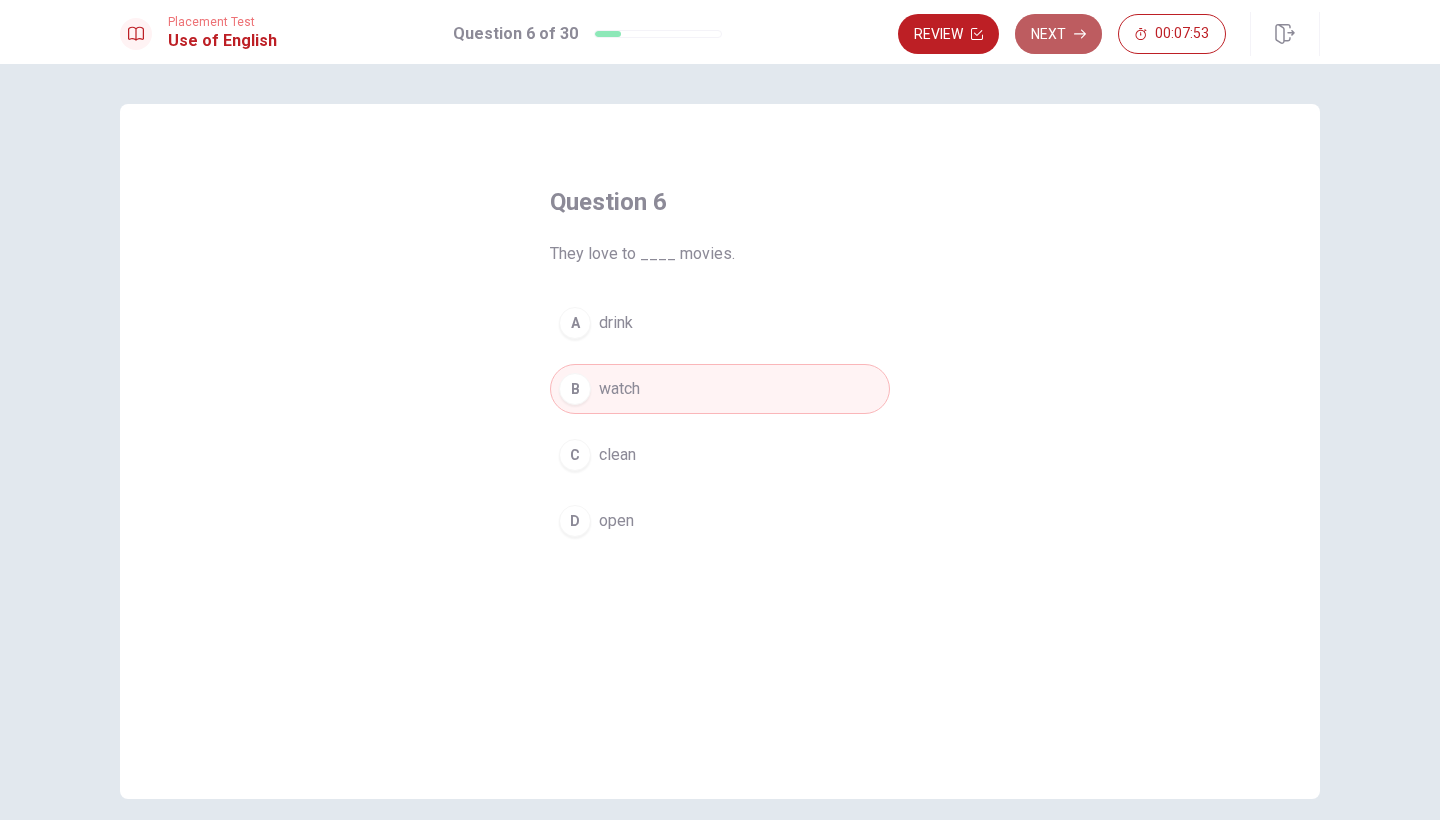 click on "Next" at bounding box center [1058, 34] 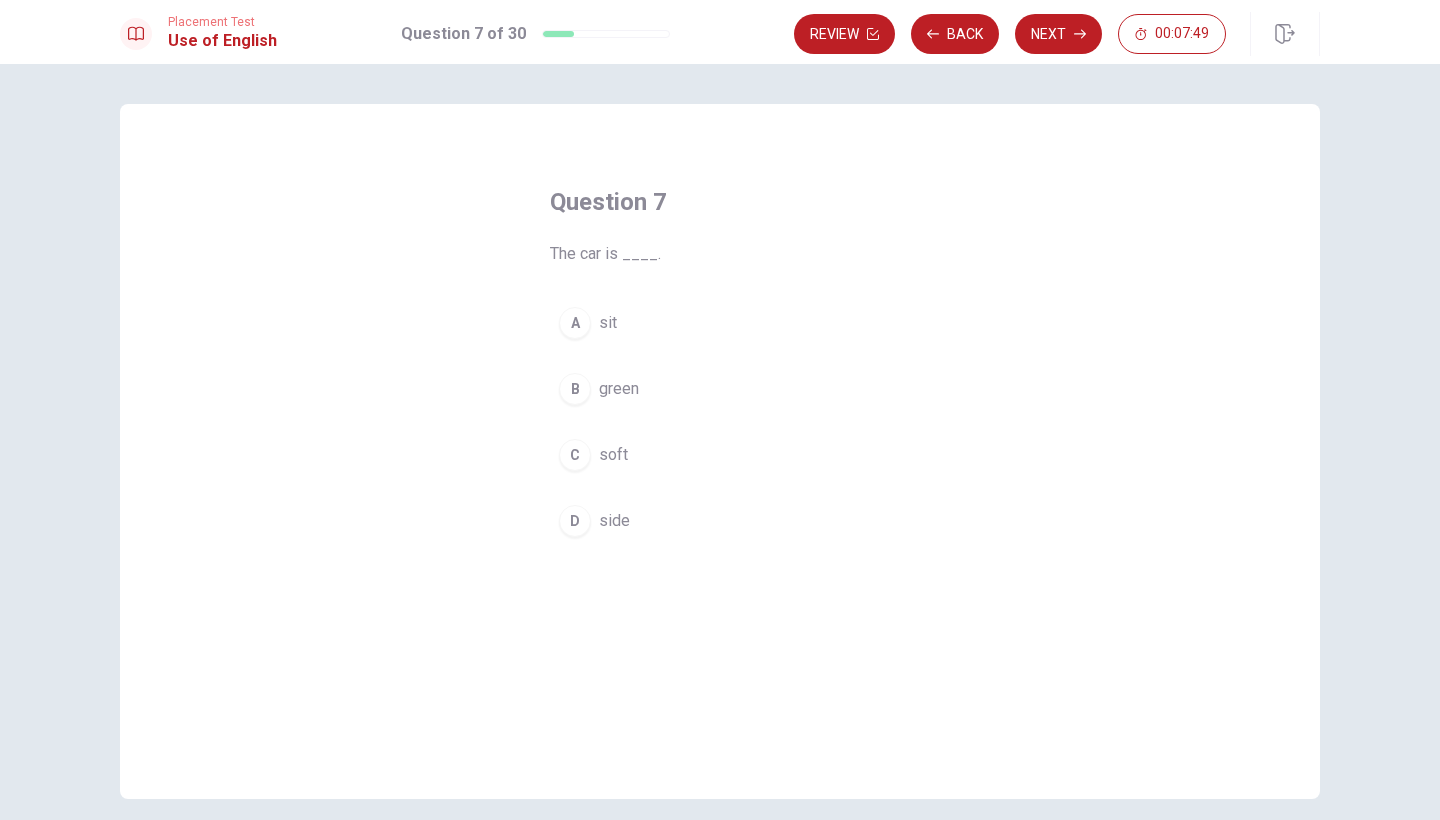 click on "B" at bounding box center [575, 389] 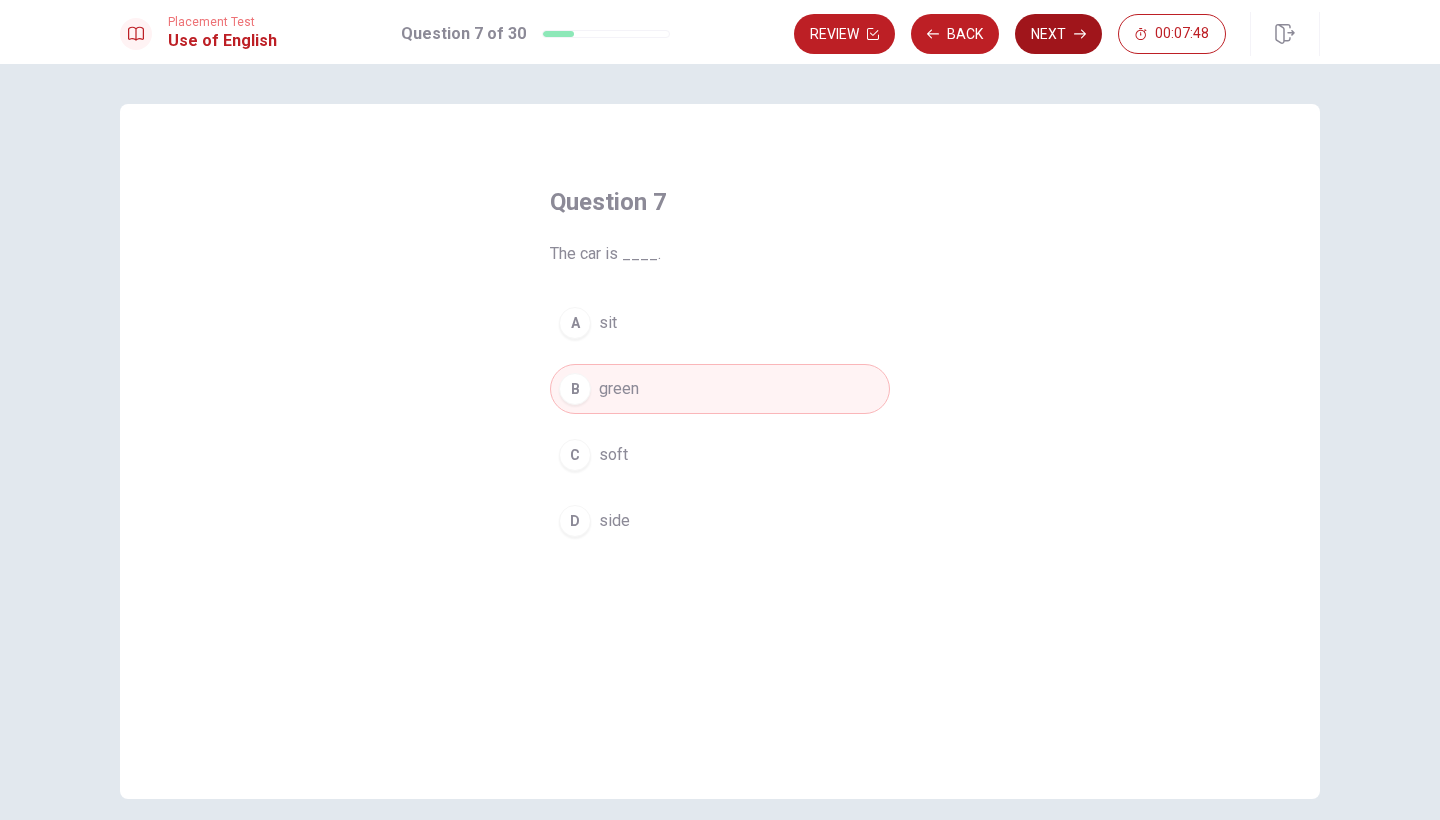 click on "Next" at bounding box center [1058, 34] 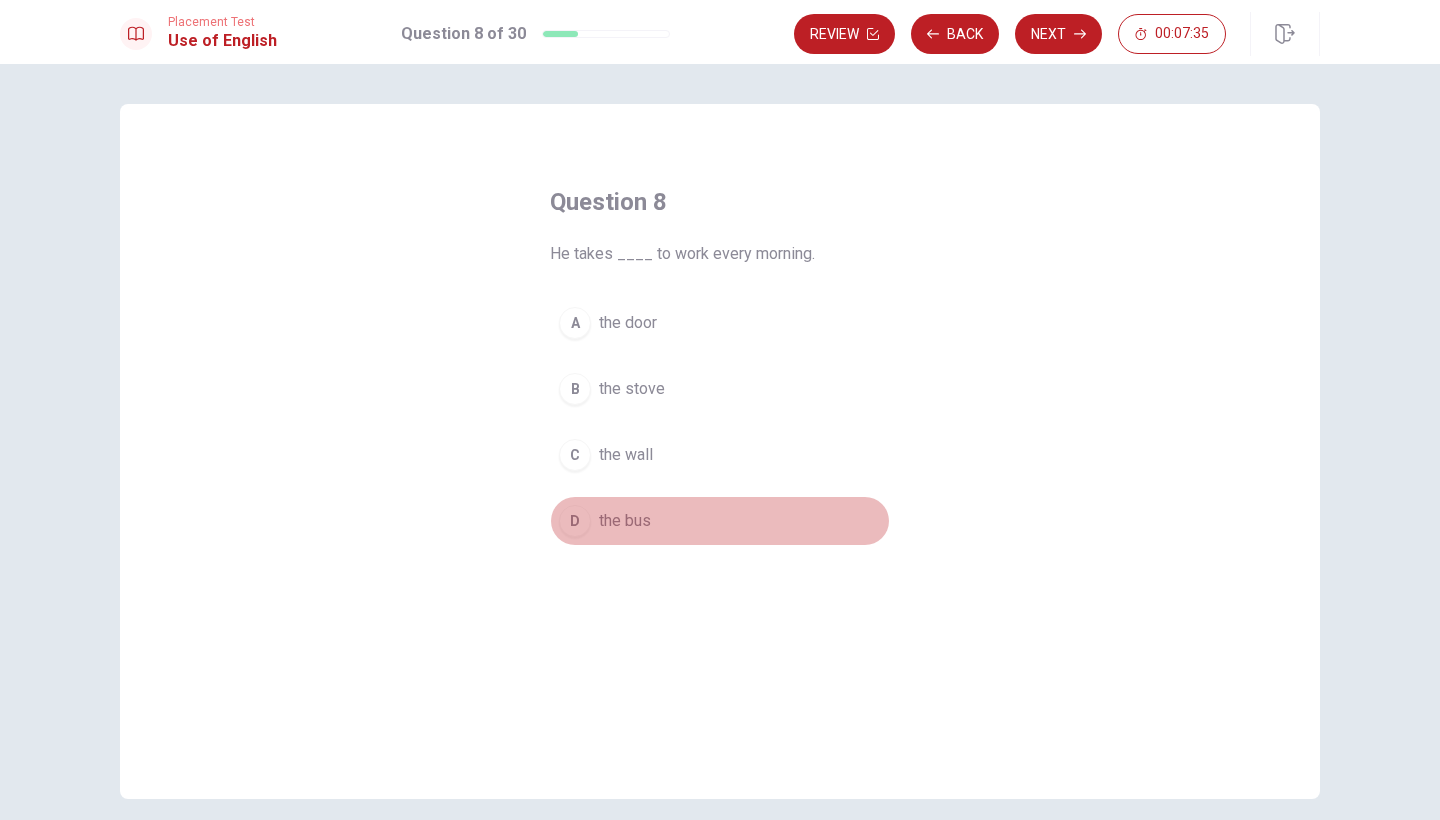 click on "D" at bounding box center (575, 521) 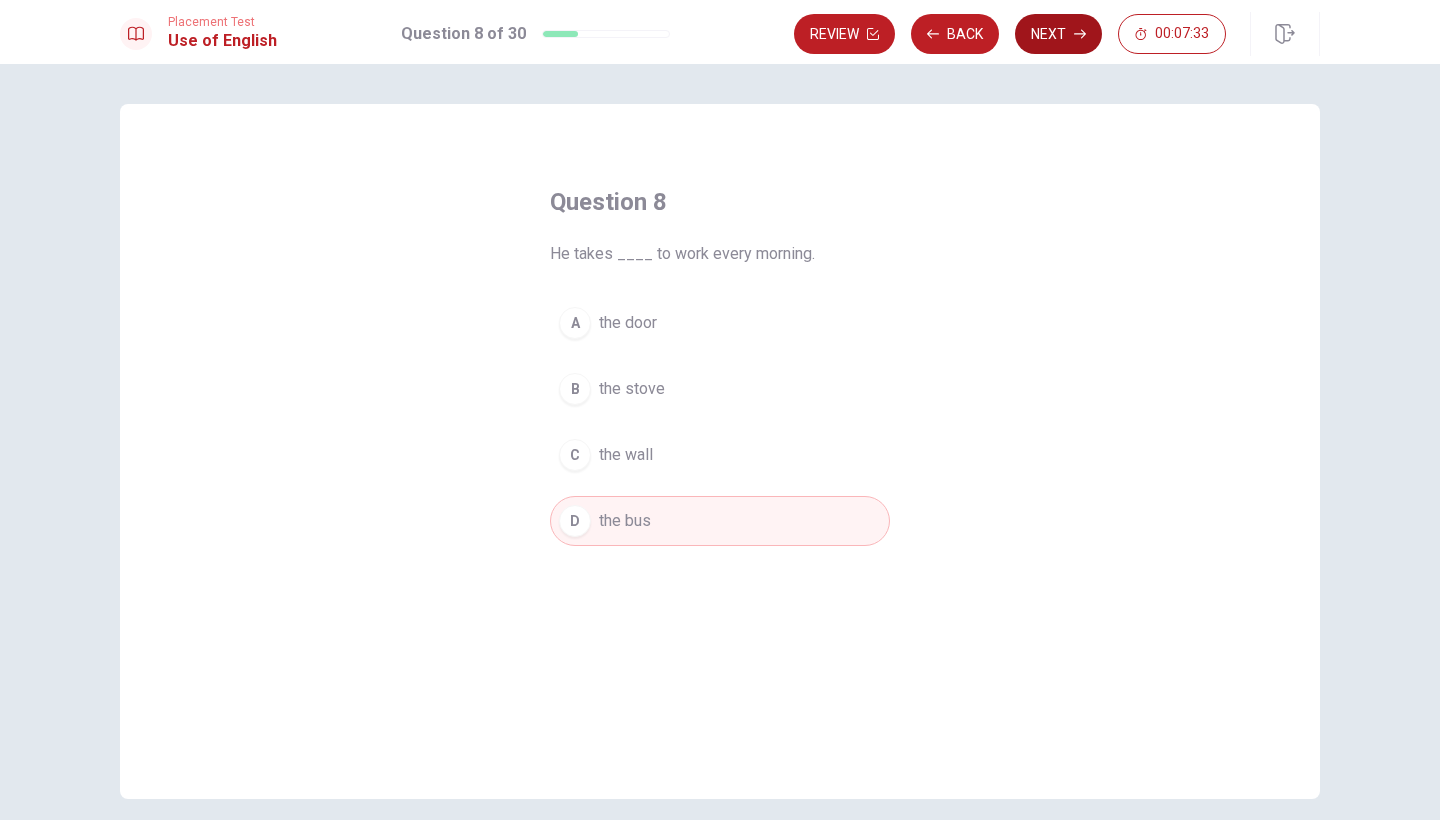 click on "Next" at bounding box center (1058, 34) 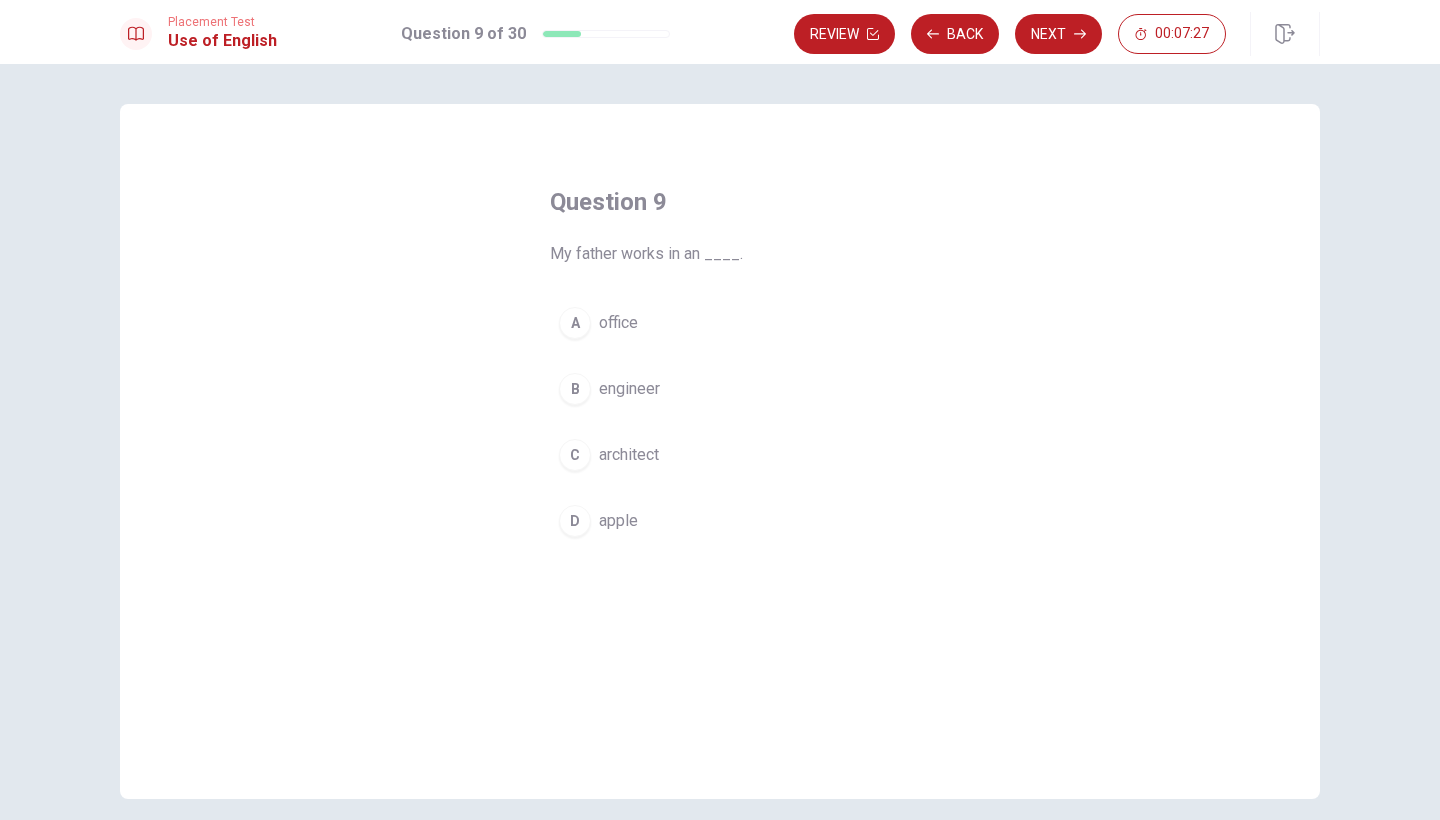 click on "A" at bounding box center [575, 323] 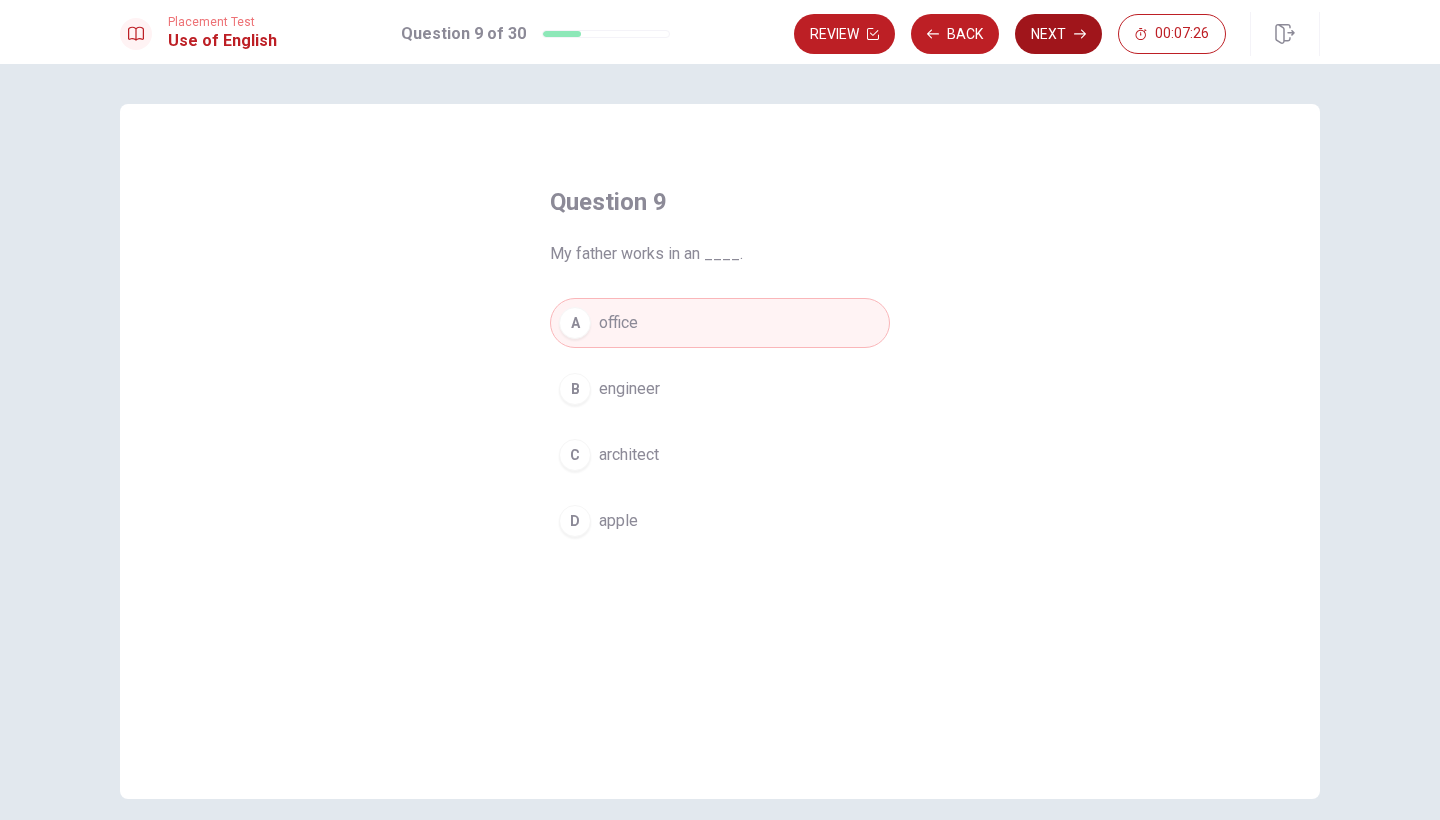 click on "Next" at bounding box center (1058, 34) 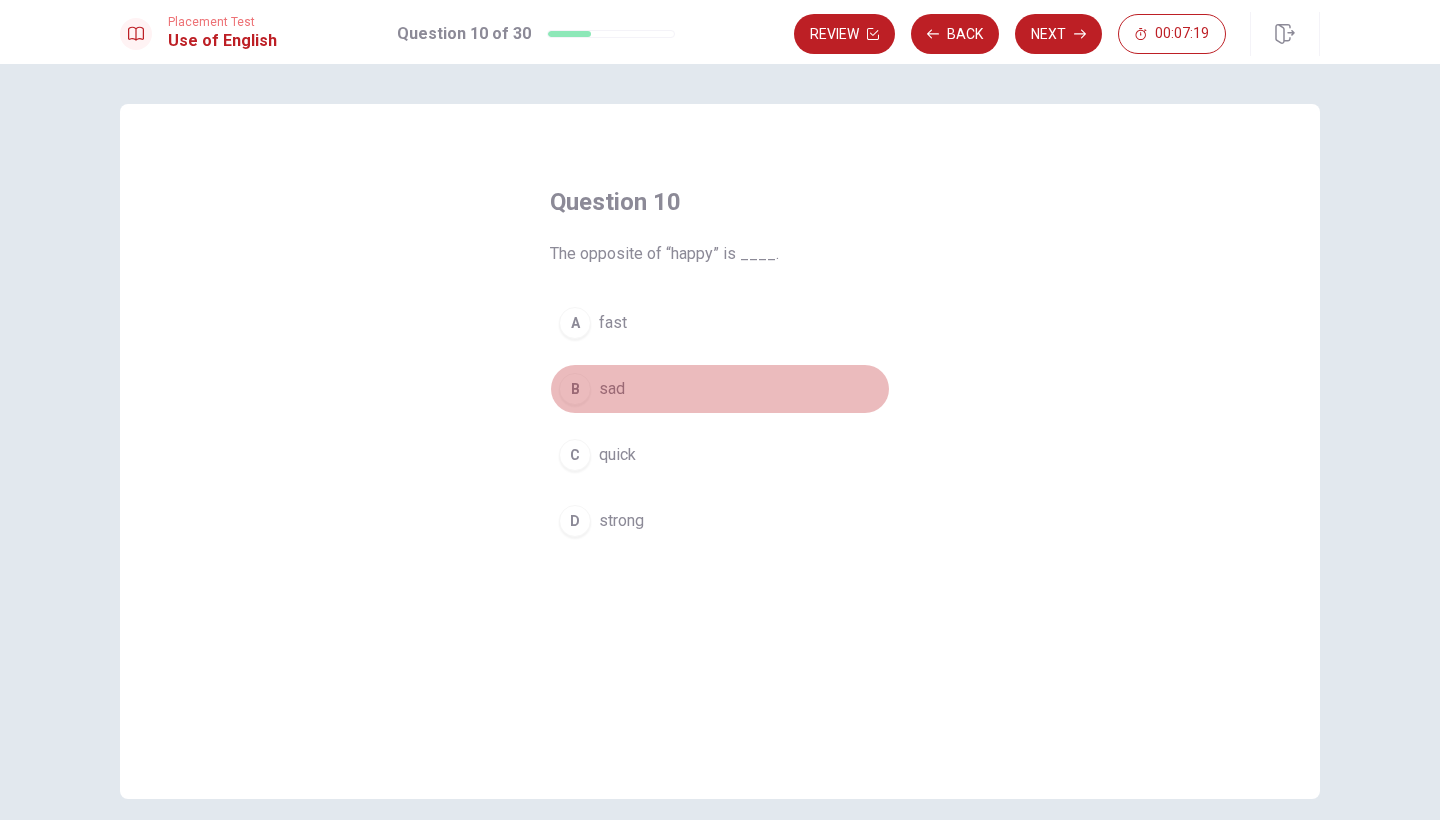 click on "B" at bounding box center [575, 389] 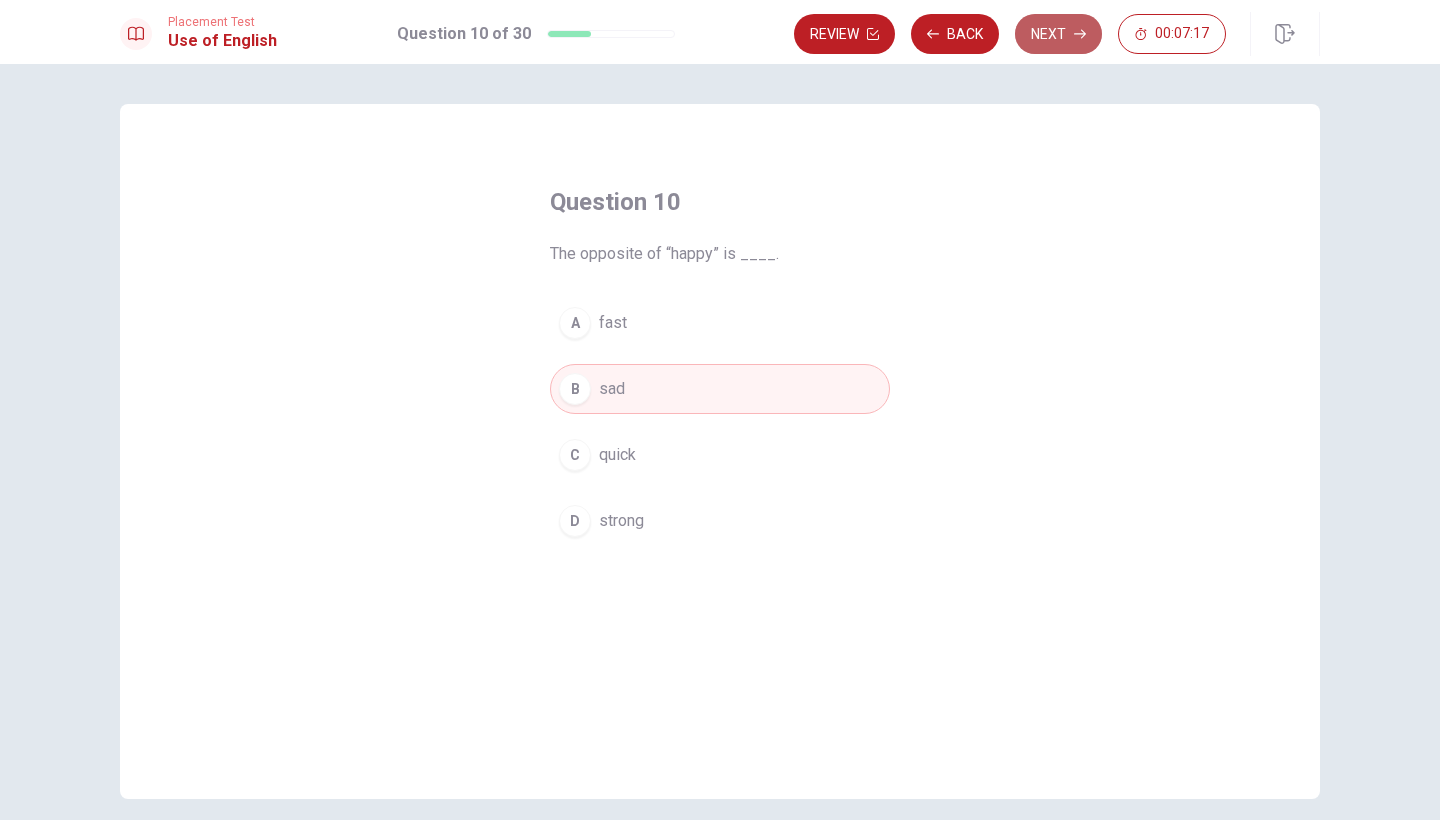click on "Next" at bounding box center [1058, 34] 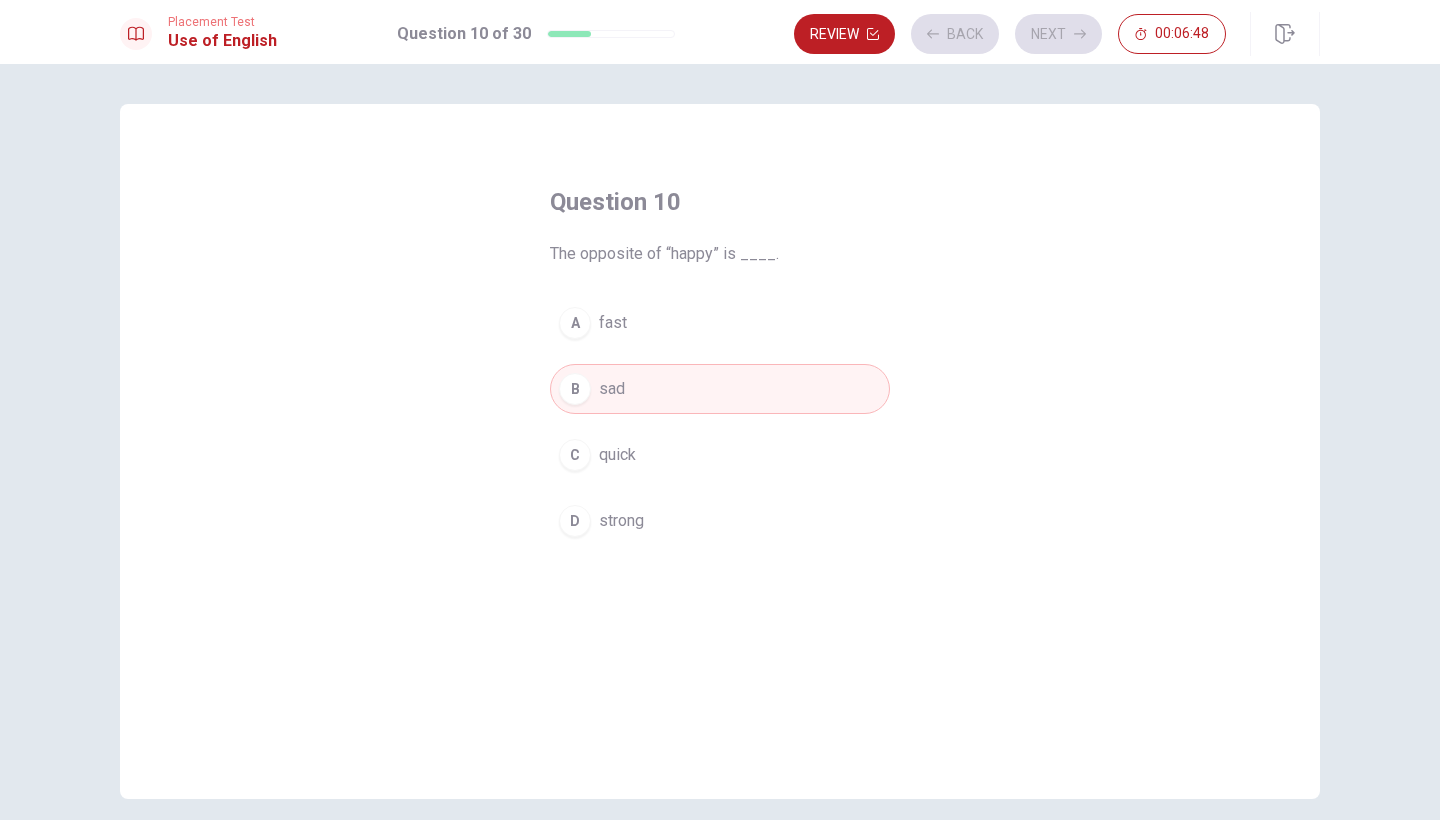 scroll, scrollTop: 0, scrollLeft: 0, axis: both 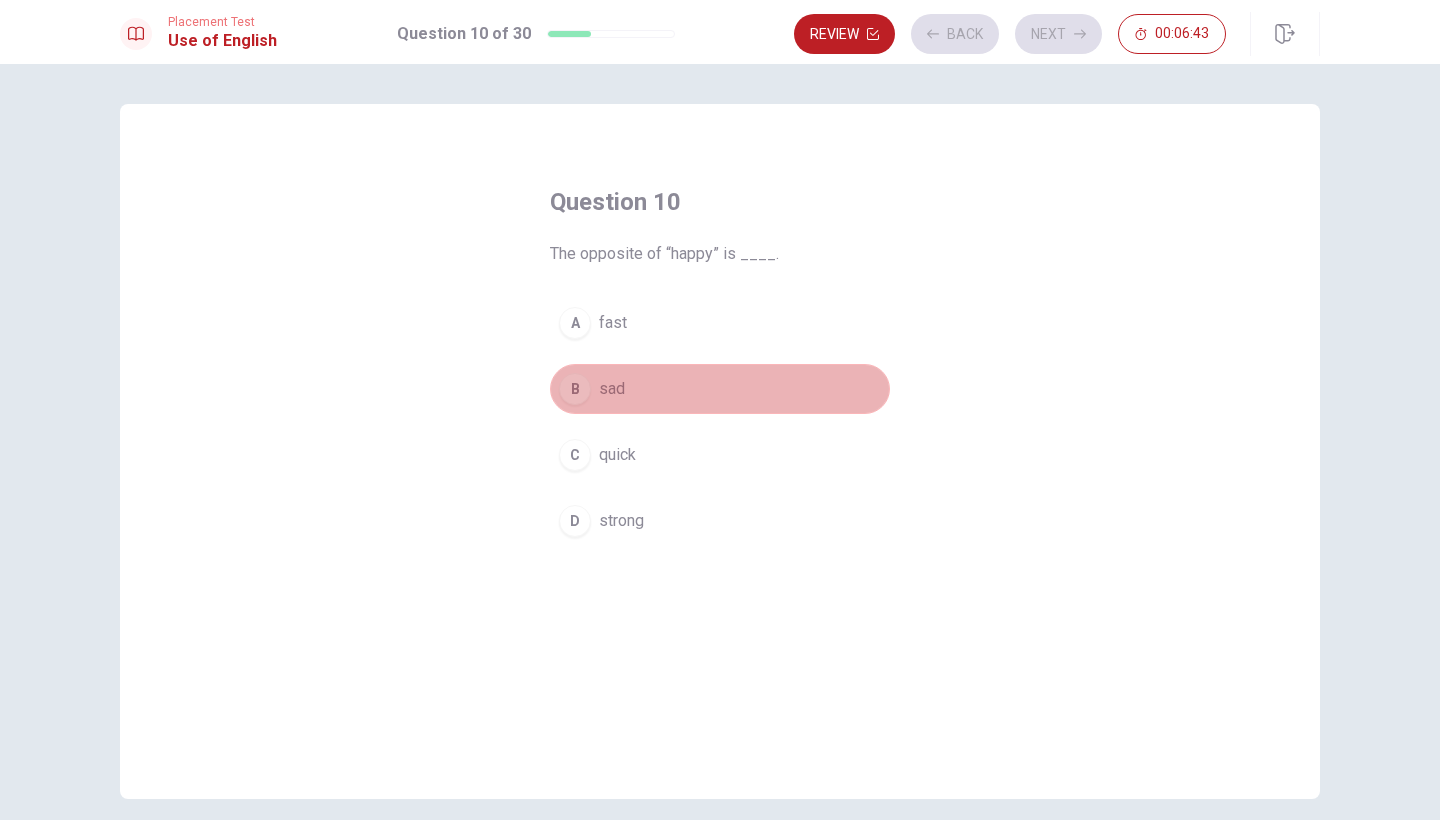 click on "B sad" at bounding box center [720, 389] 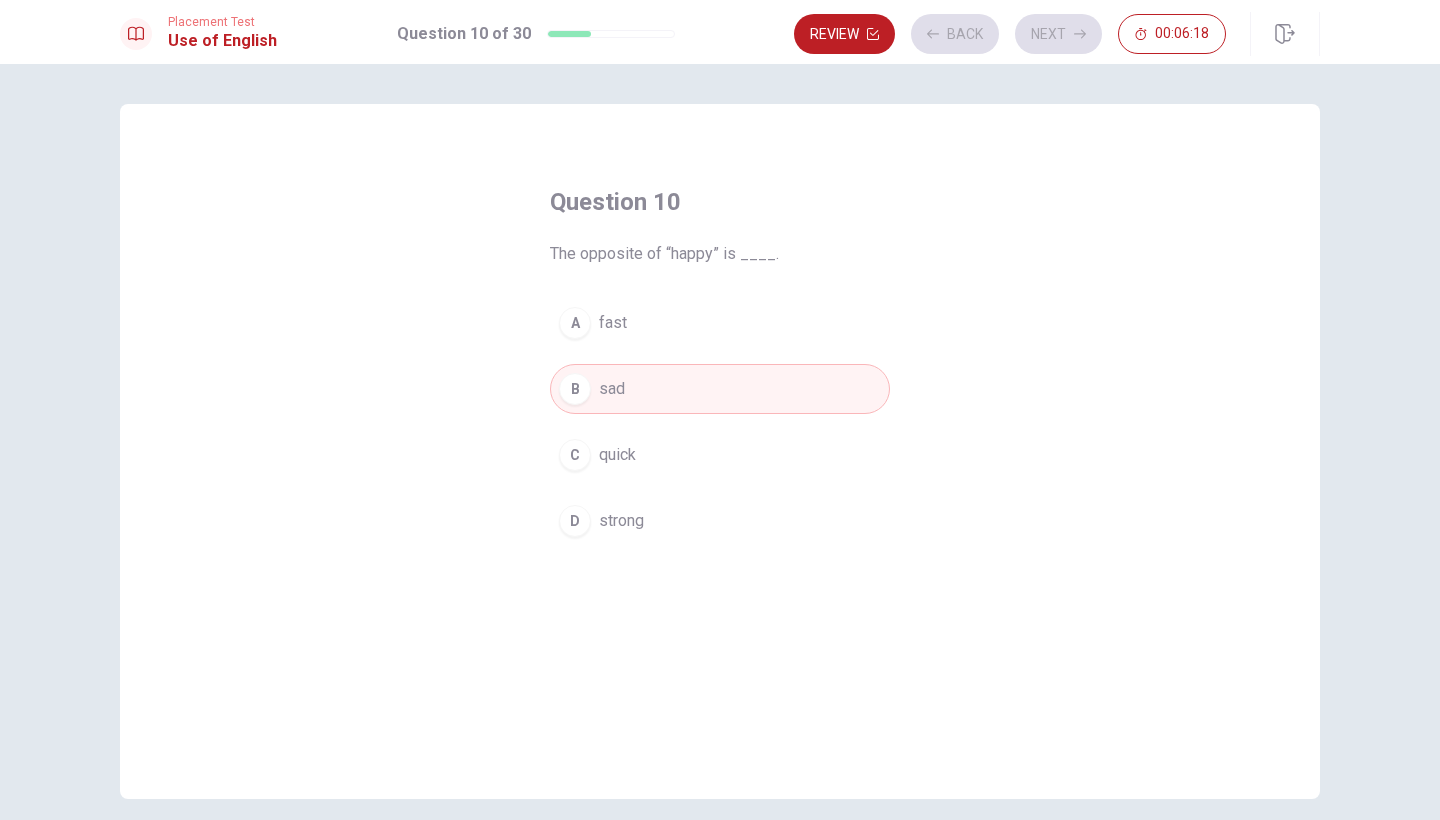 click on "Review Back Next 00:06:18" at bounding box center [1010, 34] 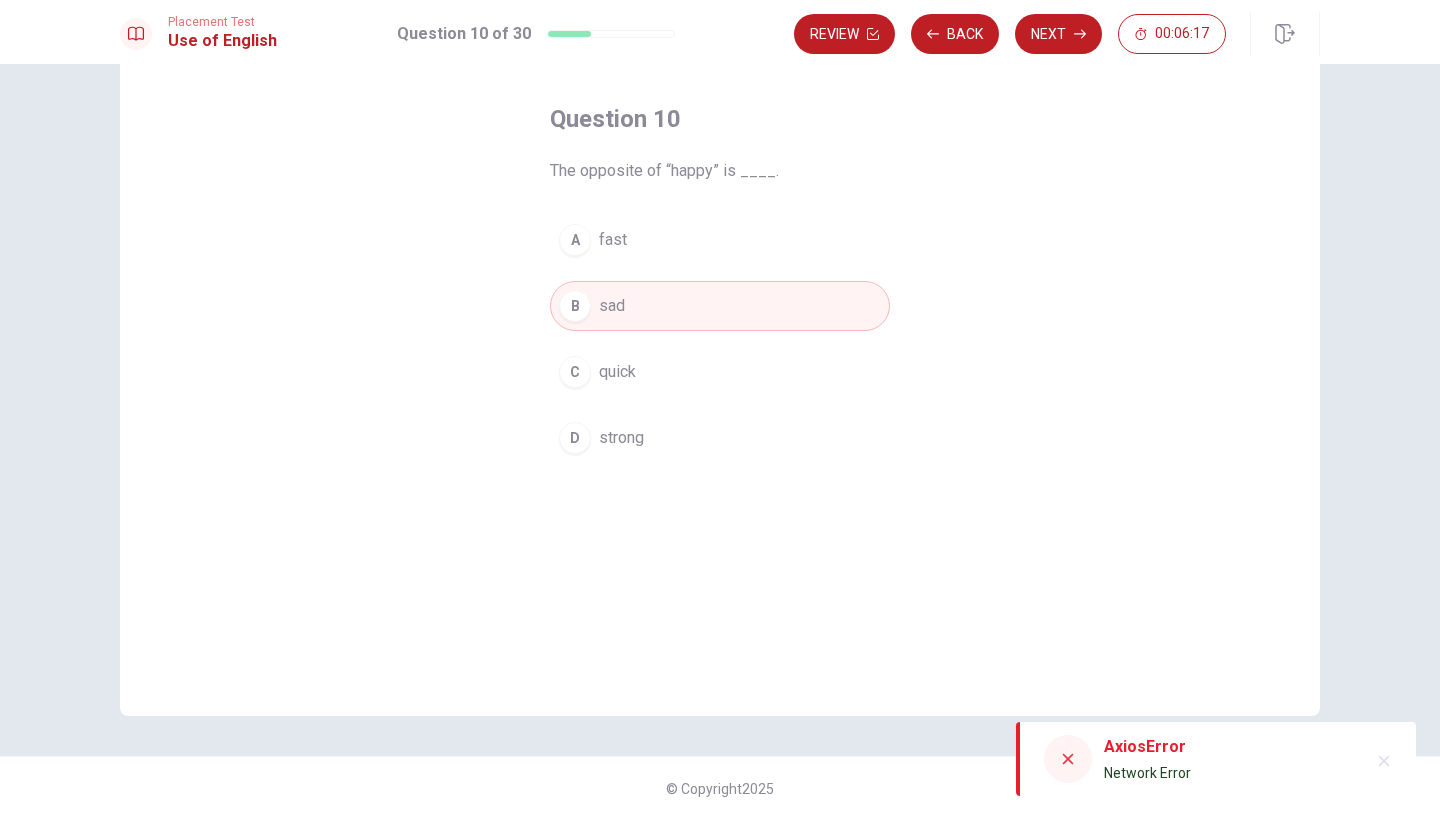 scroll, scrollTop: 83, scrollLeft: 0, axis: vertical 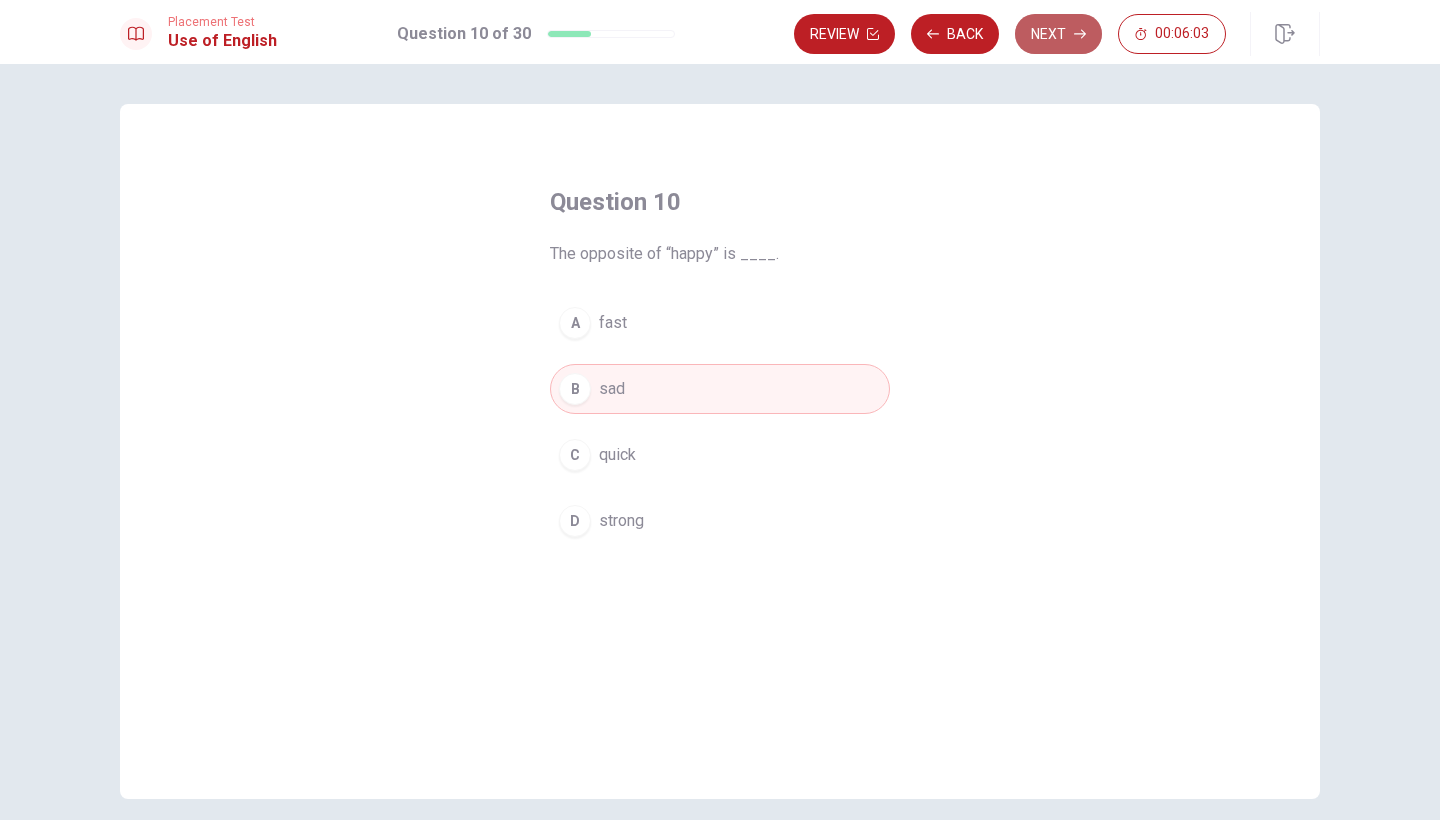 click on "Next" at bounding box center (1058, 34) 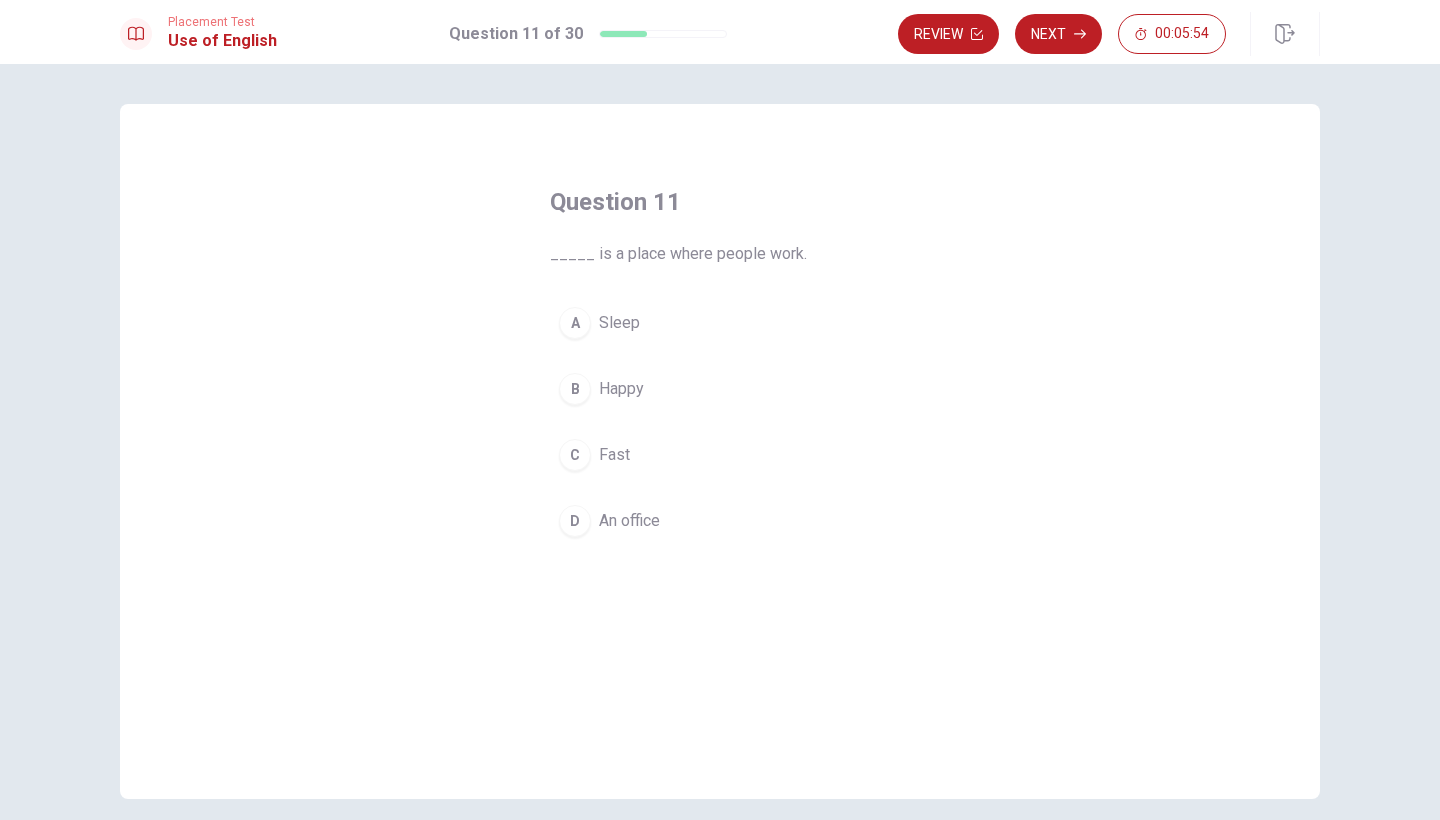 click on "D" at bounding box center (575, 521) 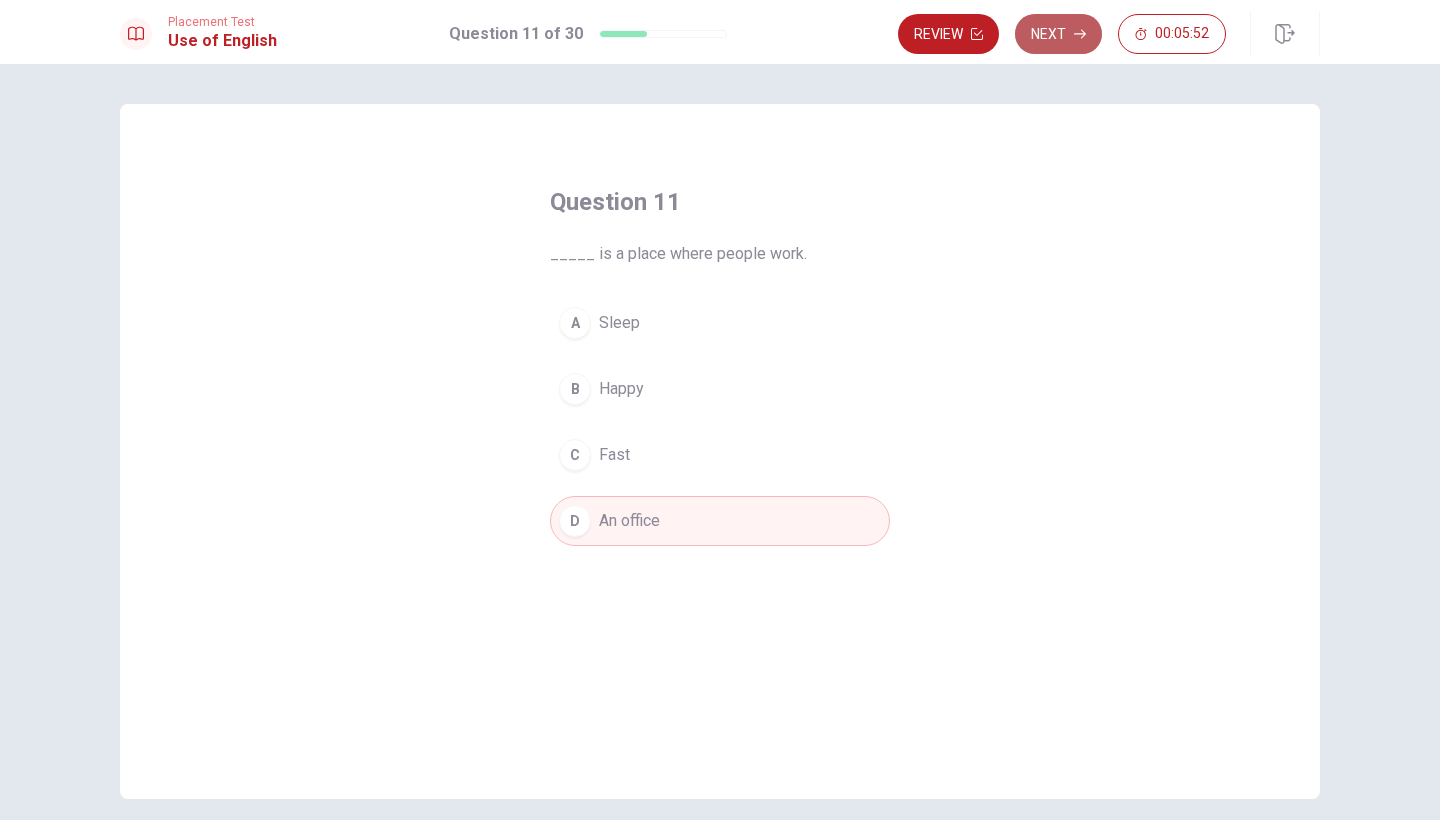 click on "Next" at bounding box center (1058, 34) 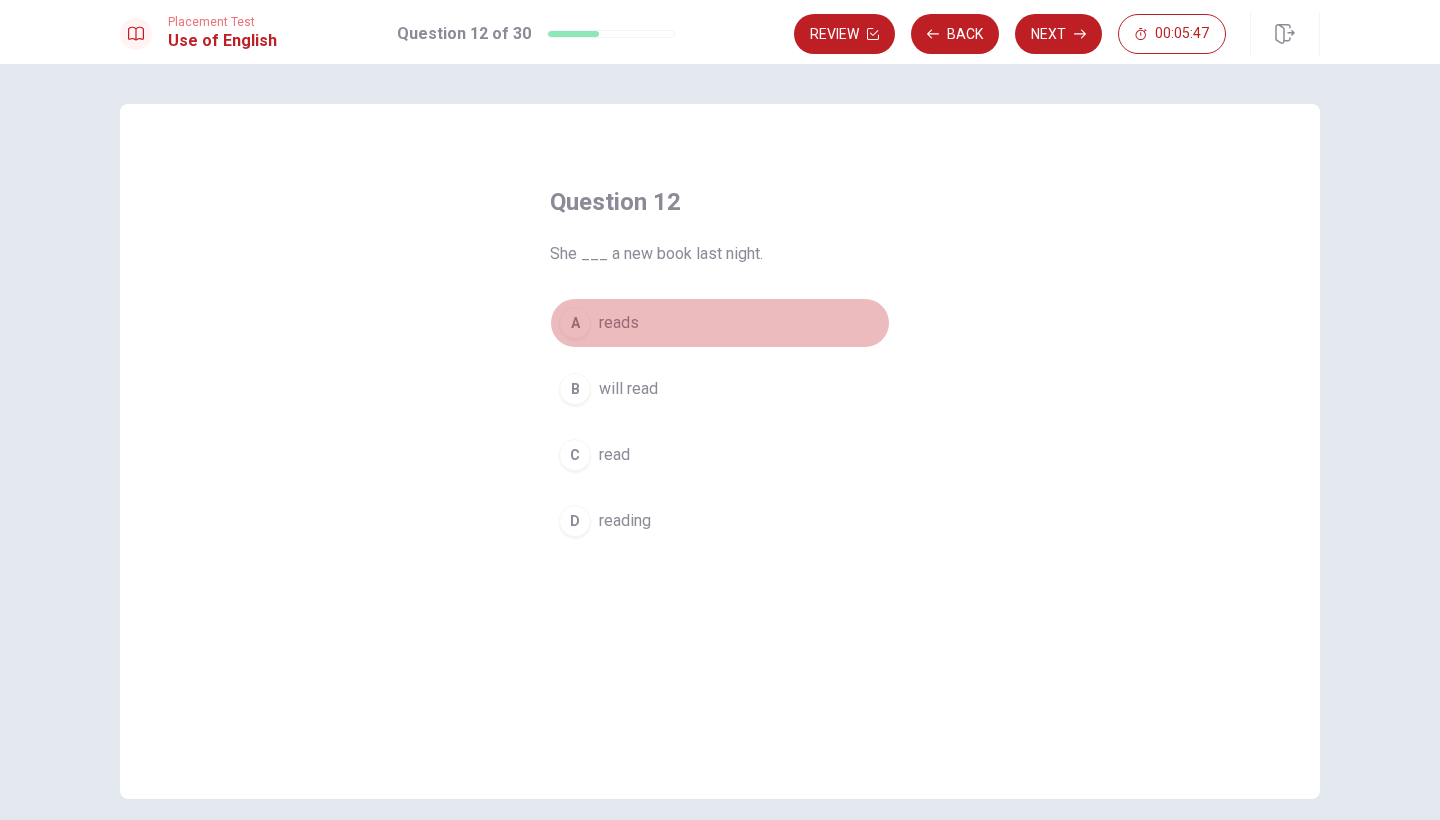 click on "A" at bounding box center [575, 323] 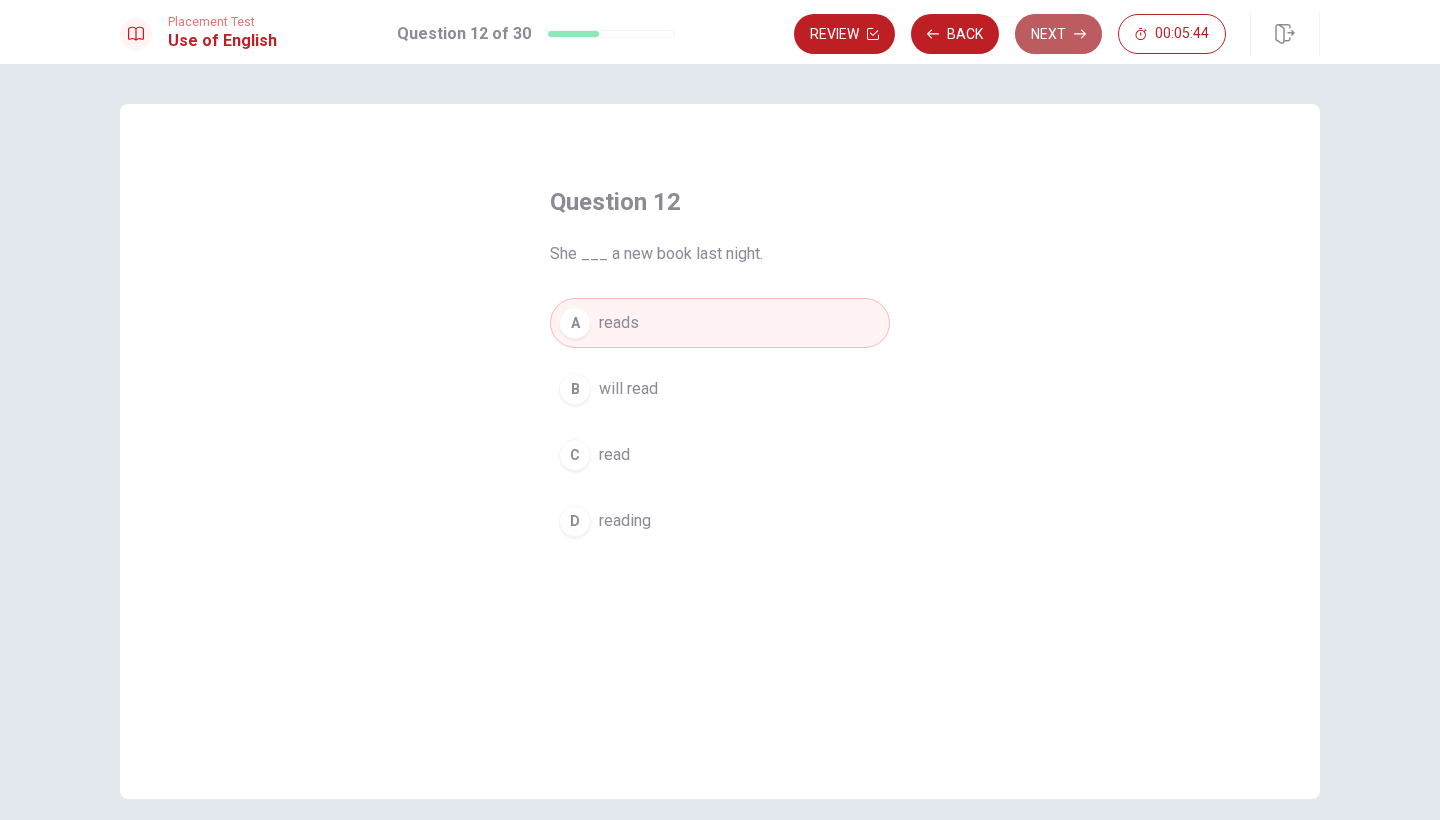 click on "Next" at bounding box center [1058, 34] 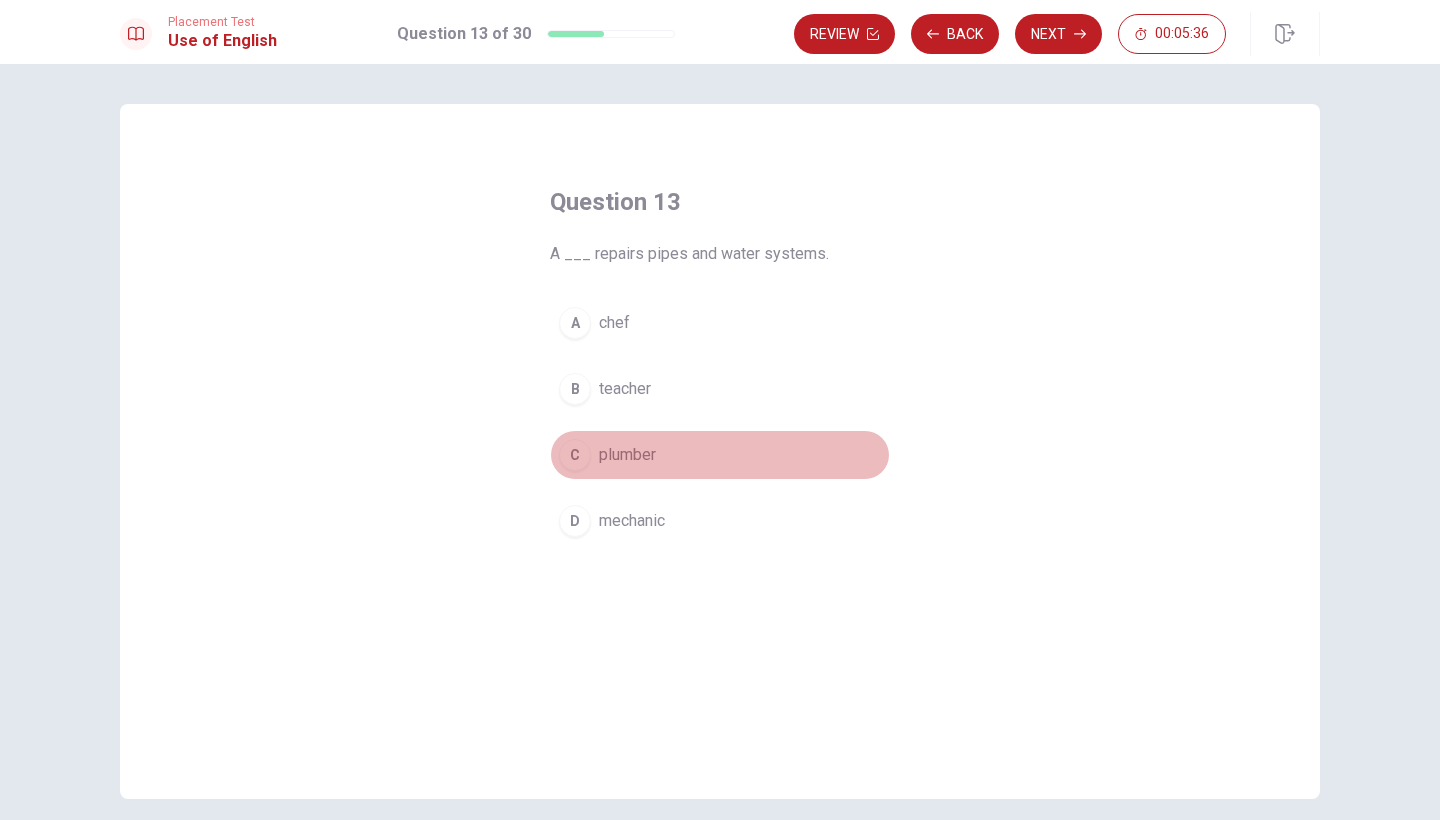 click on "C" at bounding box center [575, 455] 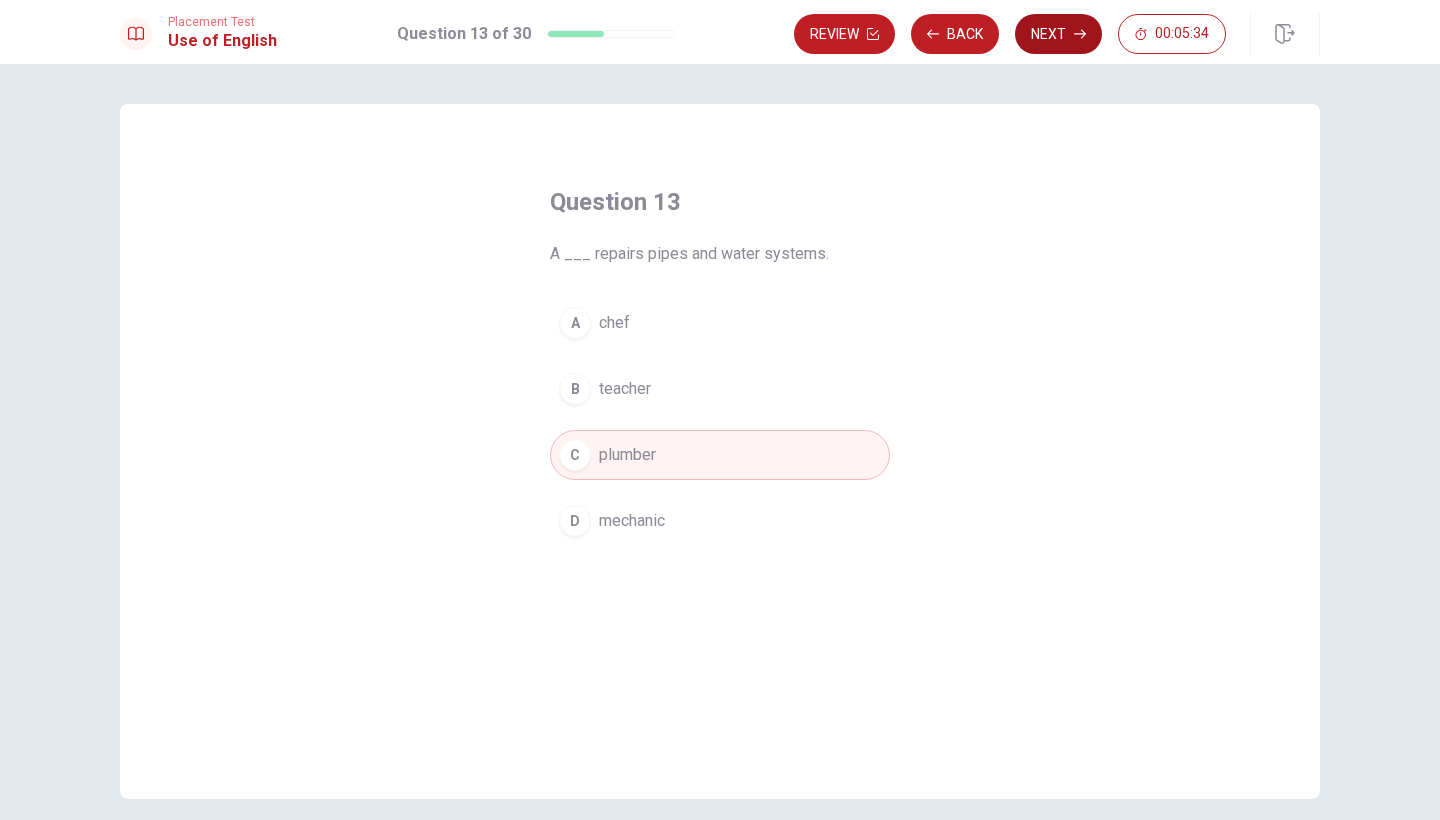 click on "Next" at bounding box center [1058, 34] 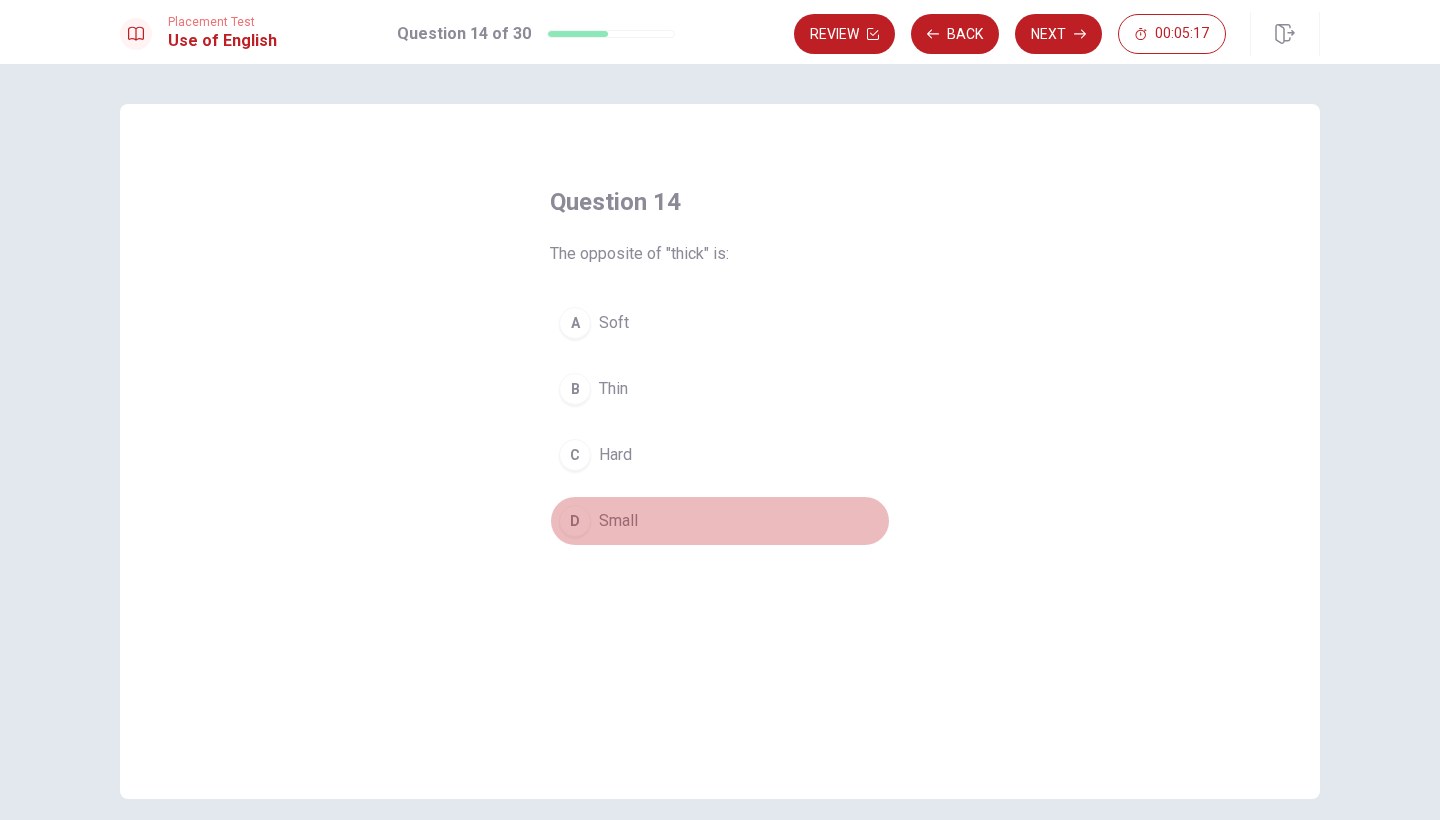 click on "D" at bounding box center [575, 521] 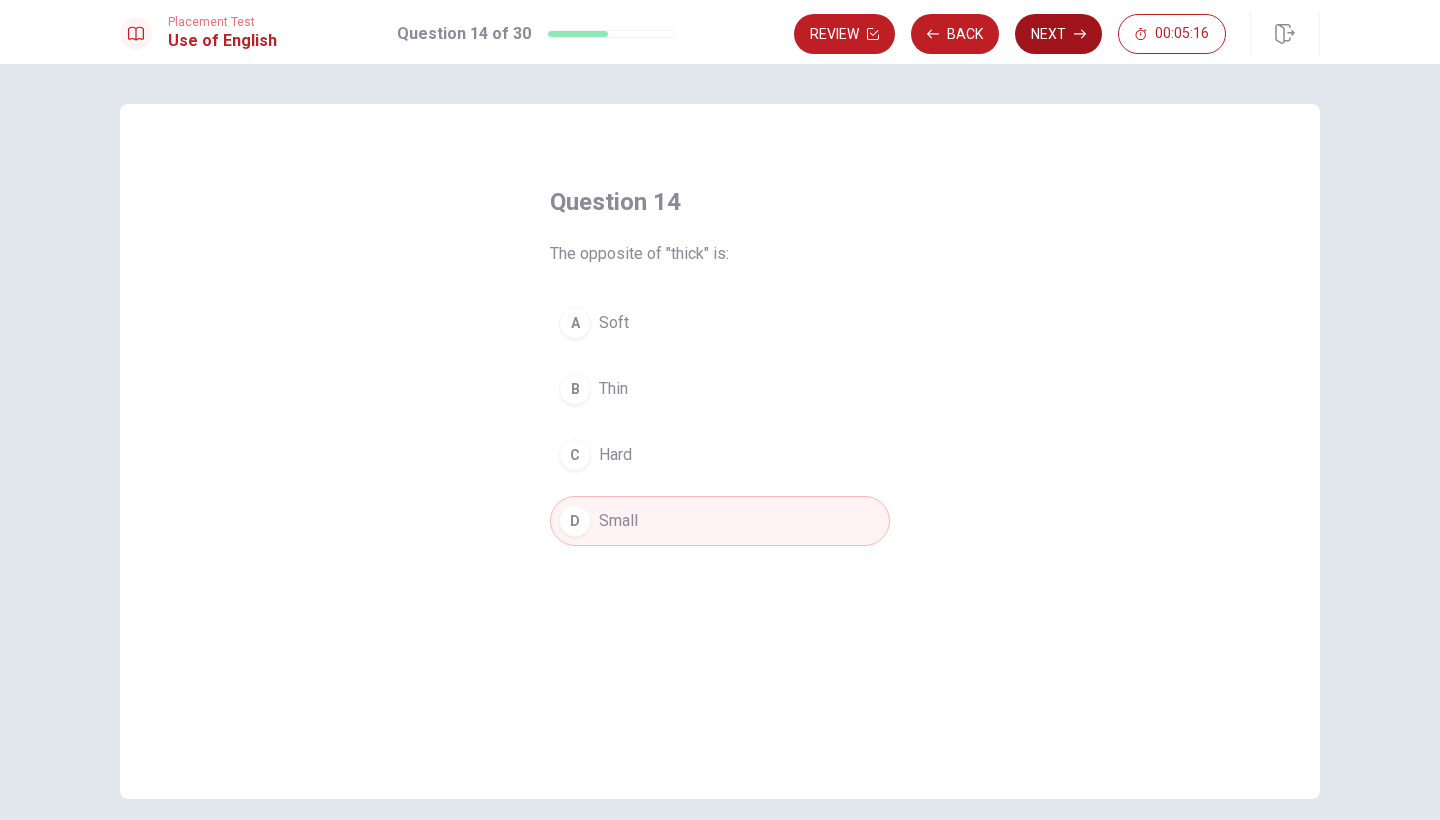 click 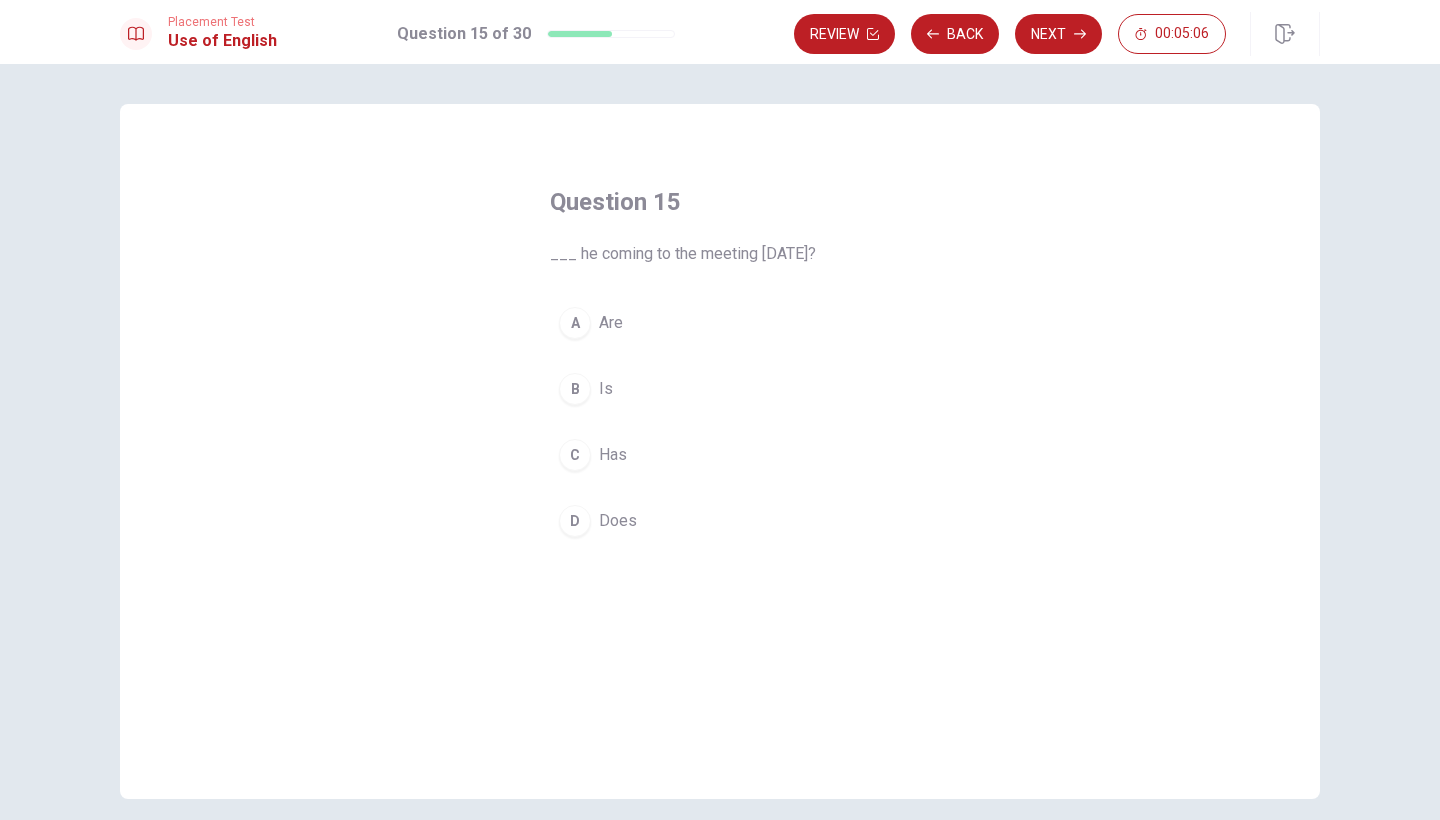 click on "B" at bounding box center [575, 389] 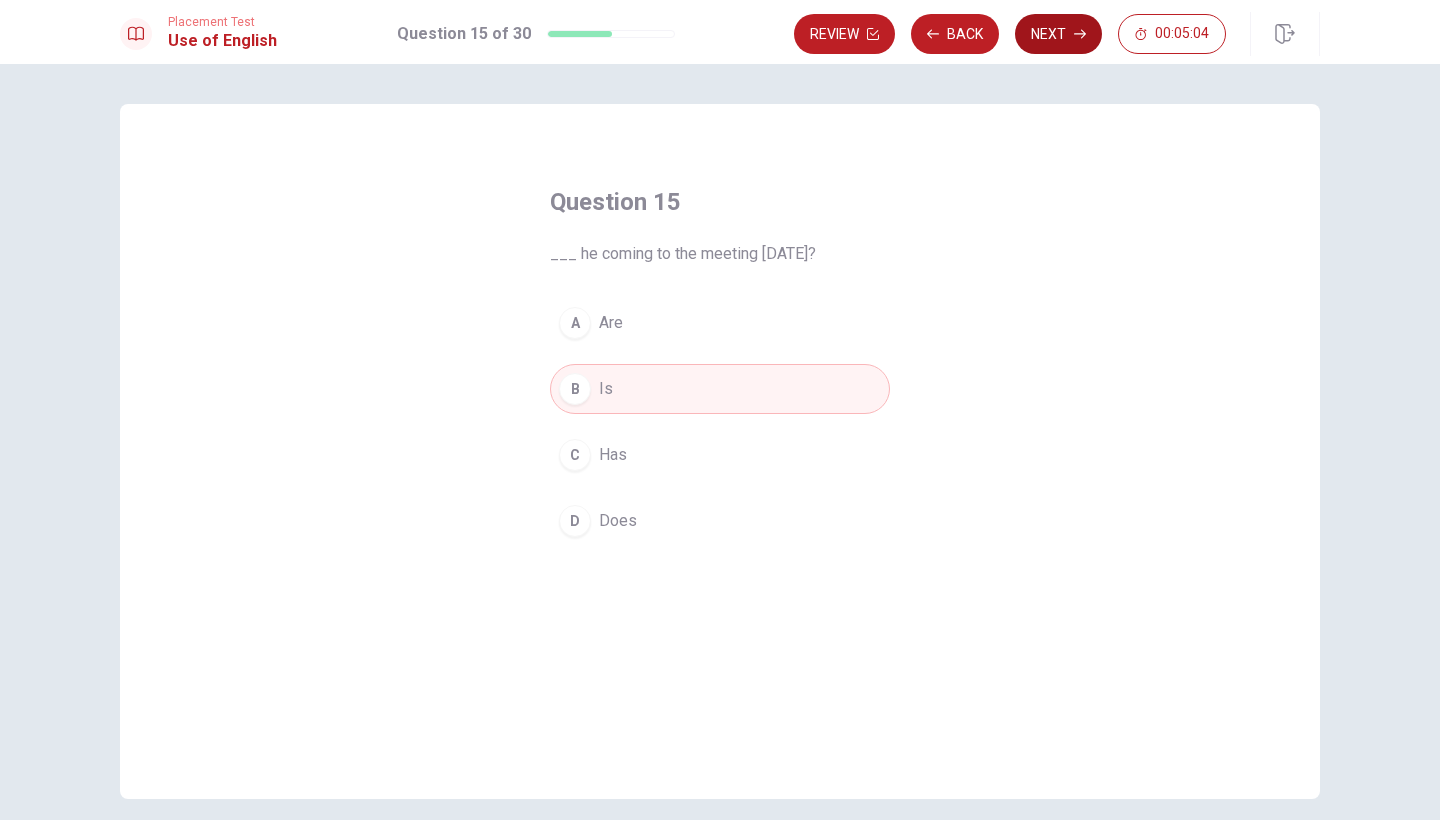 click 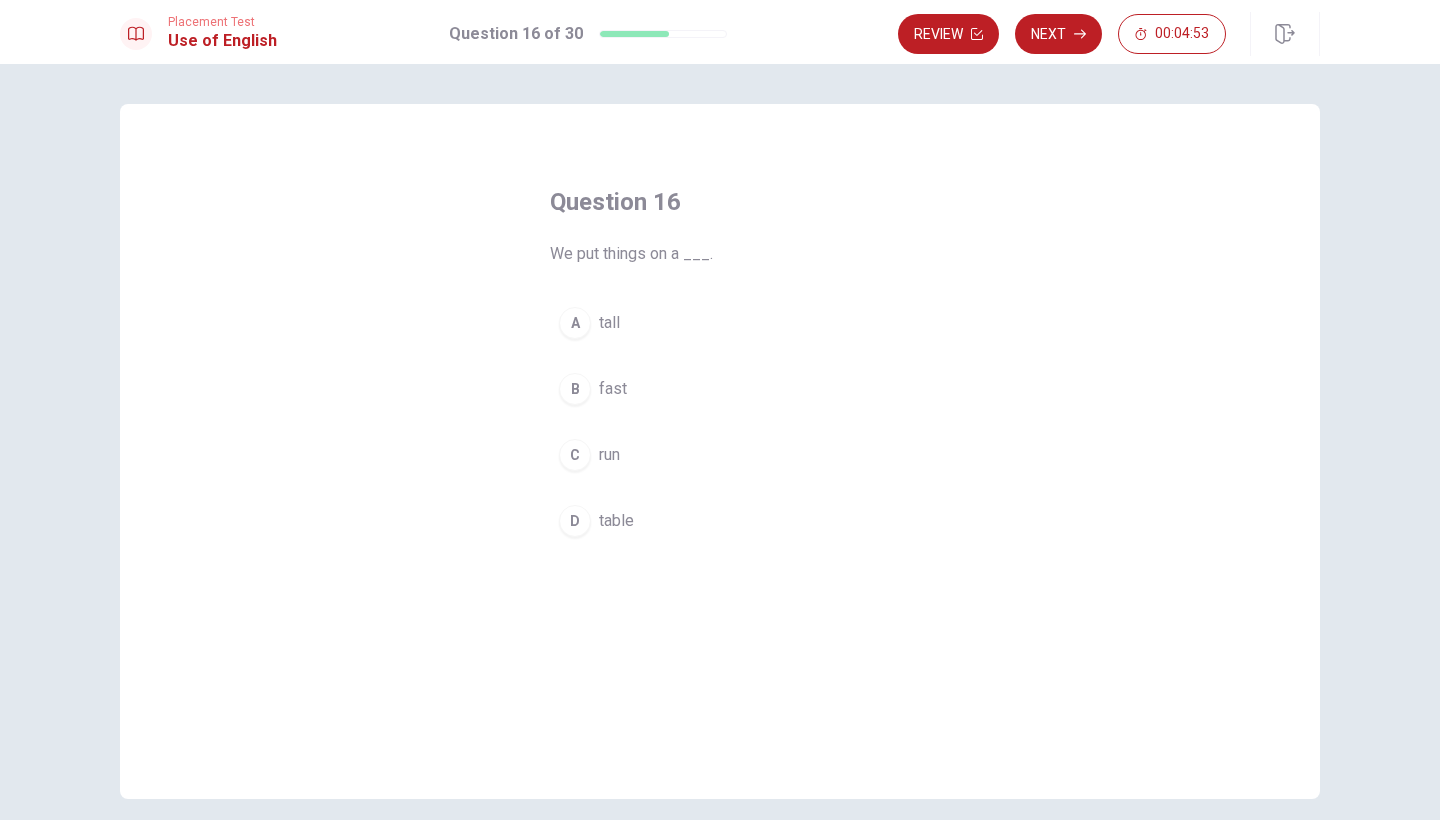 click on "C" at bounding box center (575, 455) 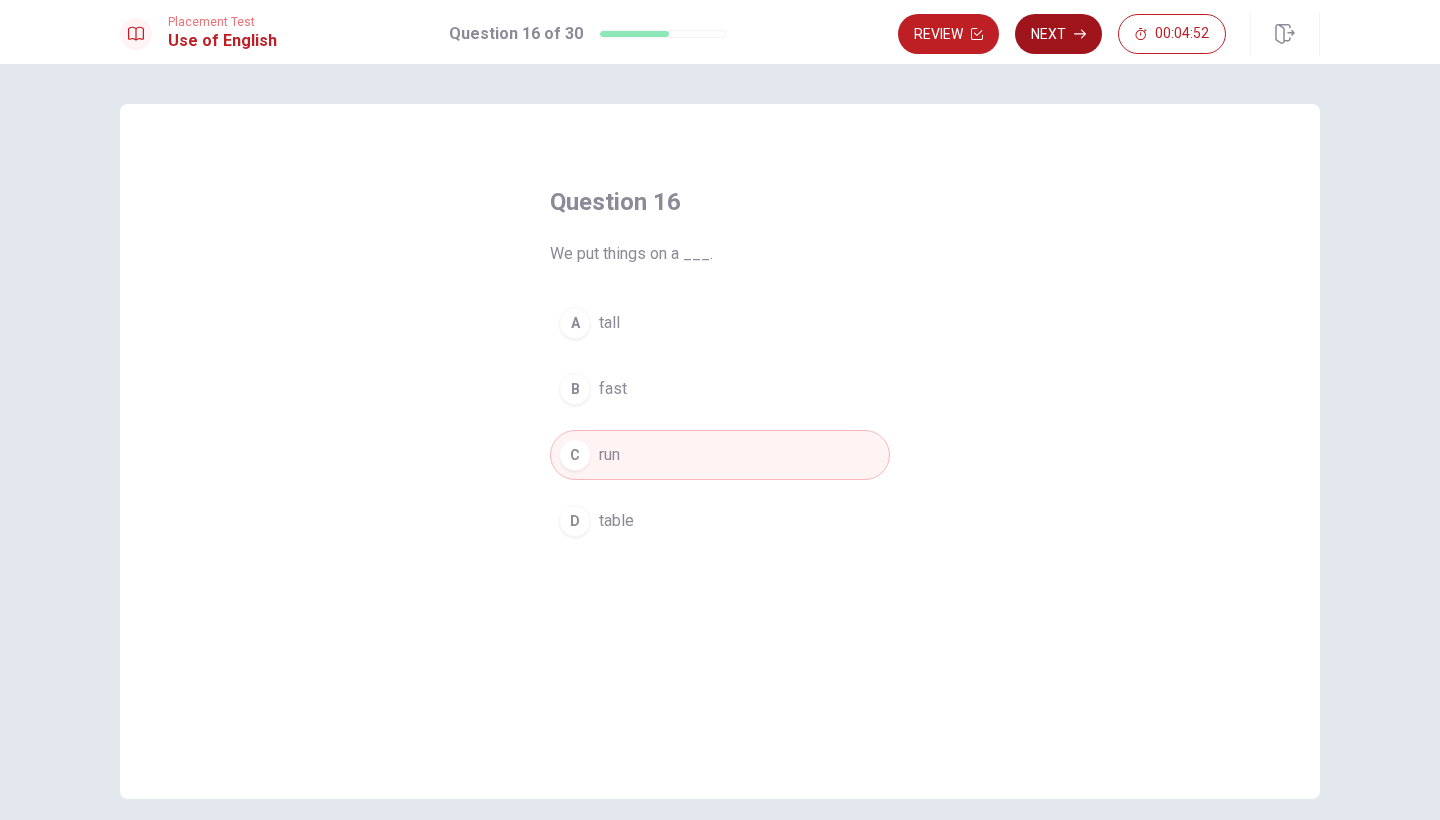 click 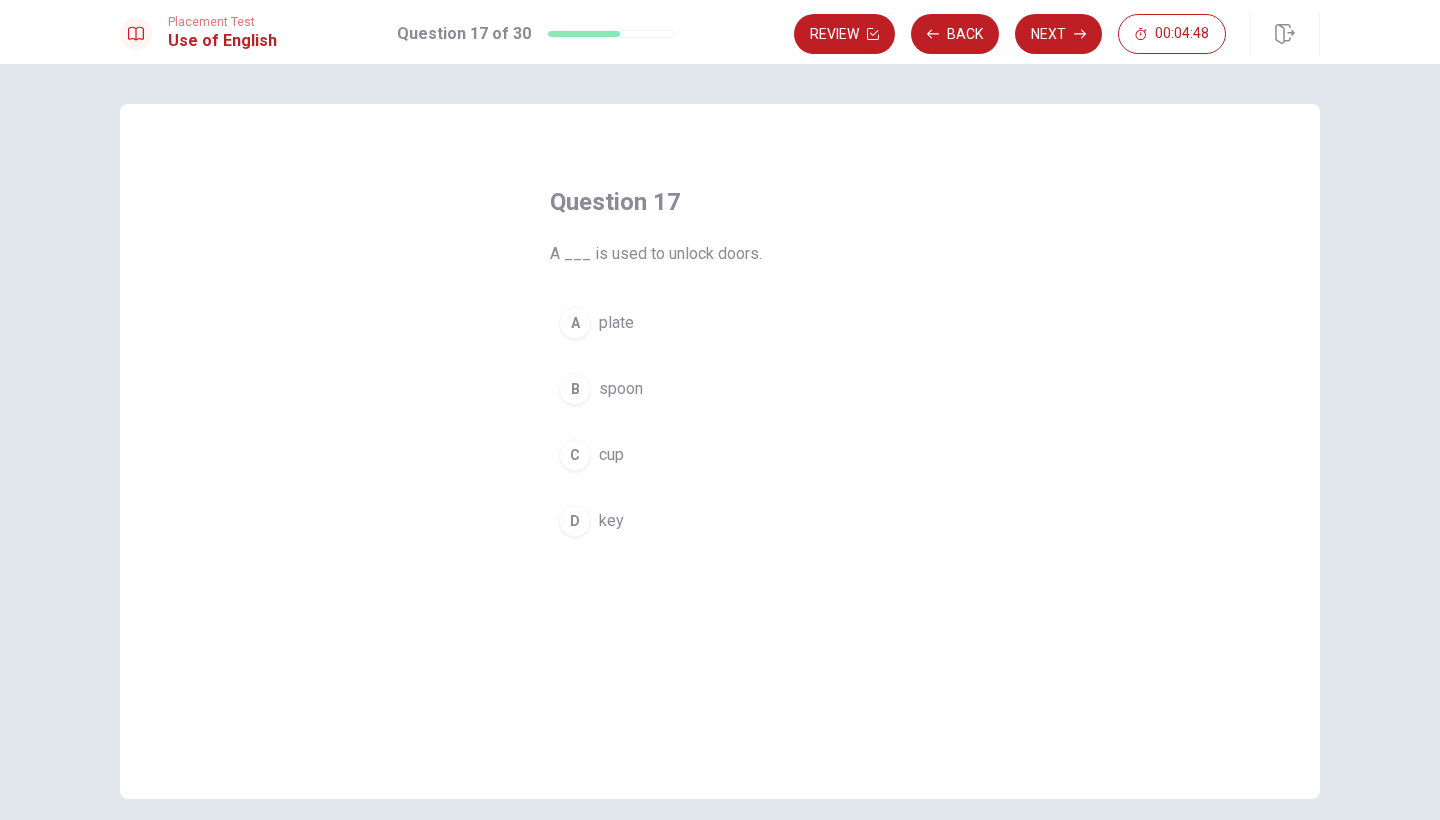 click on "D" at bounding box center (575, 521) 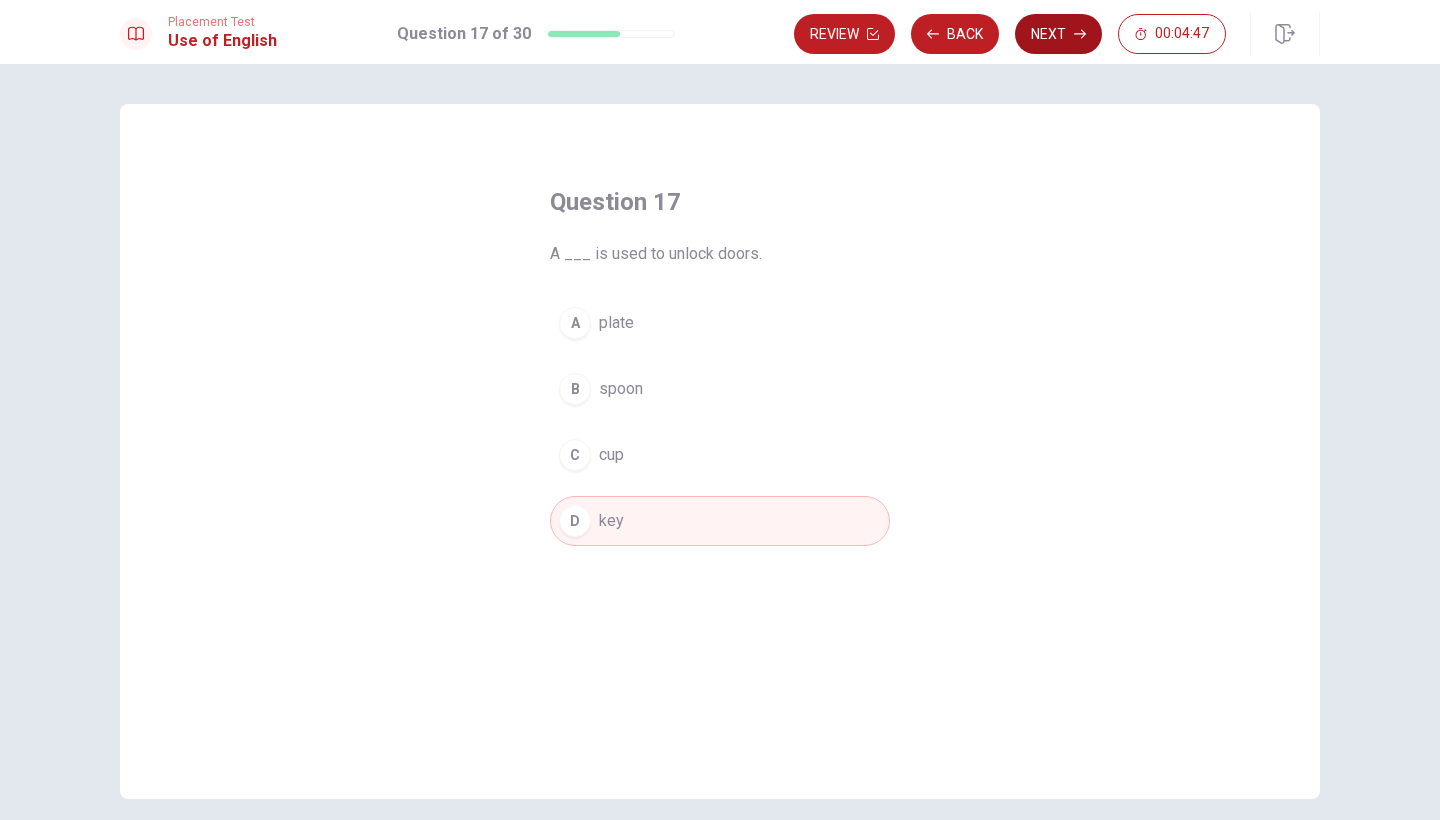 click on "Next" at bounding box center (1058, 34) 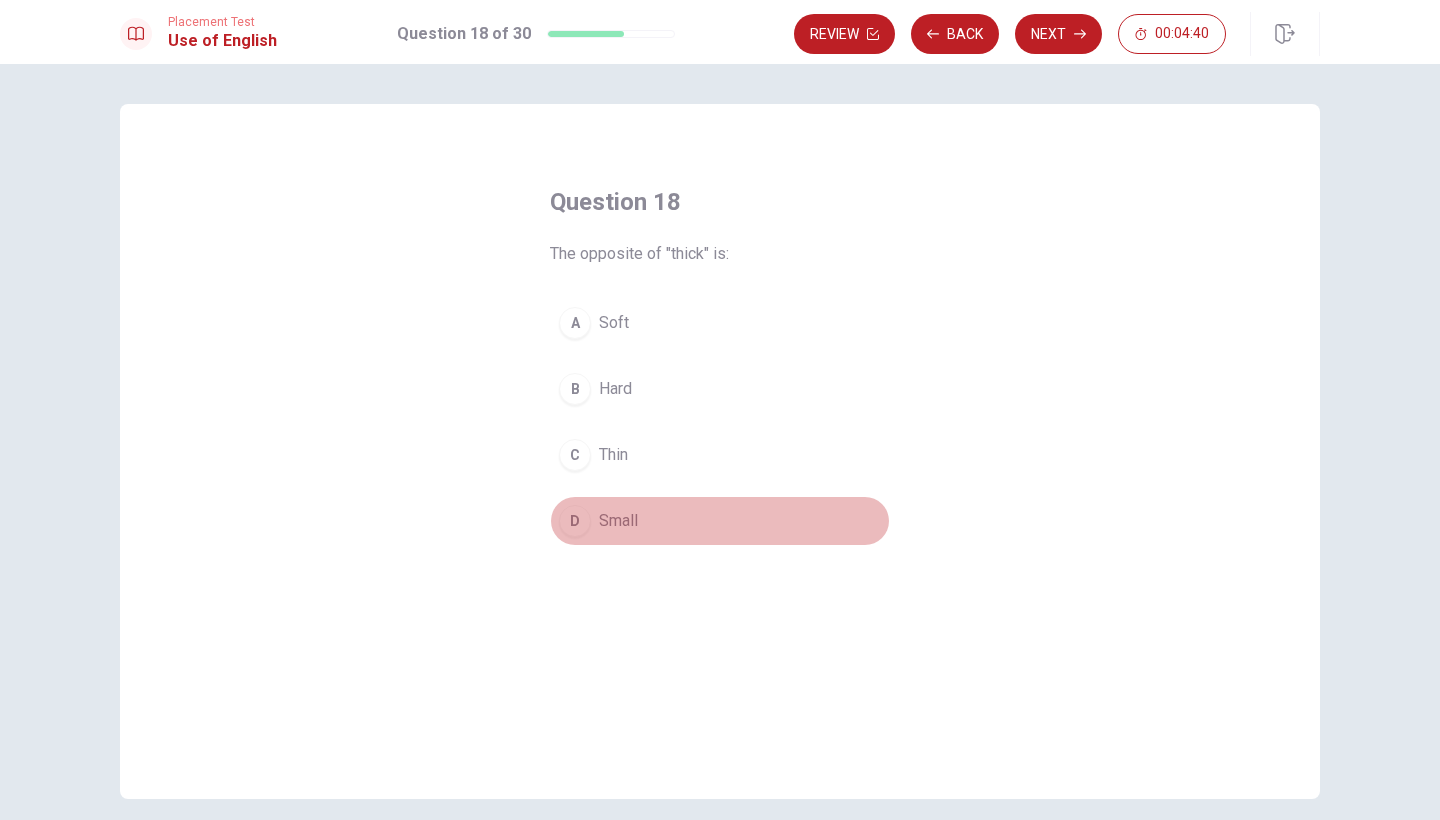 click on "D" at bounding box center [575, 521] 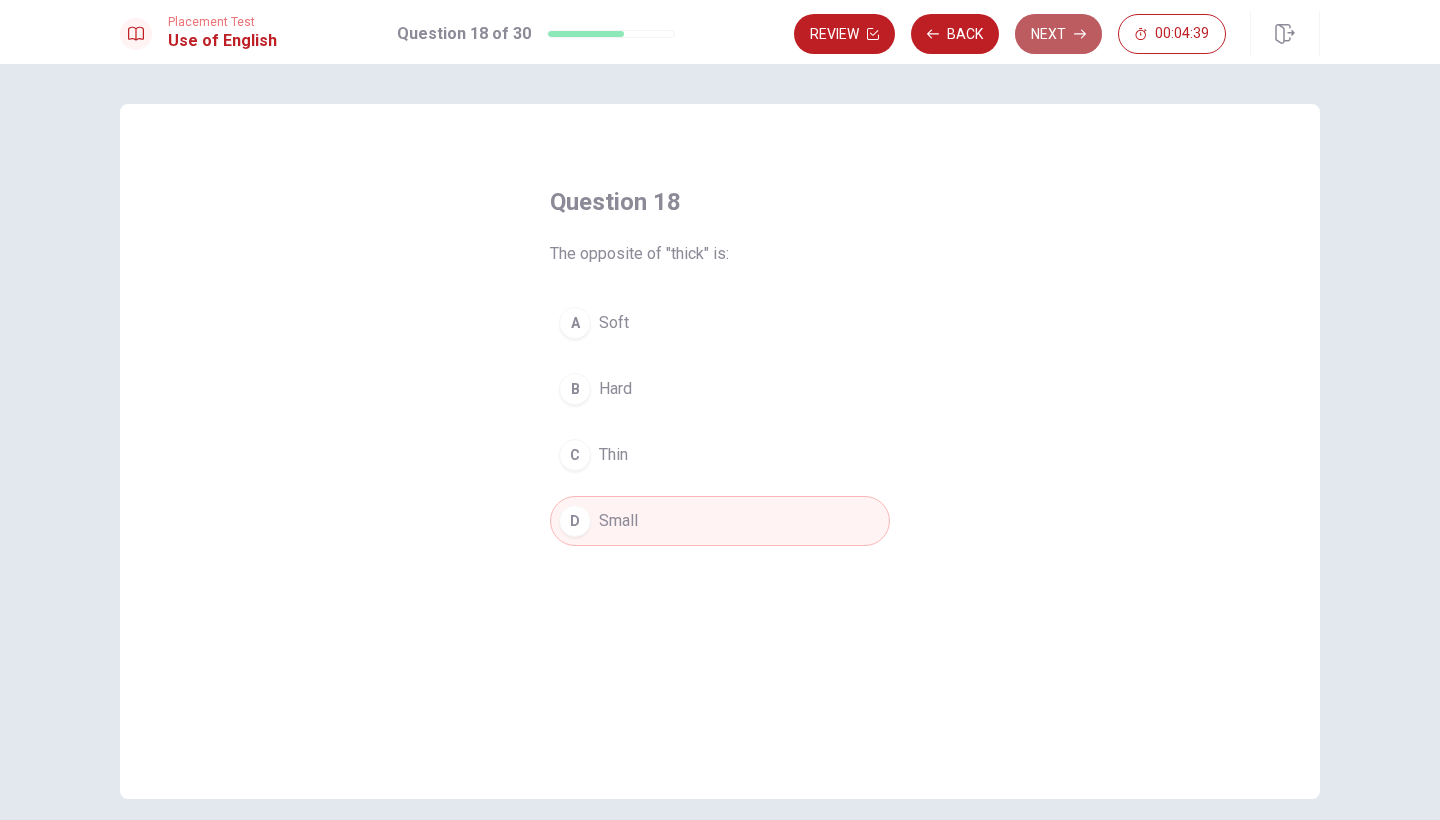click on "Next" at bounding box center [1058, 34] 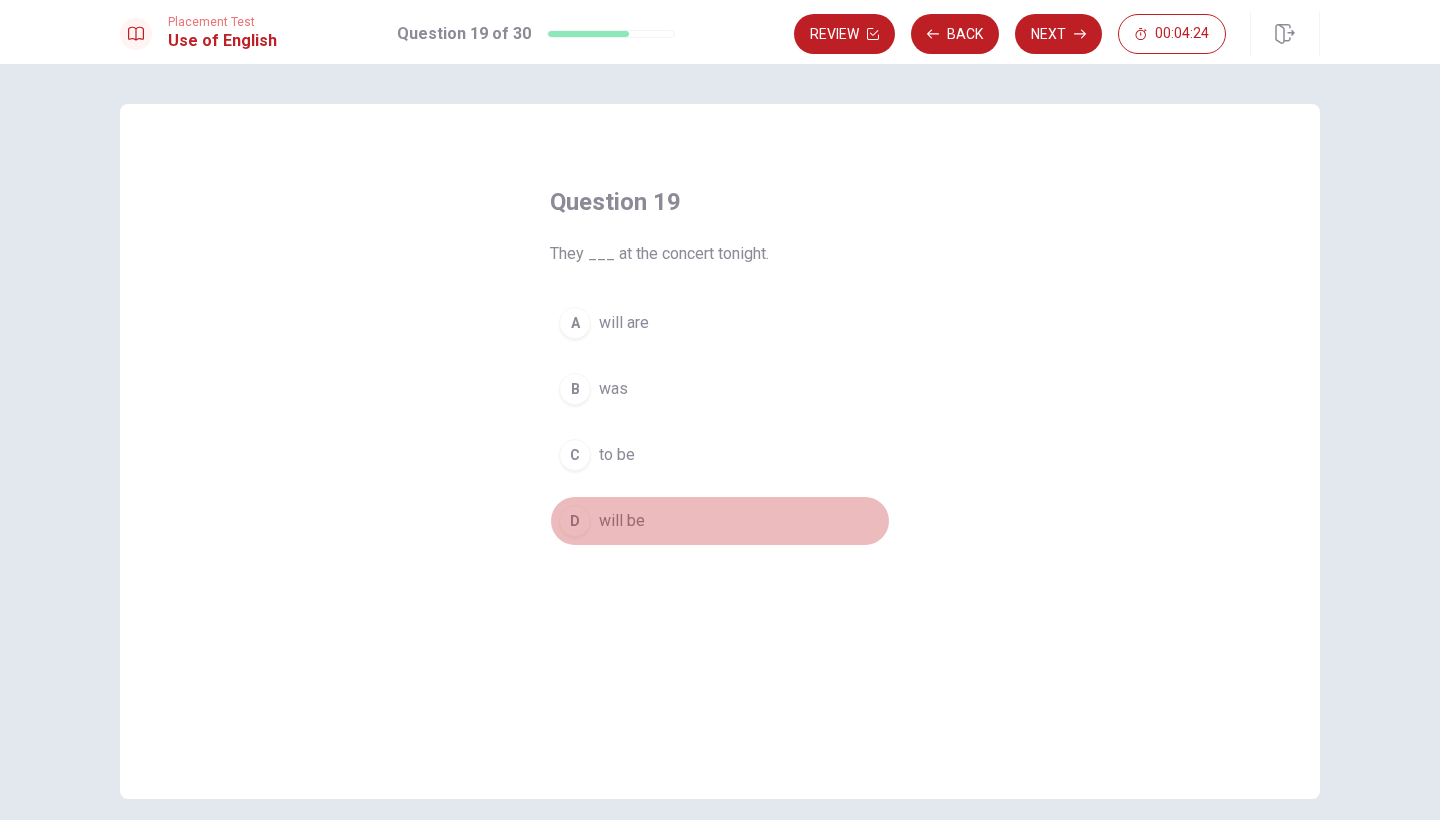 click on "D" at bounding box center [575, 521] 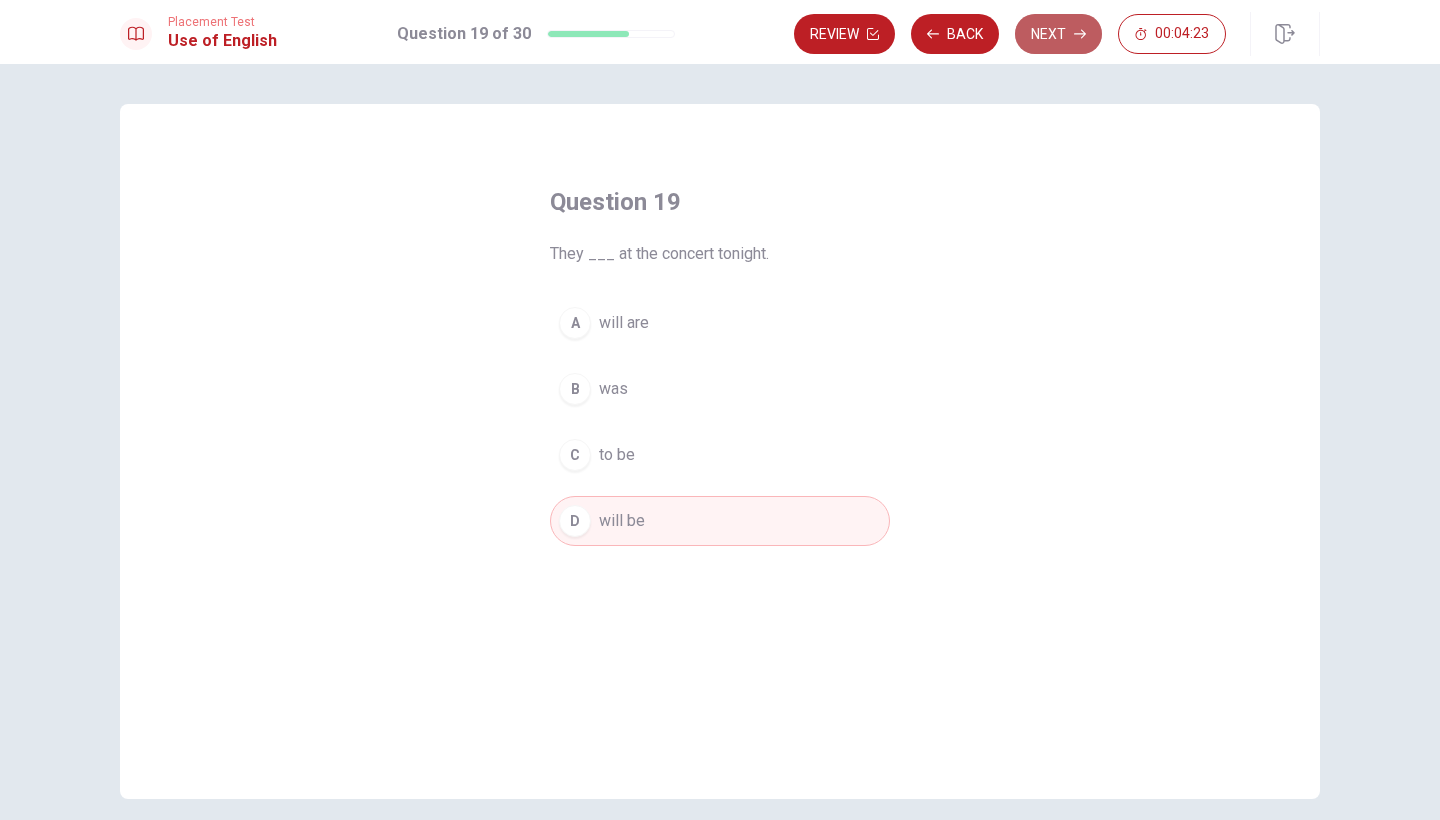 click on "Next" at bounding box center [1058, 34] 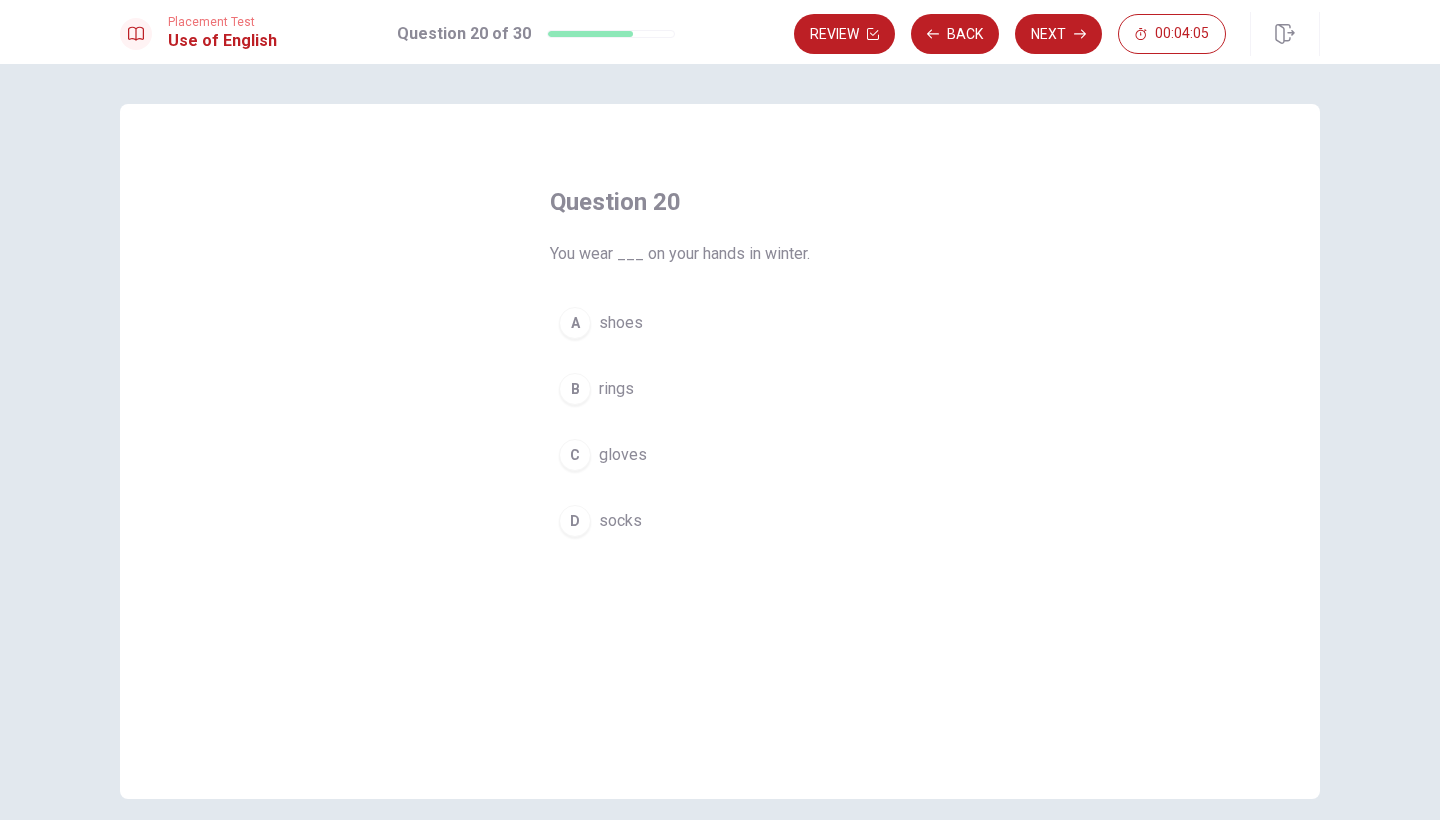 click on "B" at bounding box center [575, 389] 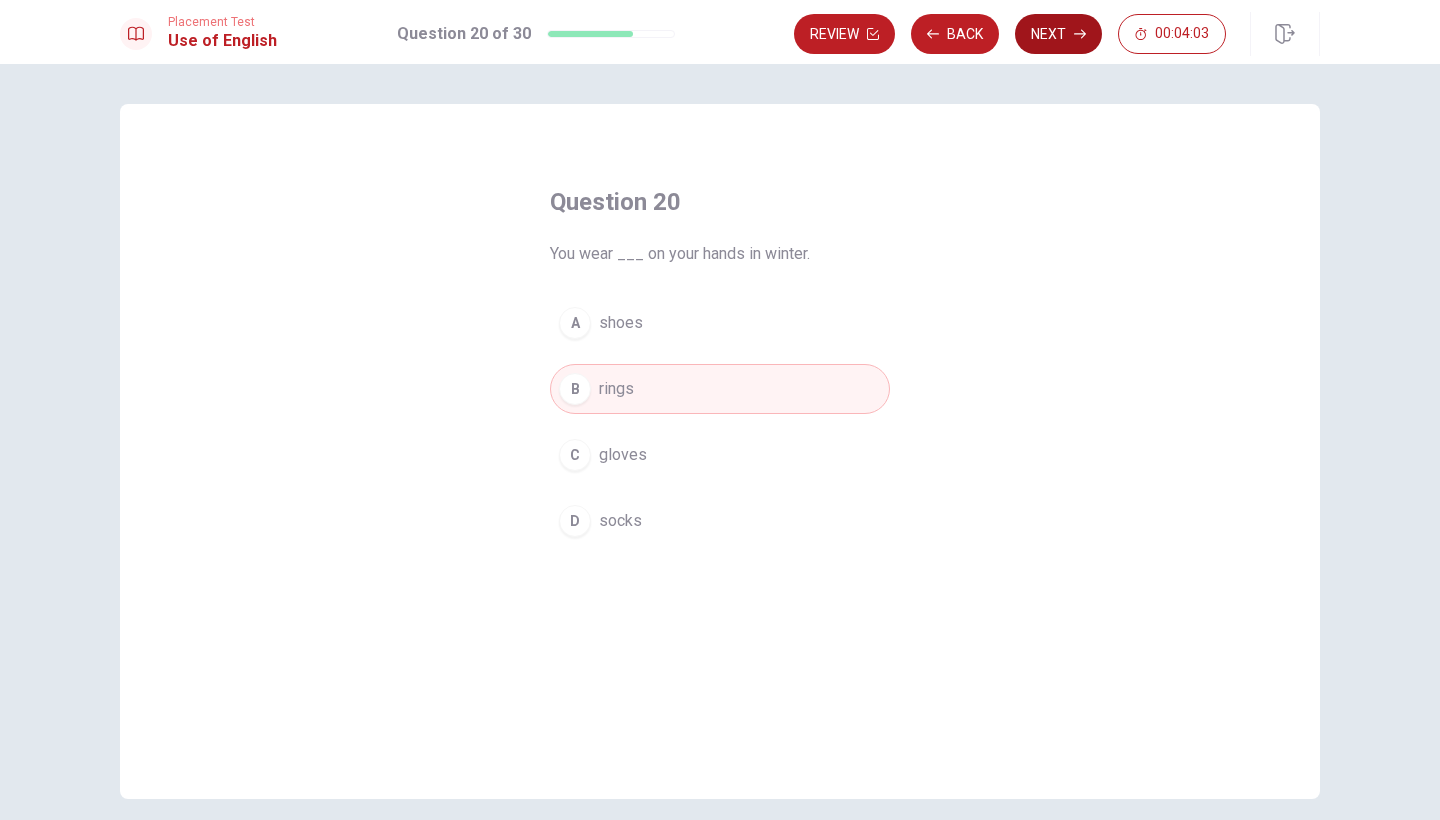 click 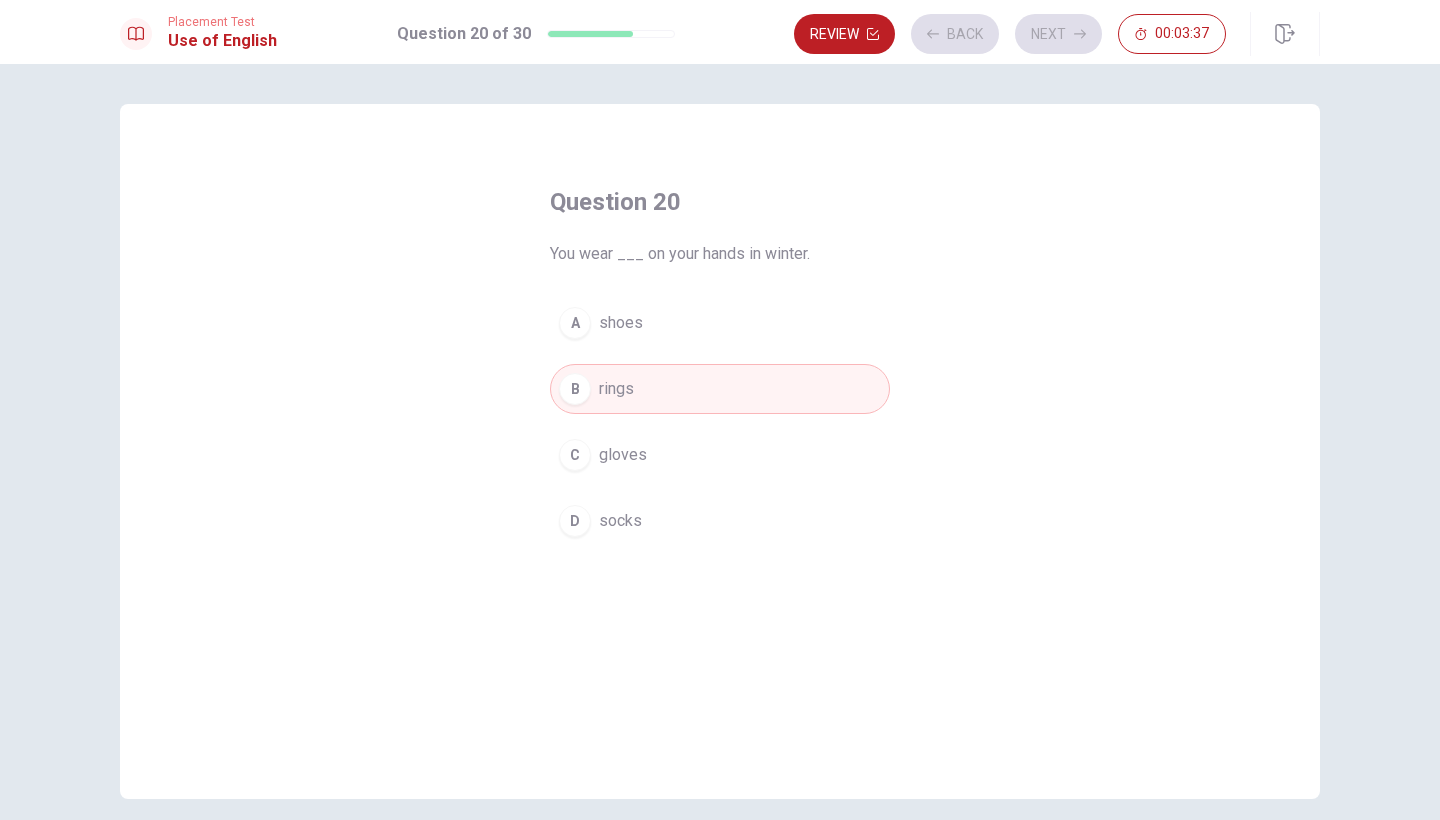 scroll, scrollTop: 0, scrollLeft: 0, axis: both 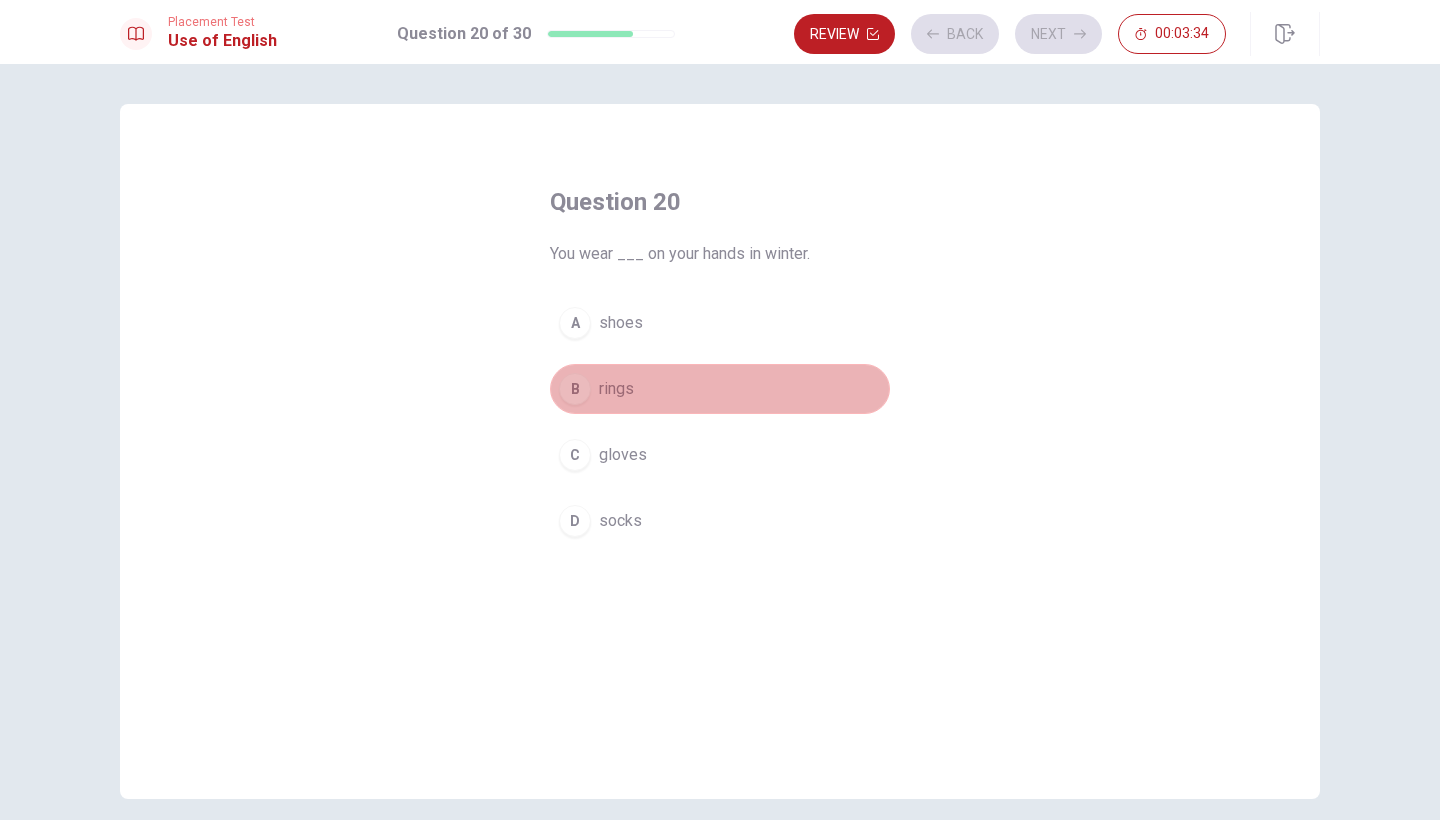 click on "B rings" at bounding box center (720, 389) 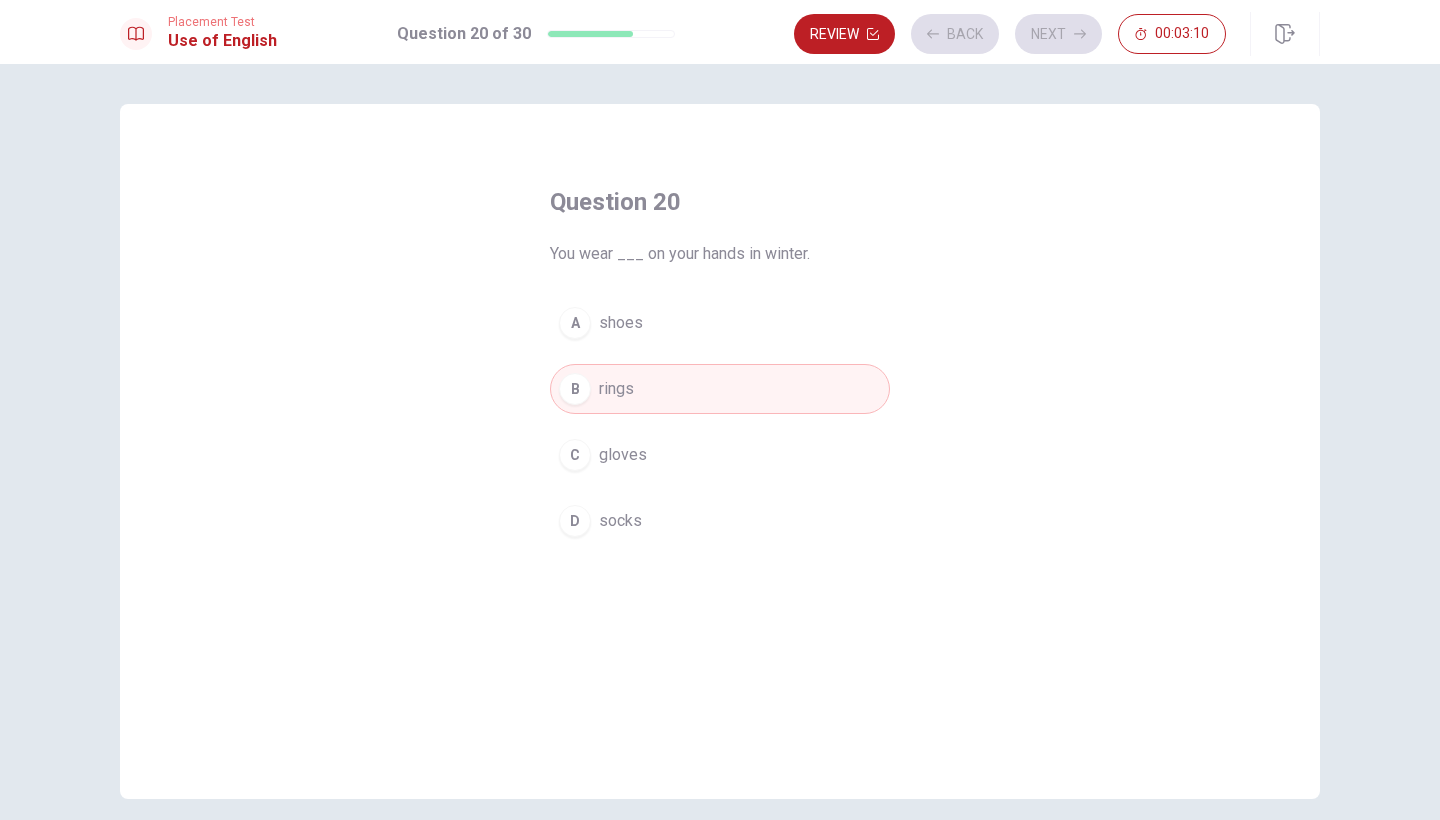 click on "Review Back Next 00:03:10" at bounding box center [1010, 34] 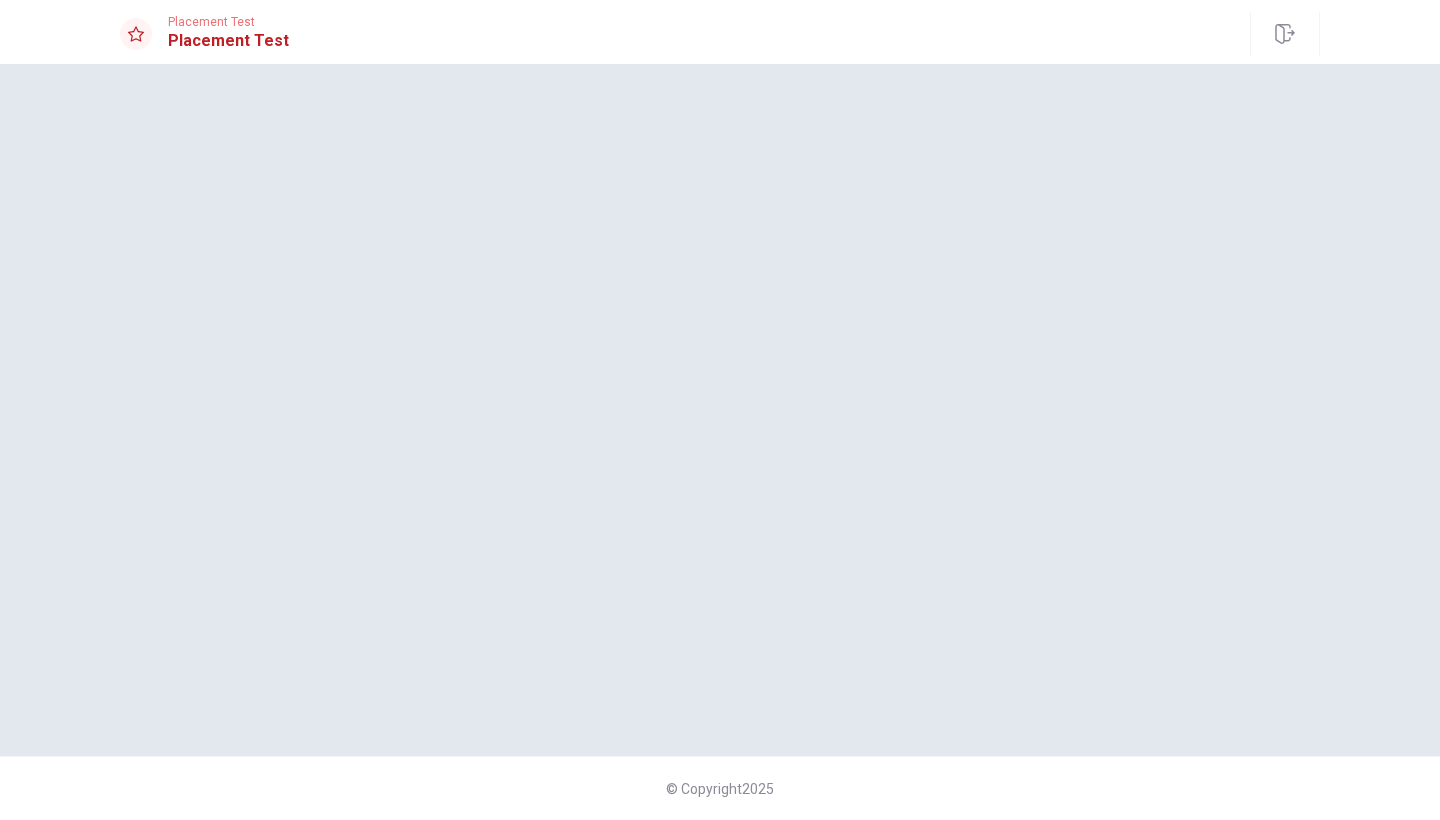 scroll, scrollTop: 24, scrollLeft: 0, axis: vertical 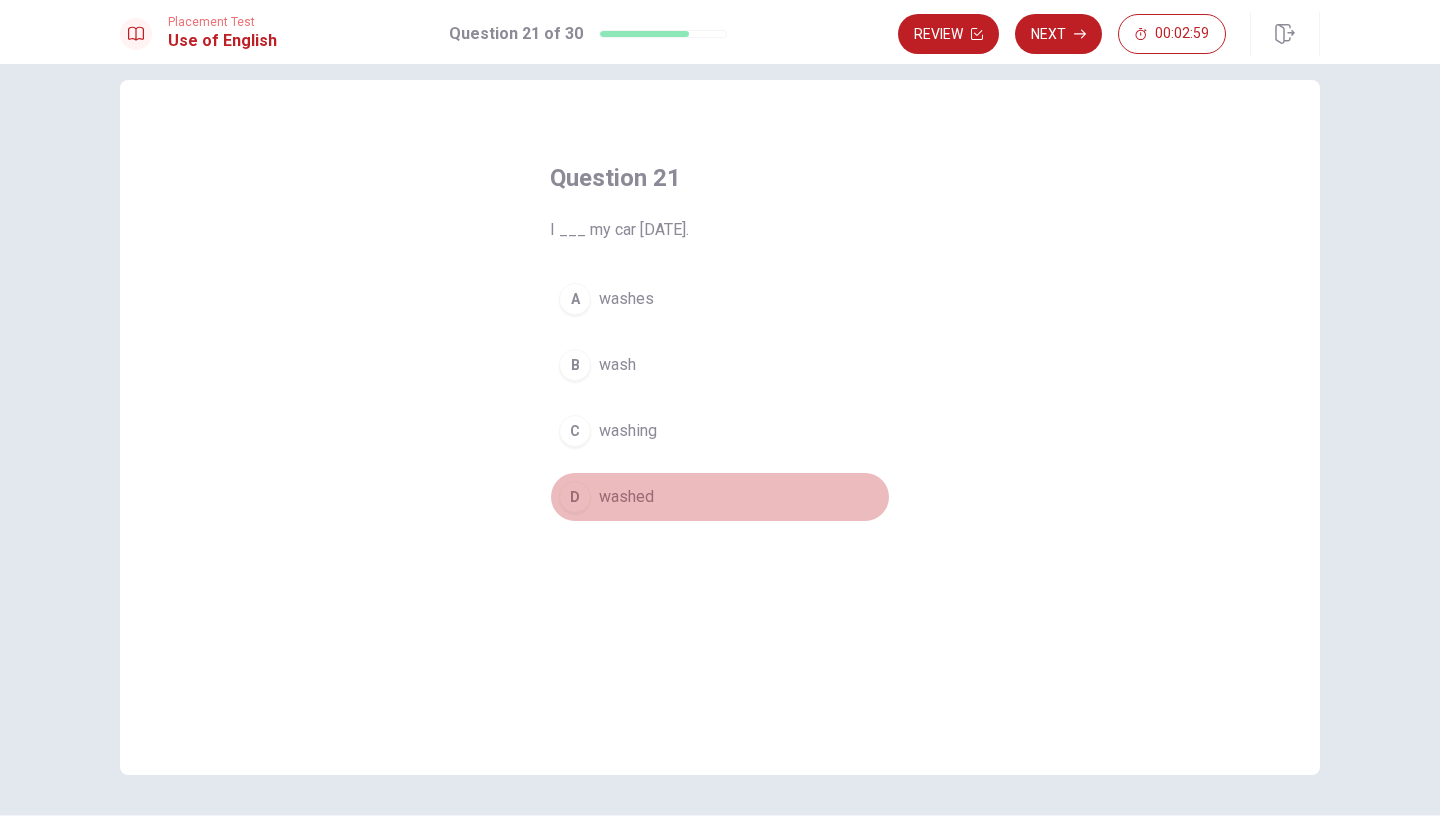 click on "D" at bounding box center [575, 497] 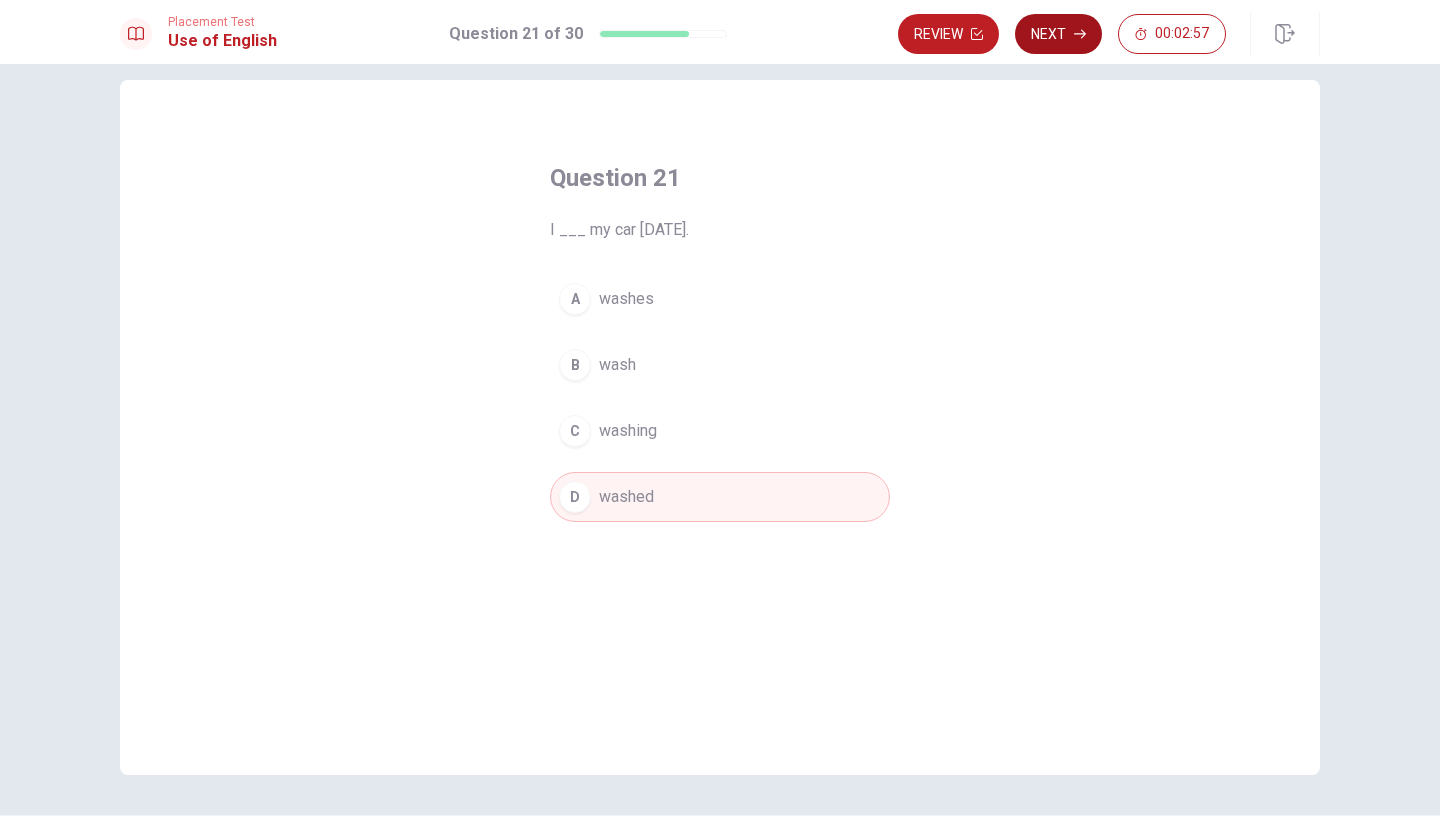 click on "Next" at bounding box center [1058, 34] 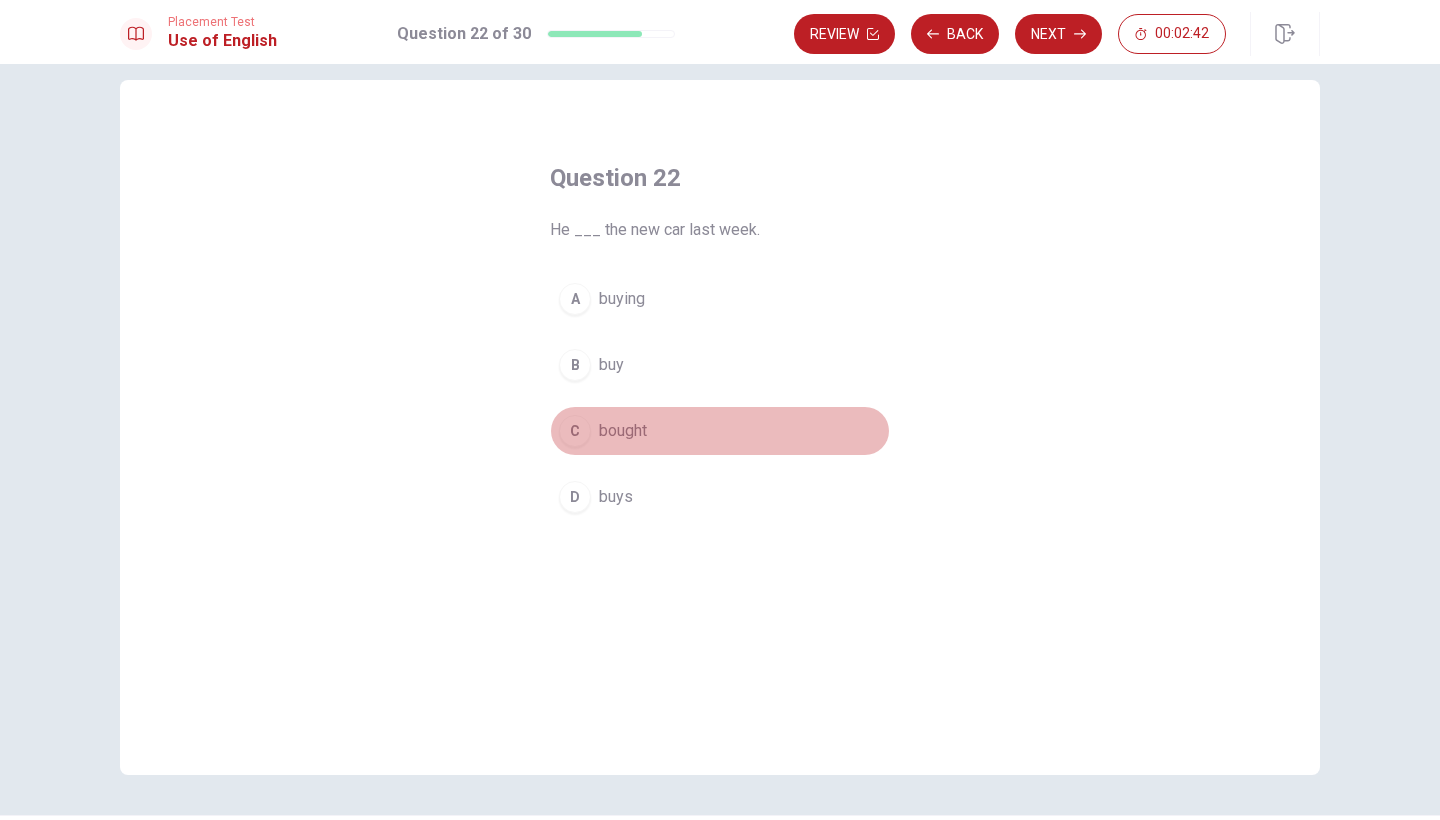 click on "C" at bounding box center (575, 431) 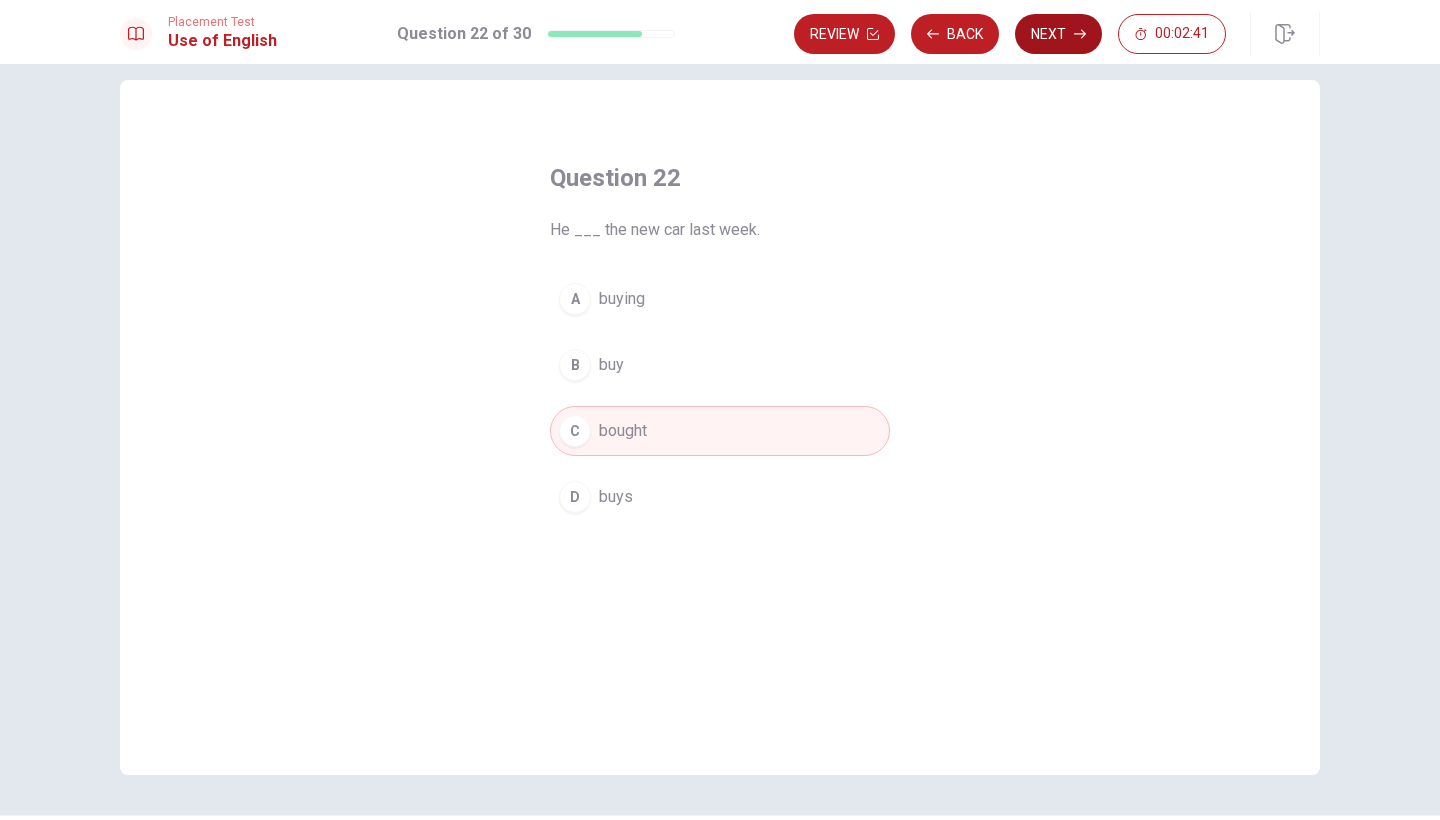 click on "Next" at bounding box center (1058, 34) 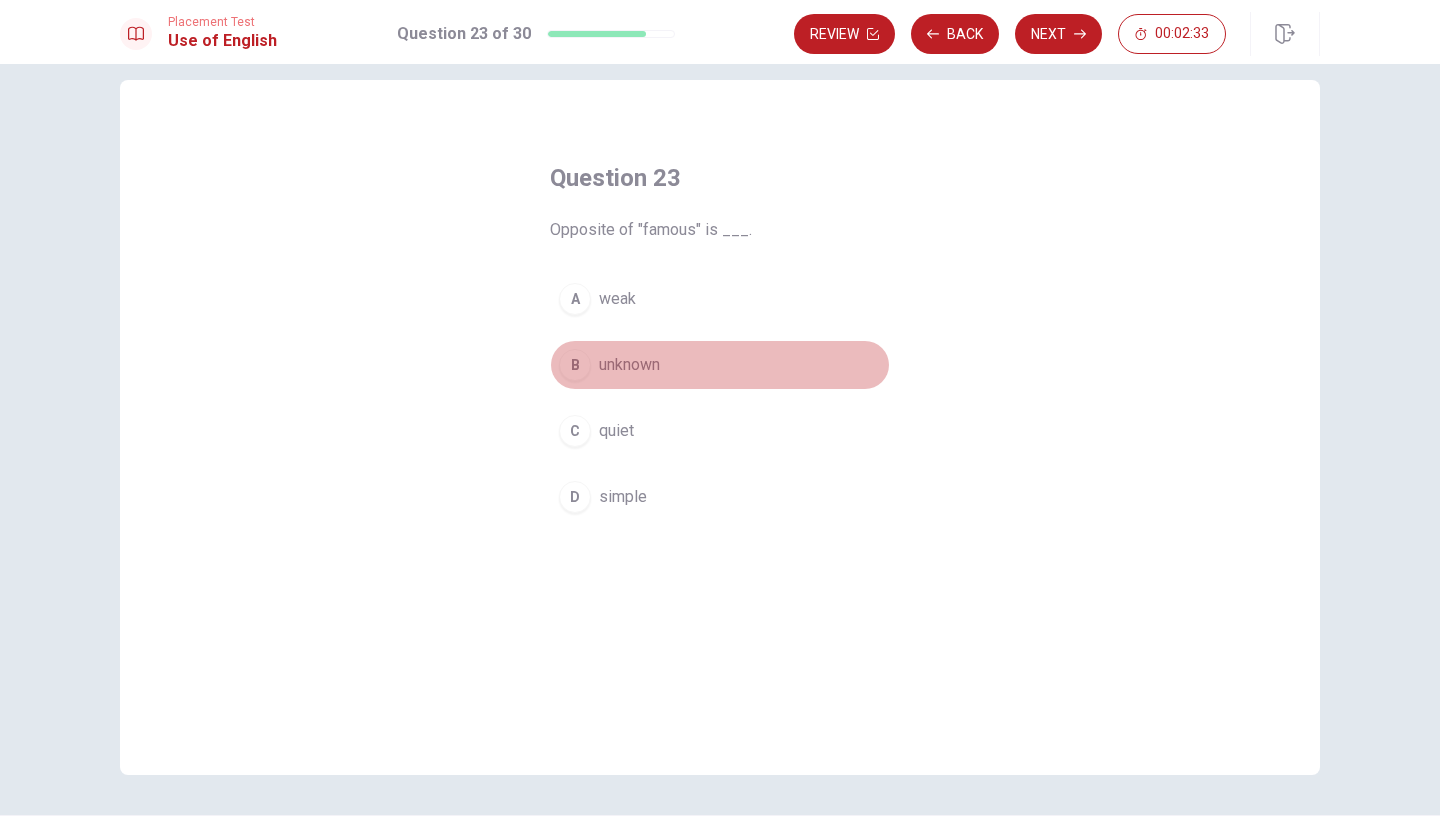 click on "B" at bounding box center [575, 365] 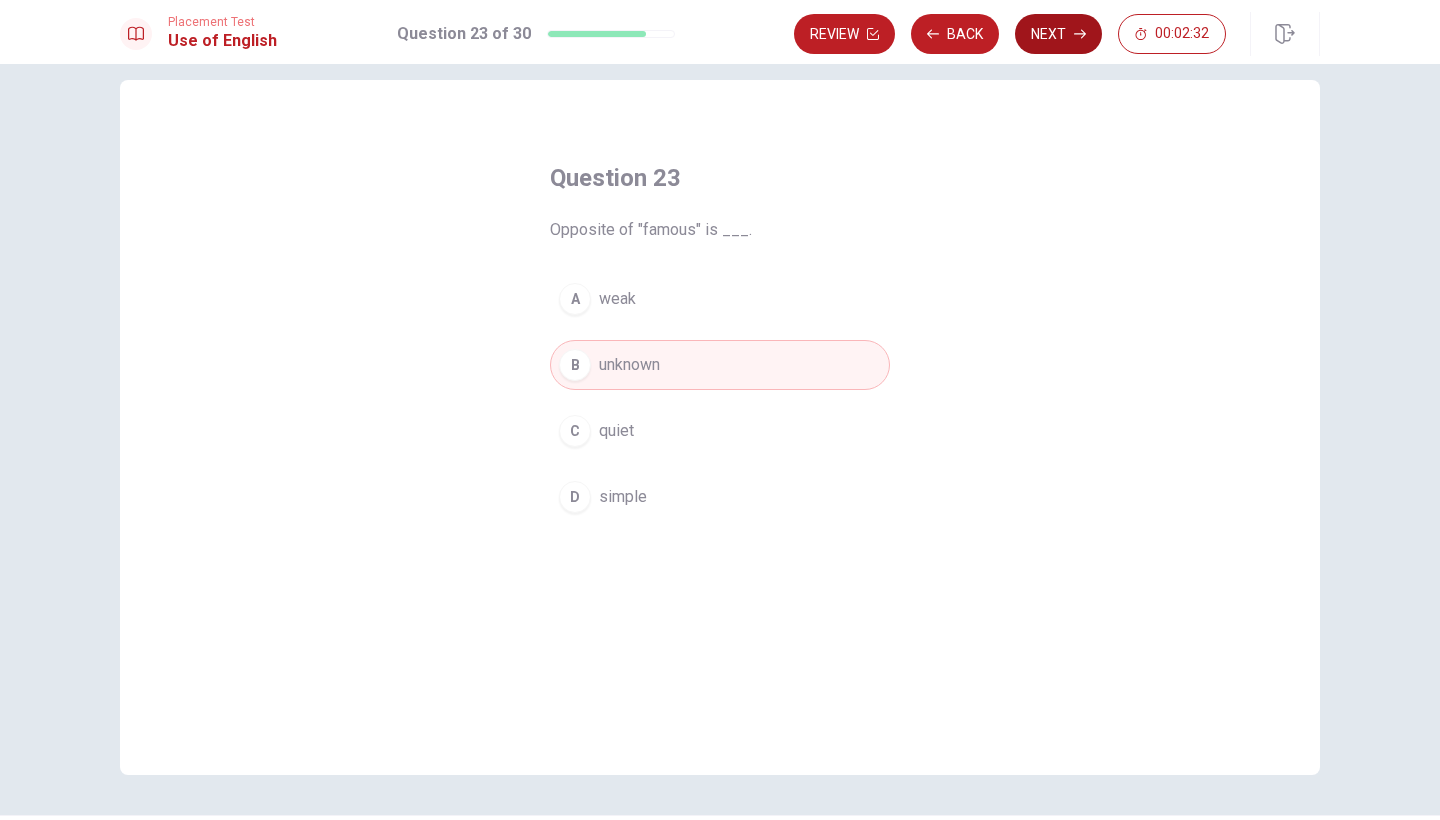 click on "Next" at bounding box center [1058, 34] 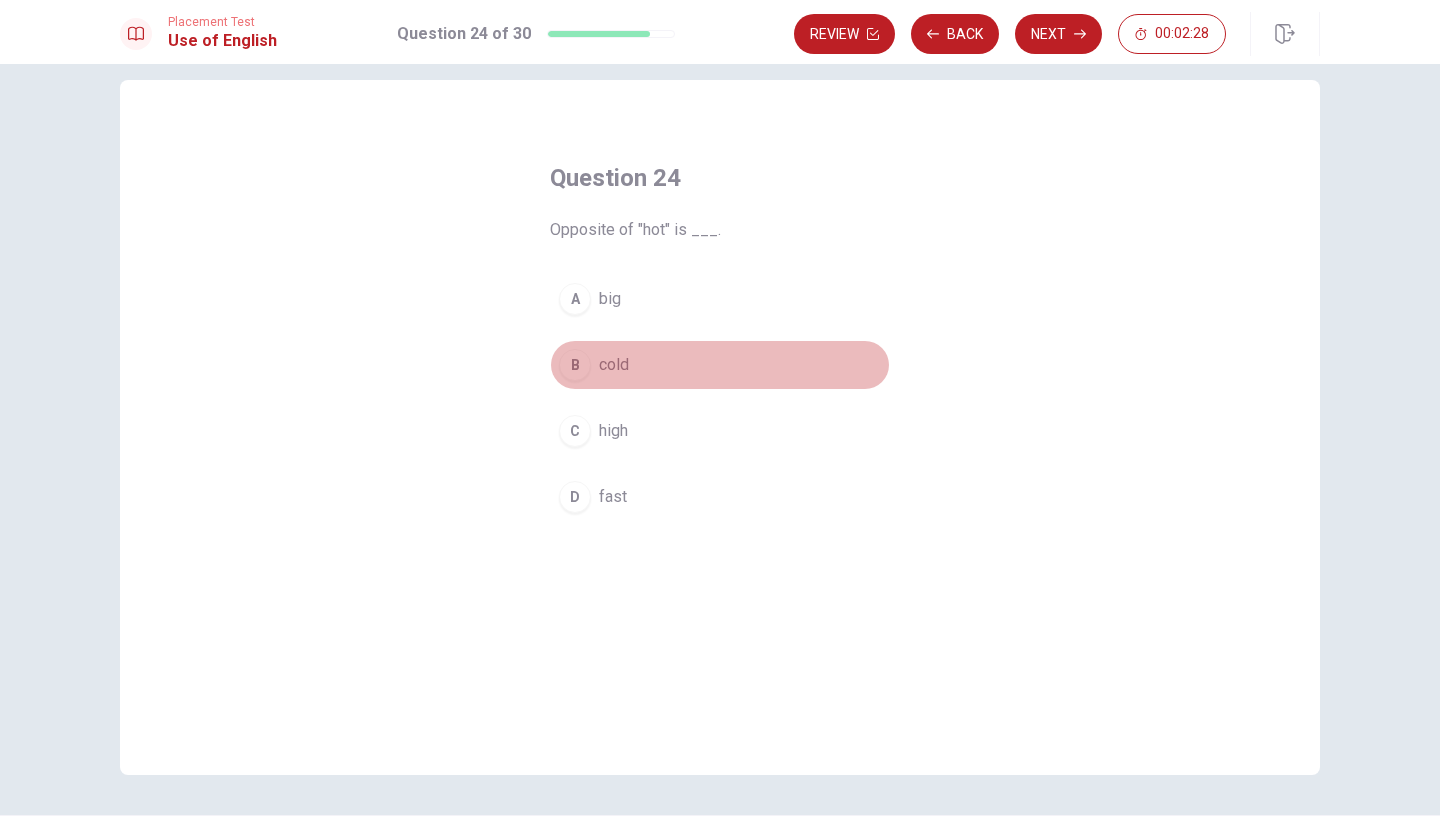 click on "B" at bounding box center (575, 365) 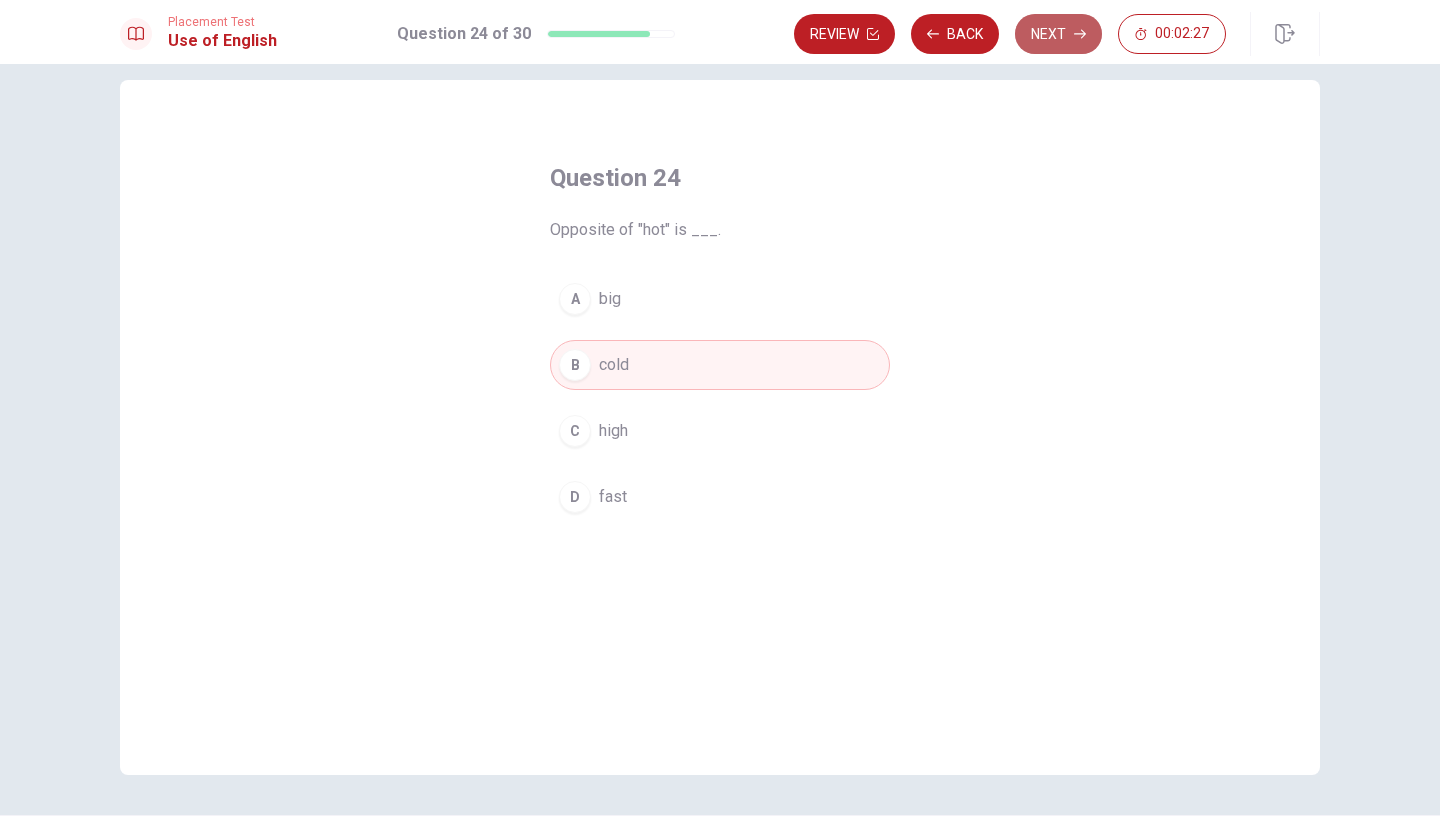 click on "Next" at bounding box center (1058, 34) 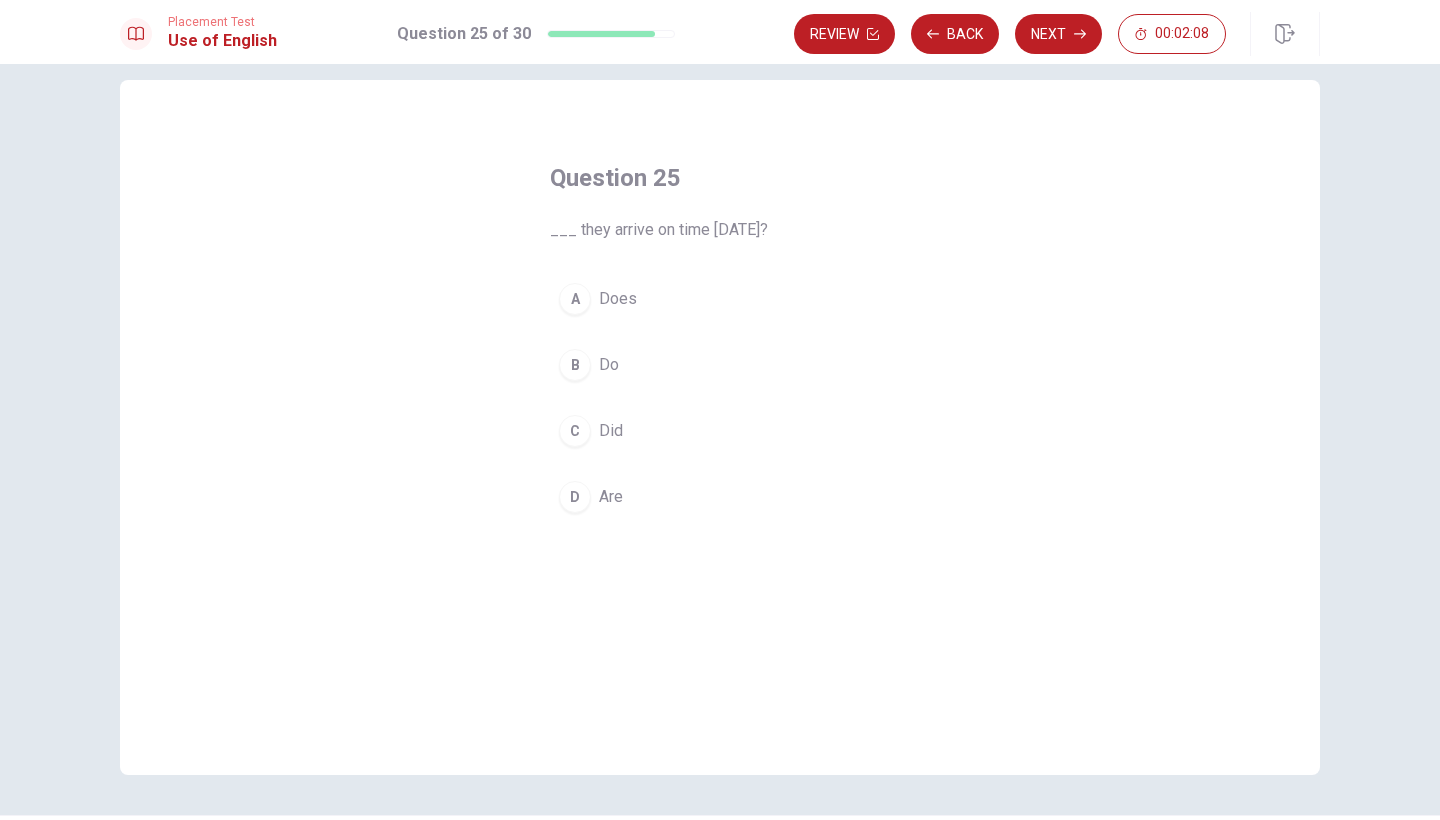 click on "A" at bounding box center [575, 299] 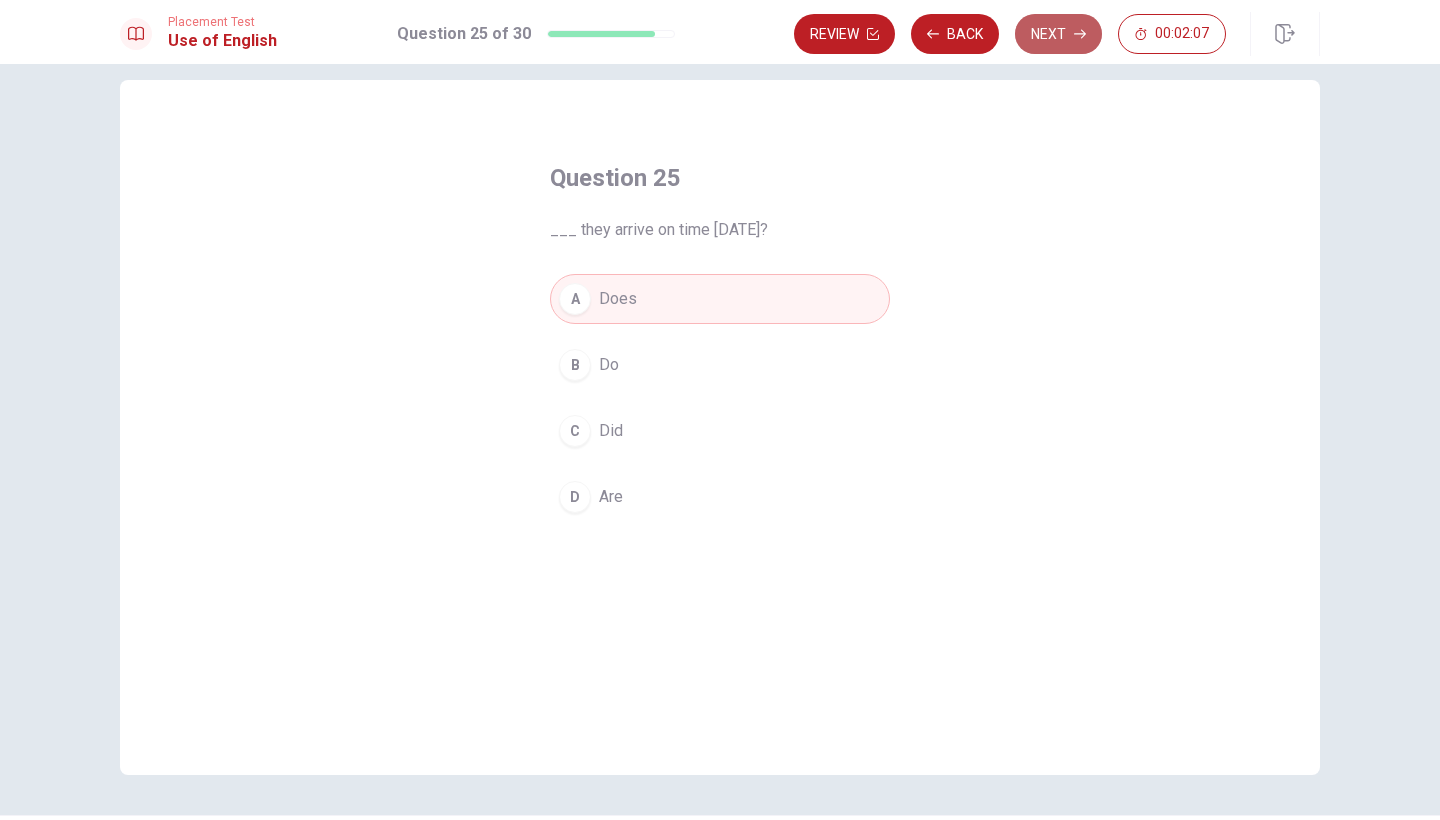 click 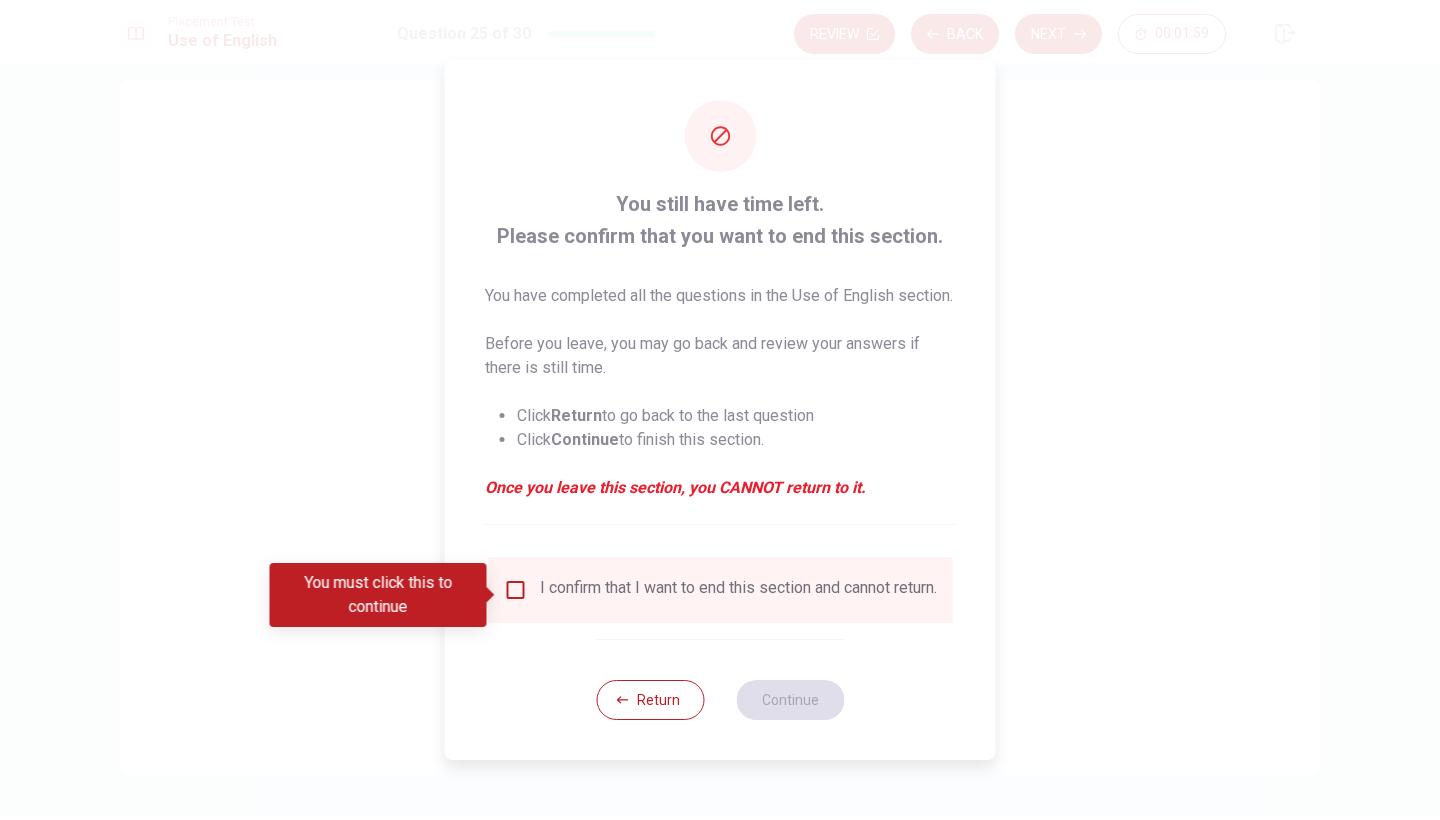 click at bounding box center (516, 590) 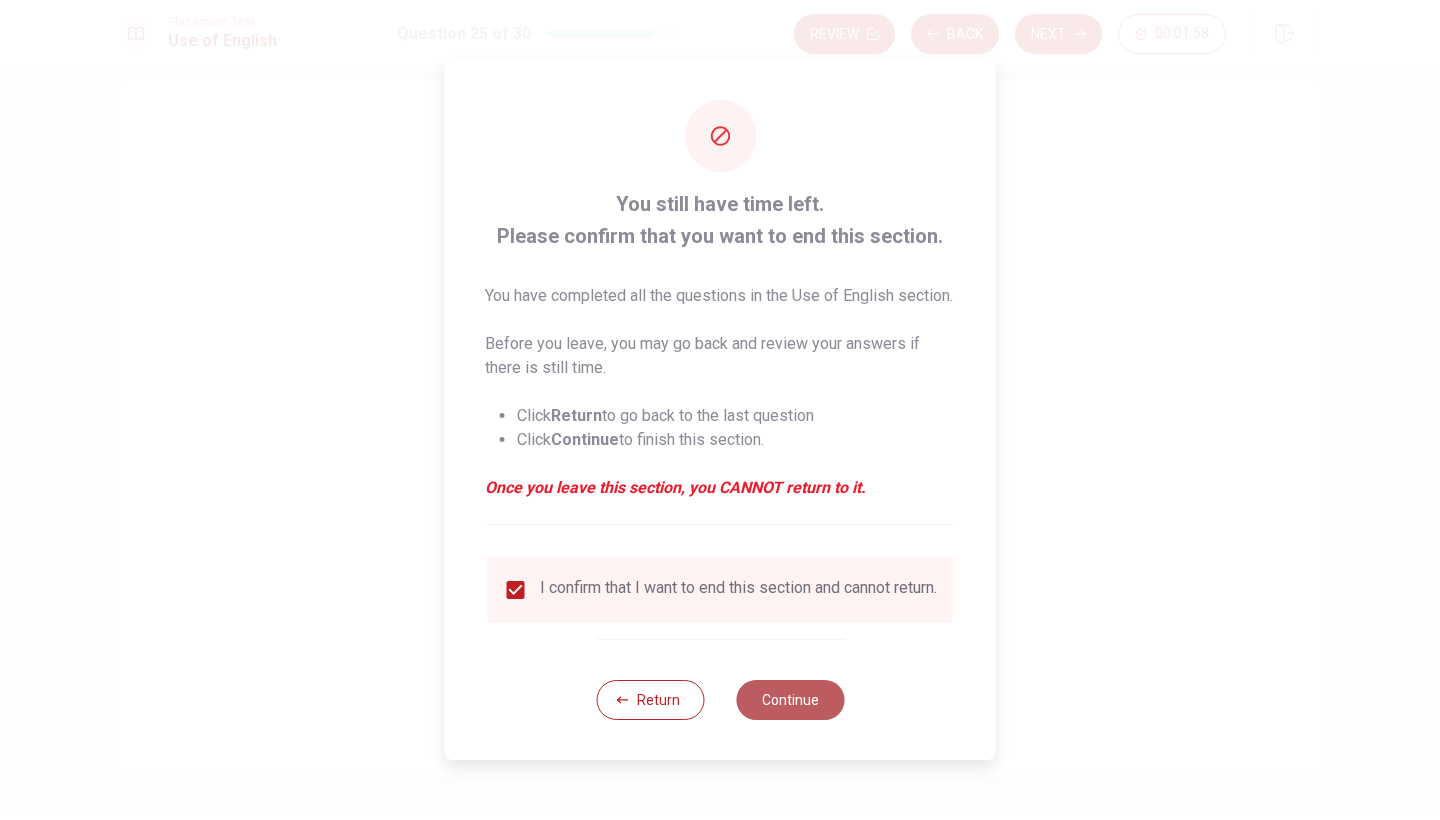 click on "Continue" at bounding box center [790, 700] 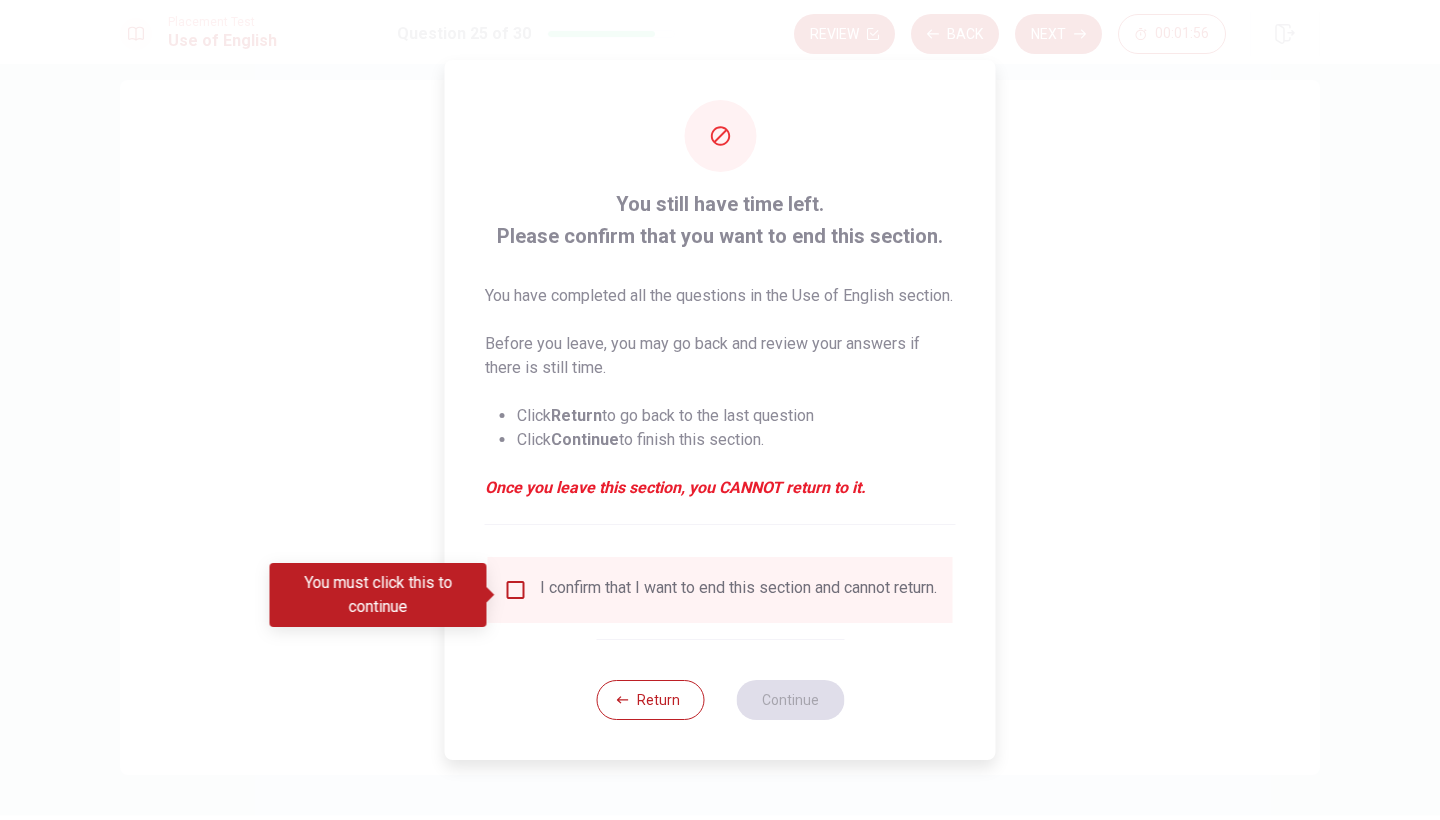 click at bounding box center (516, 590) 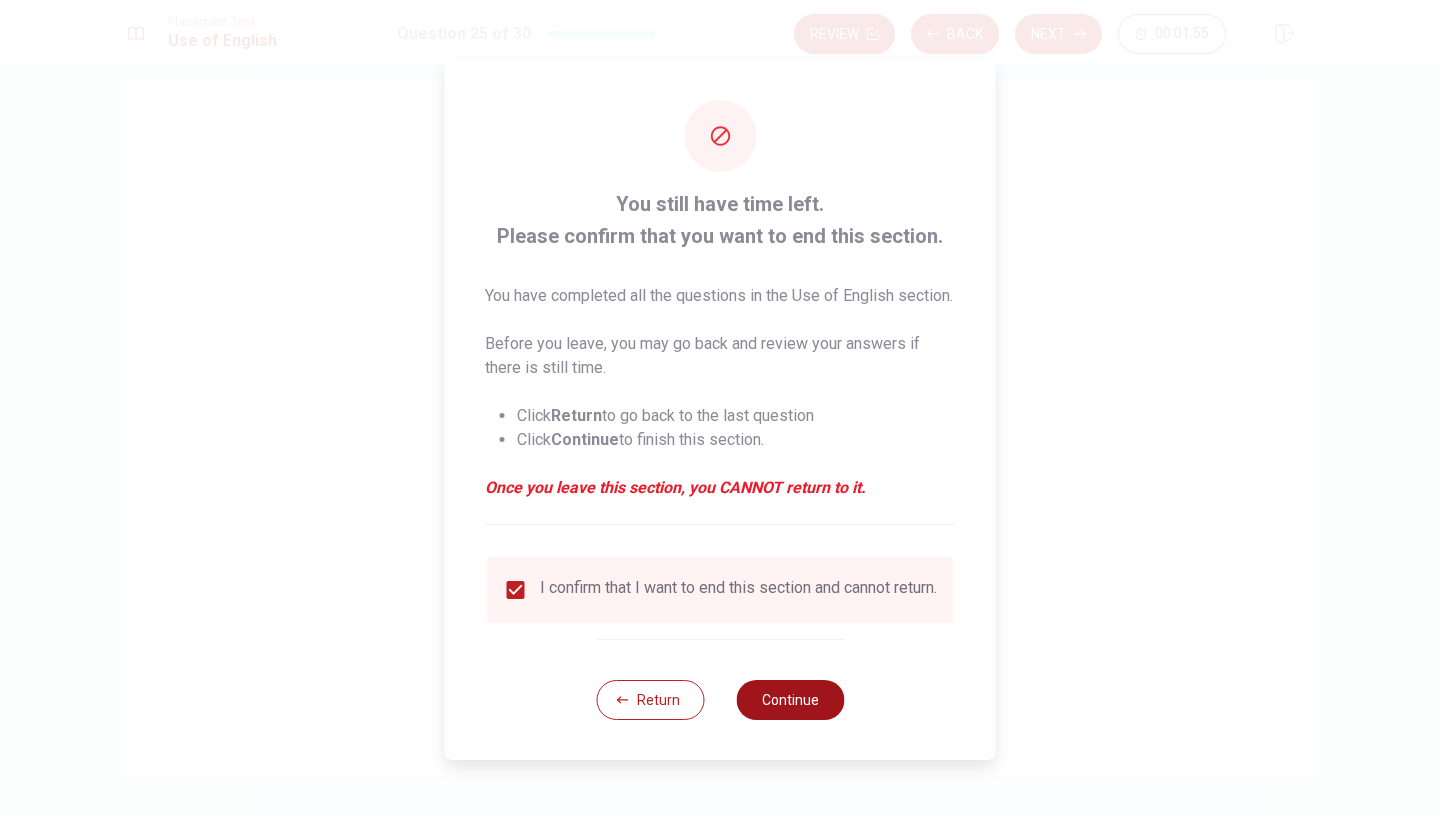 click on "Continue" at bounding box center (790, 700) 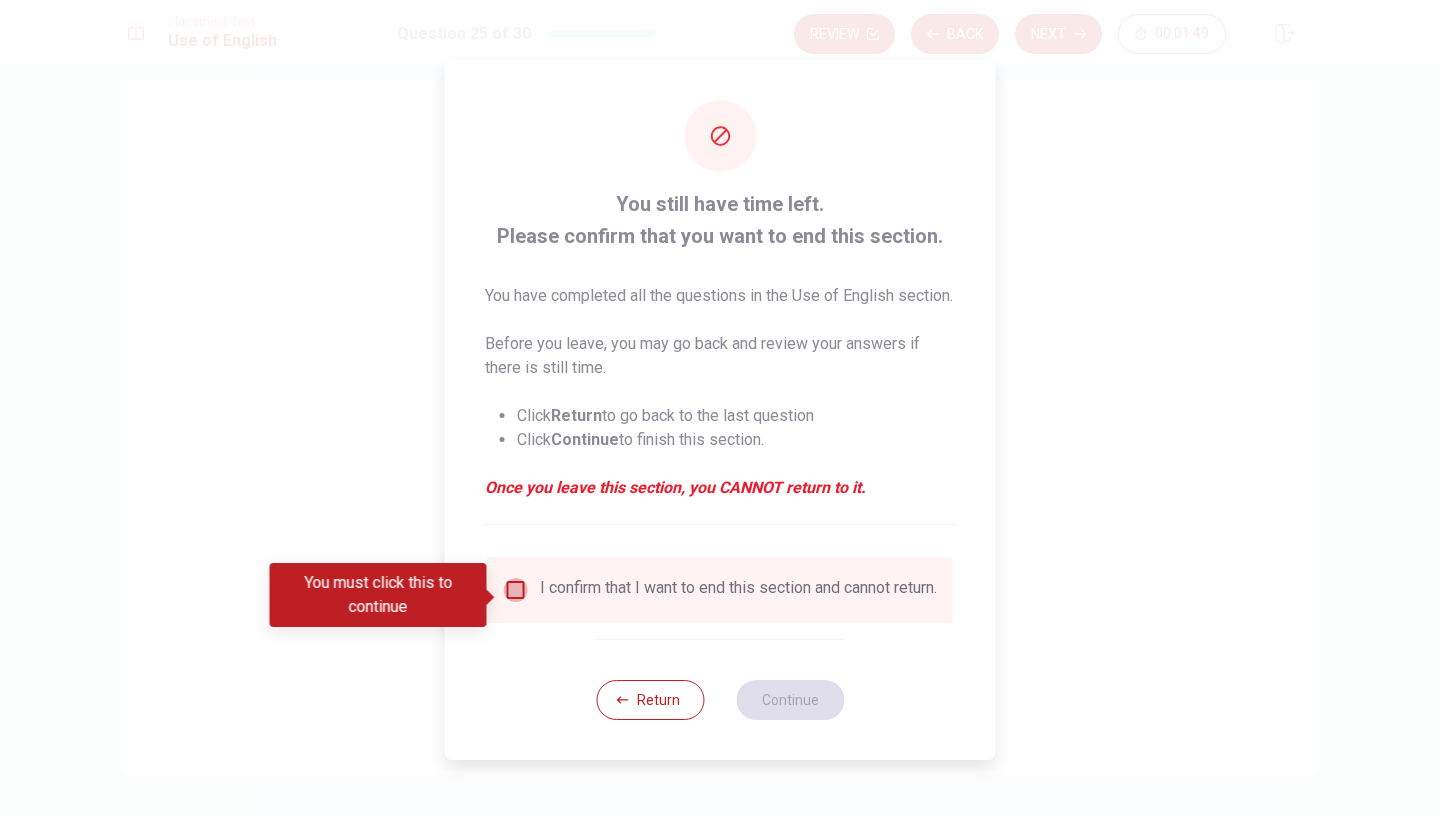 click at bounding box center [516, 590] 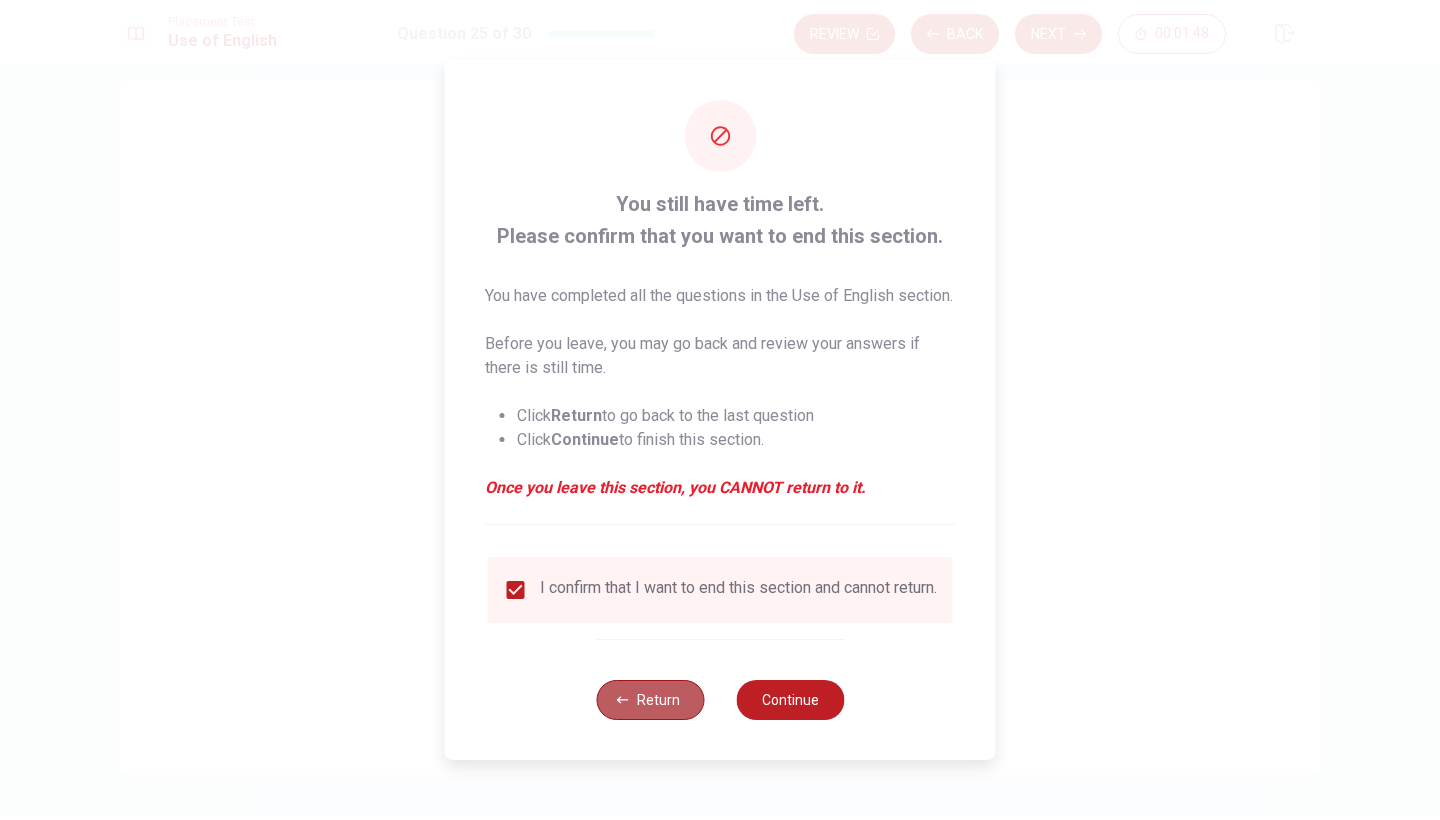 click on "Return" at bounding box center [650, 700] 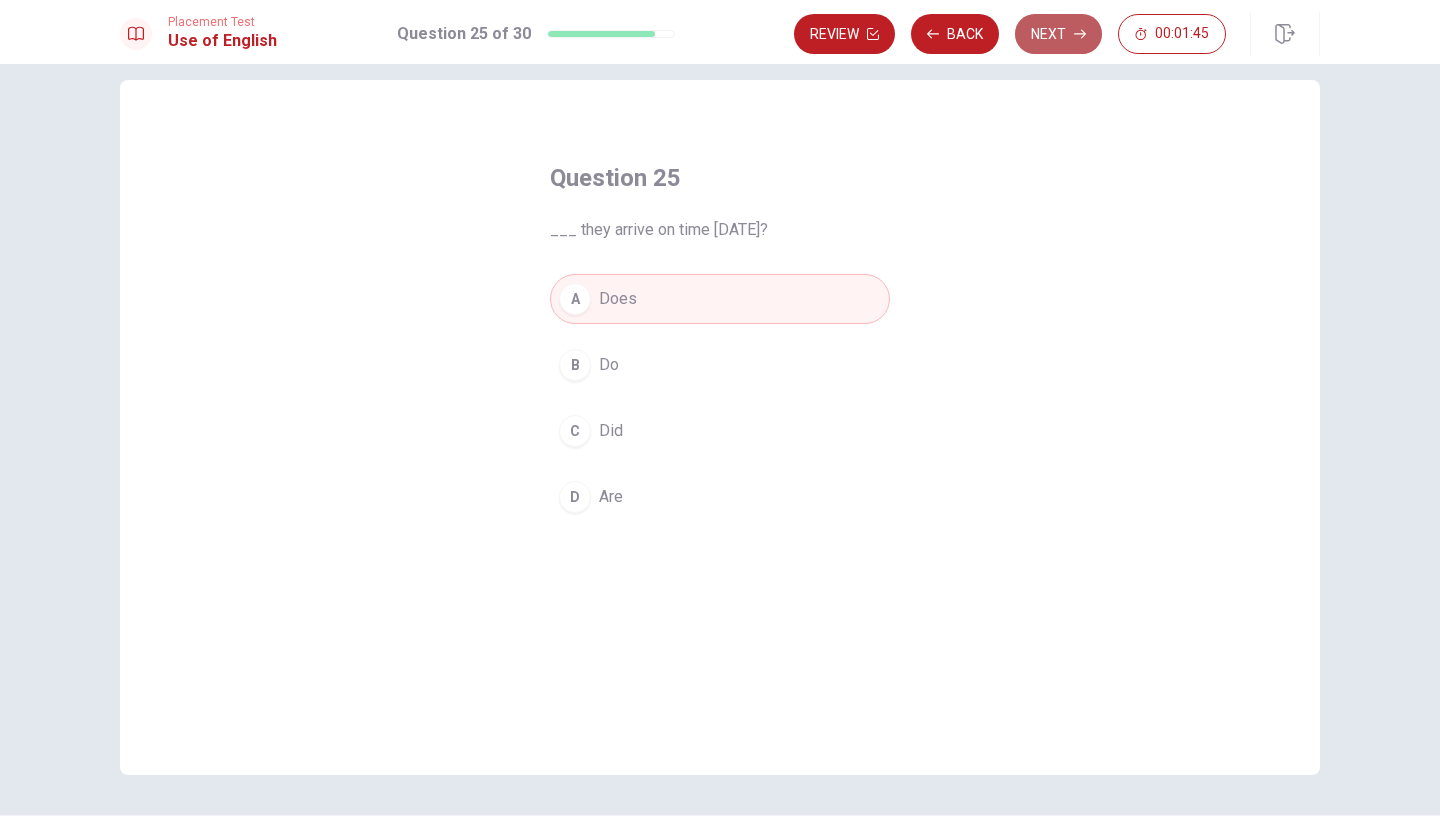 click on "Next" at bounding box center [1058, 34] 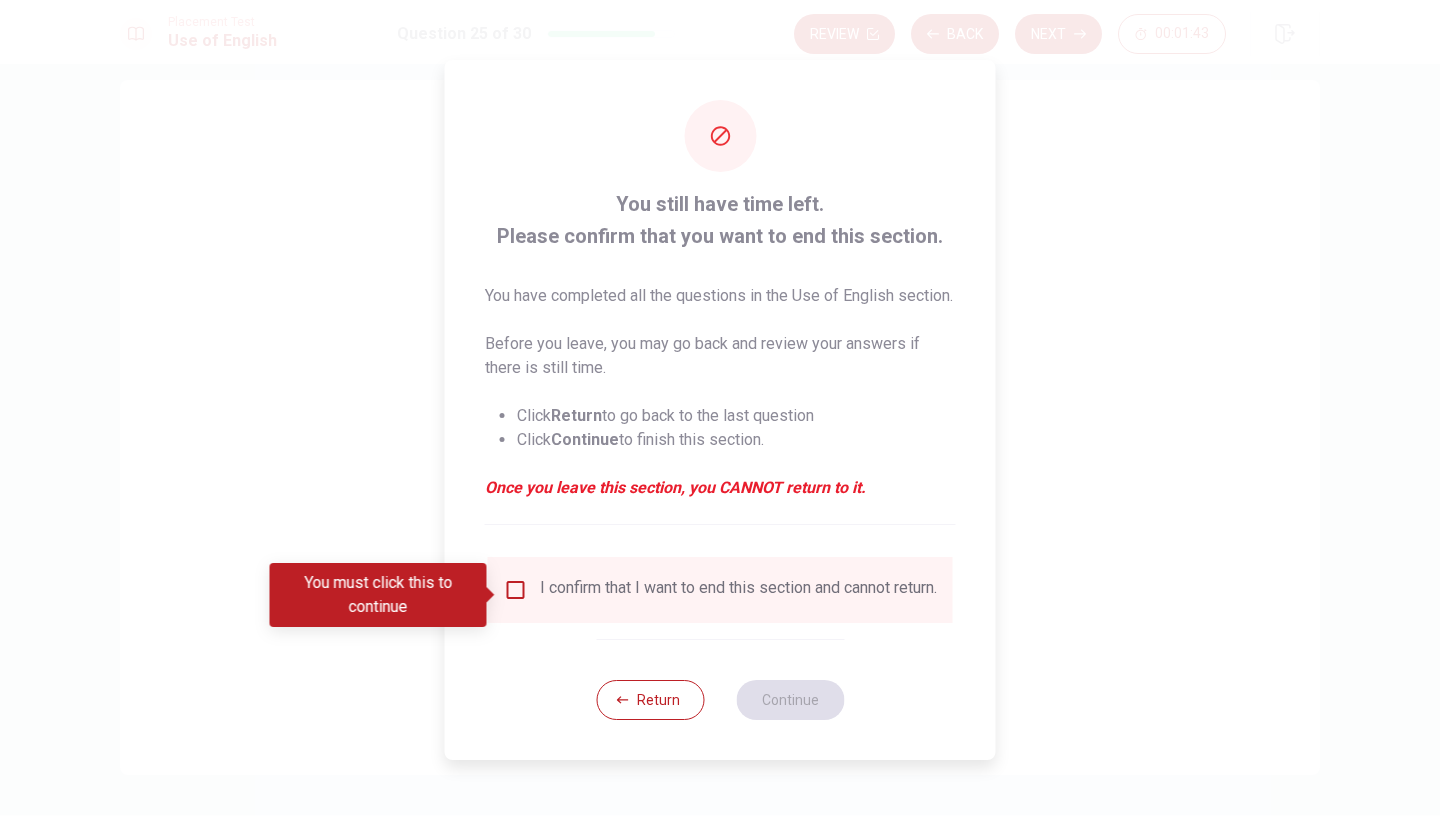 click at bounding box center [516, 590] 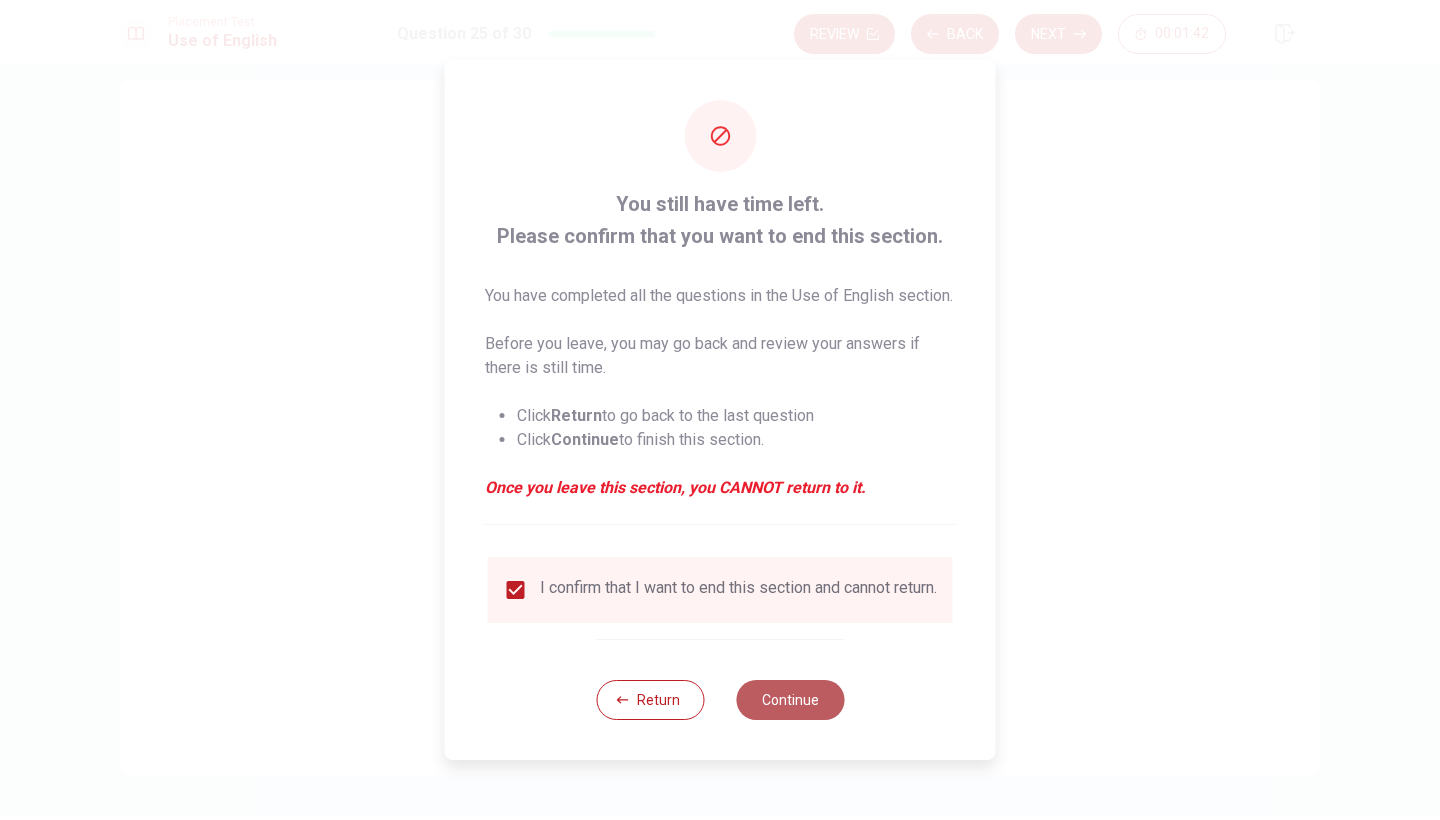 click on "Continue" at bounding box center (790, 700) 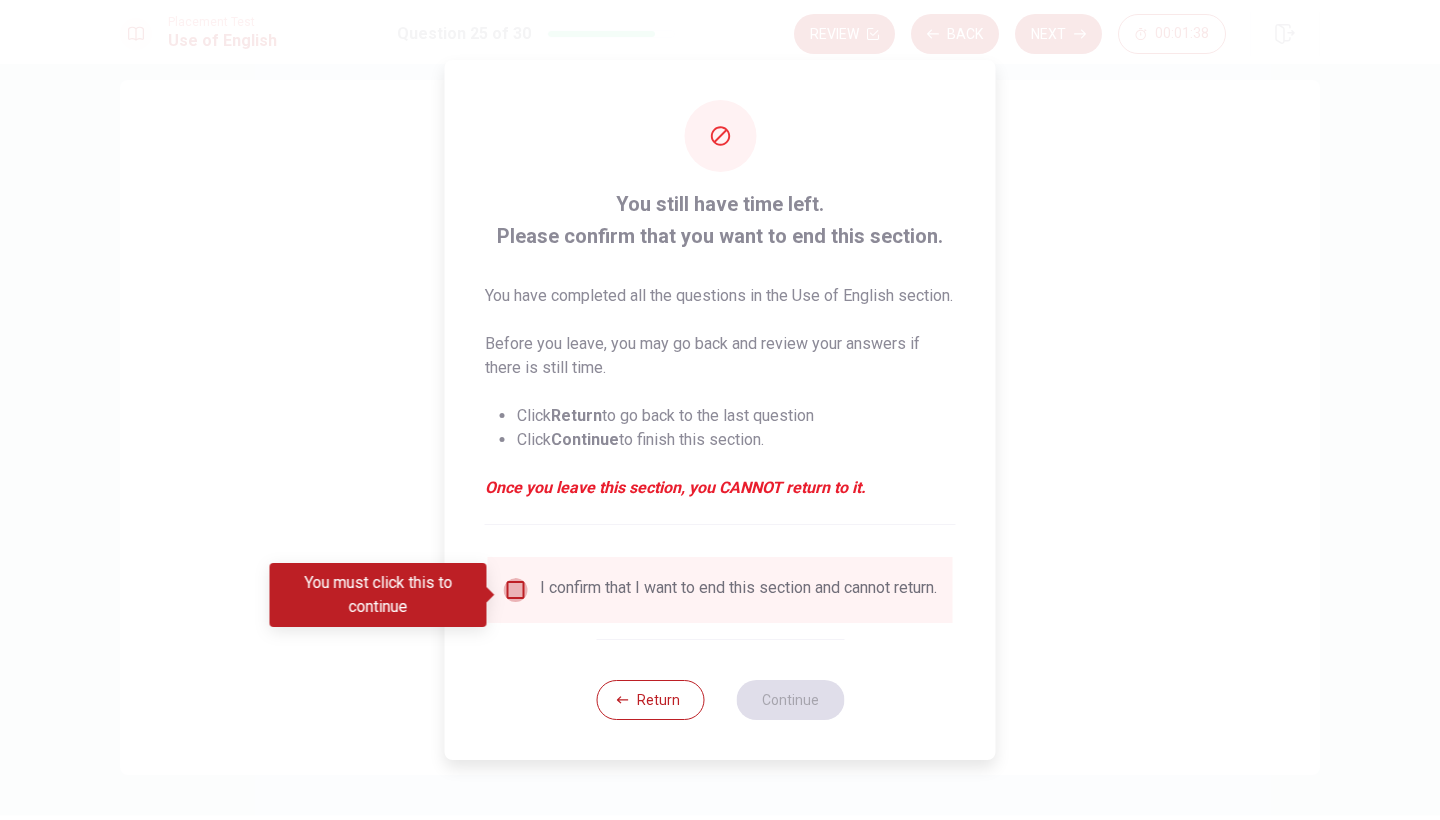 click at bounding box center (516, 590) 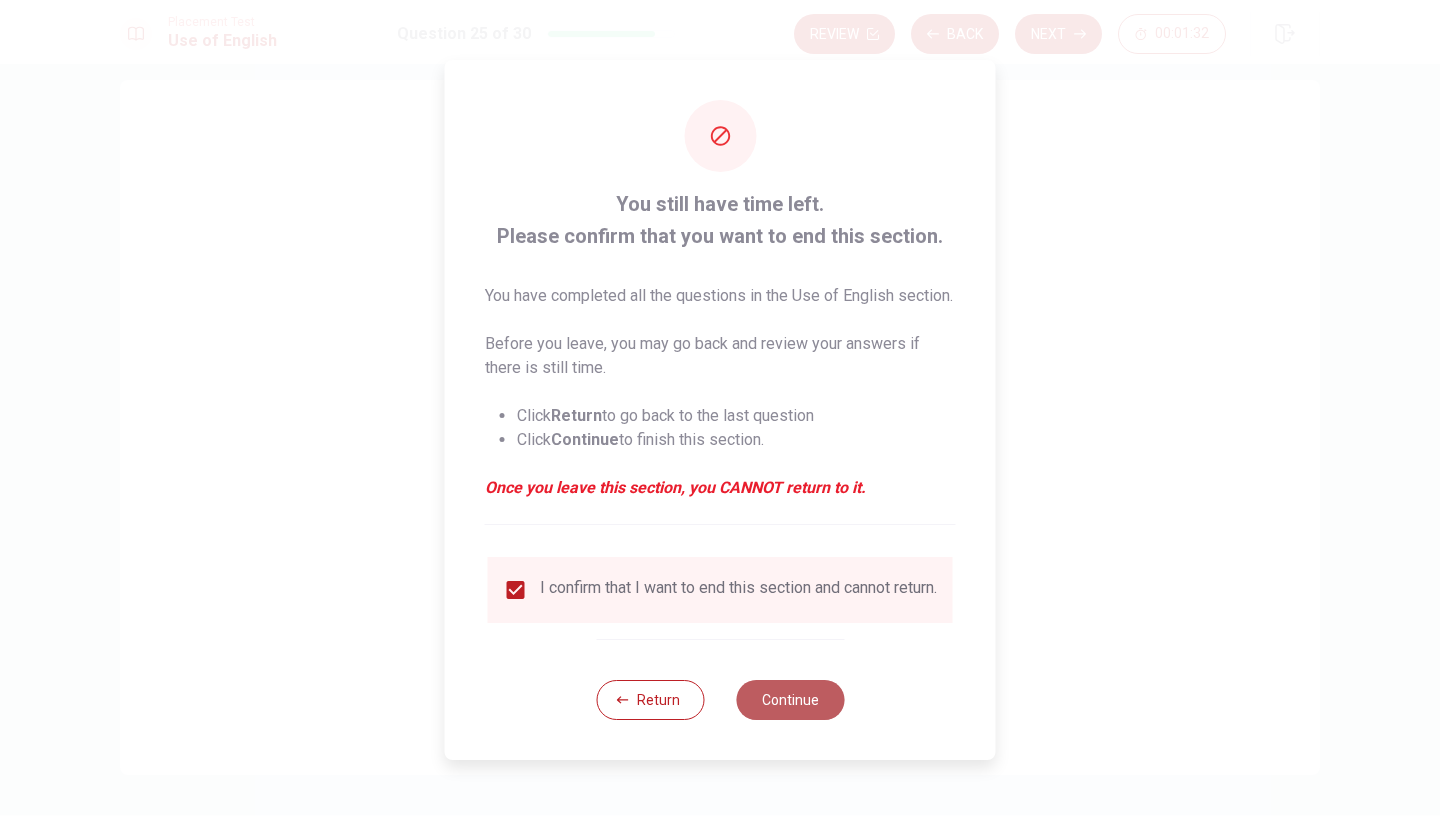 click on "Continue" at bounding box center (790, 700) 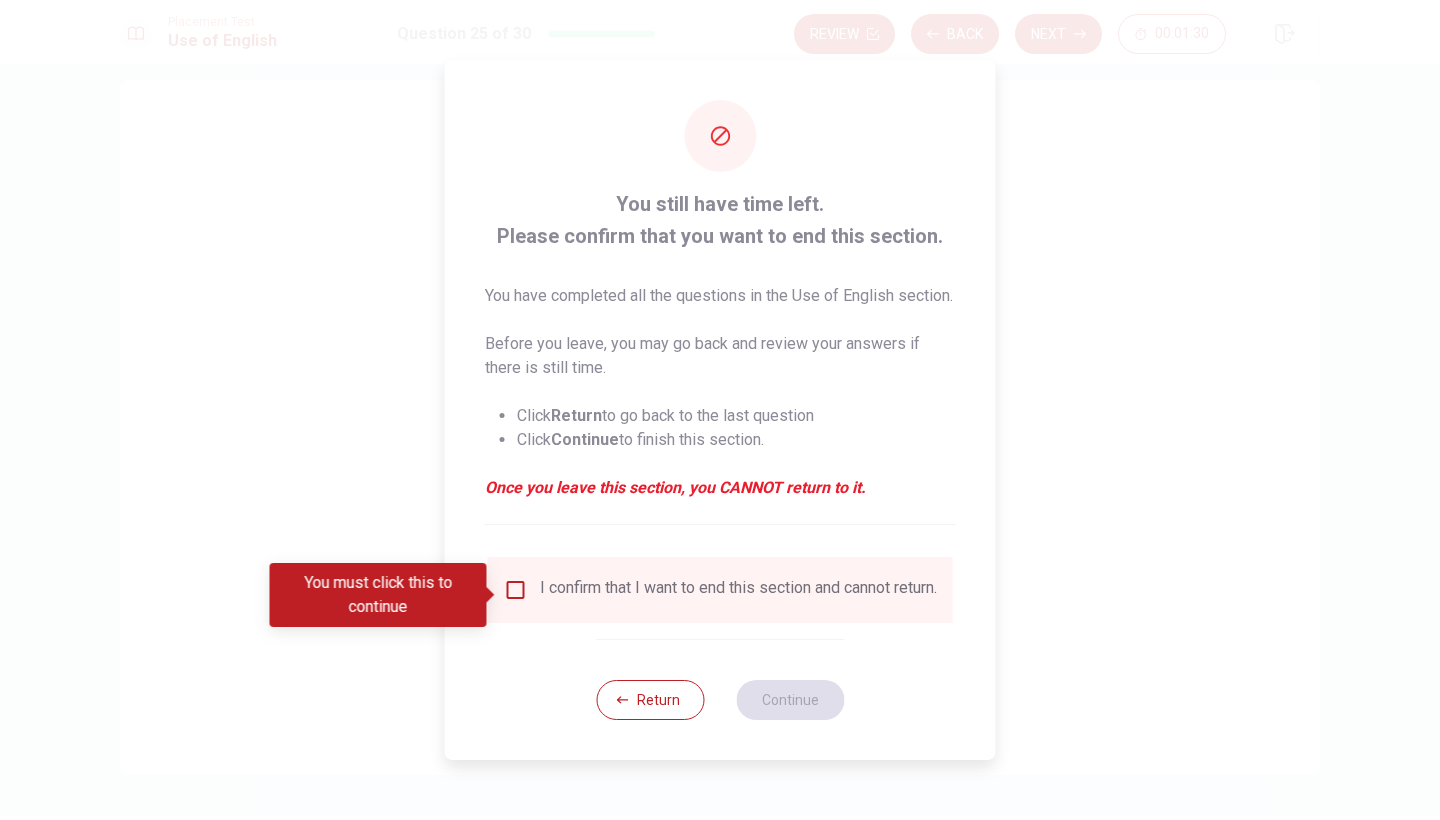 click on "You still have time left.   Please confirm that you want to end this section. You have completed all the questions in the Use of English section. Before you leave, you may go back and review your answers if there is still time. Click  Return  to go back to the last question Click  Continue  to finish this section. Once you leave this section, you CANNOT return to it. I confirm that I want to end this section and cannot return. Return Continue" at bounding box center [720, 410] 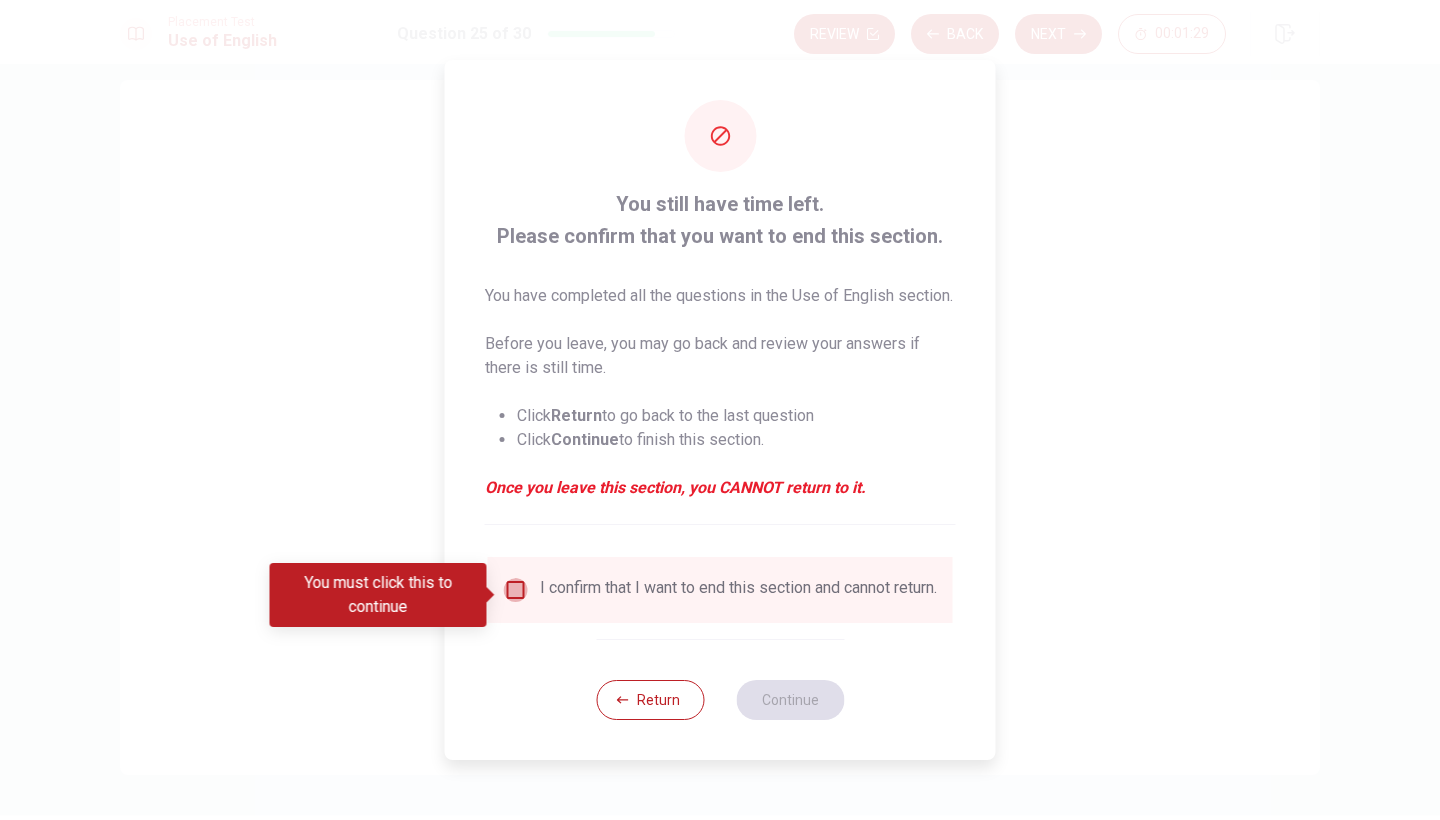 click at bounding box center (516, 590) 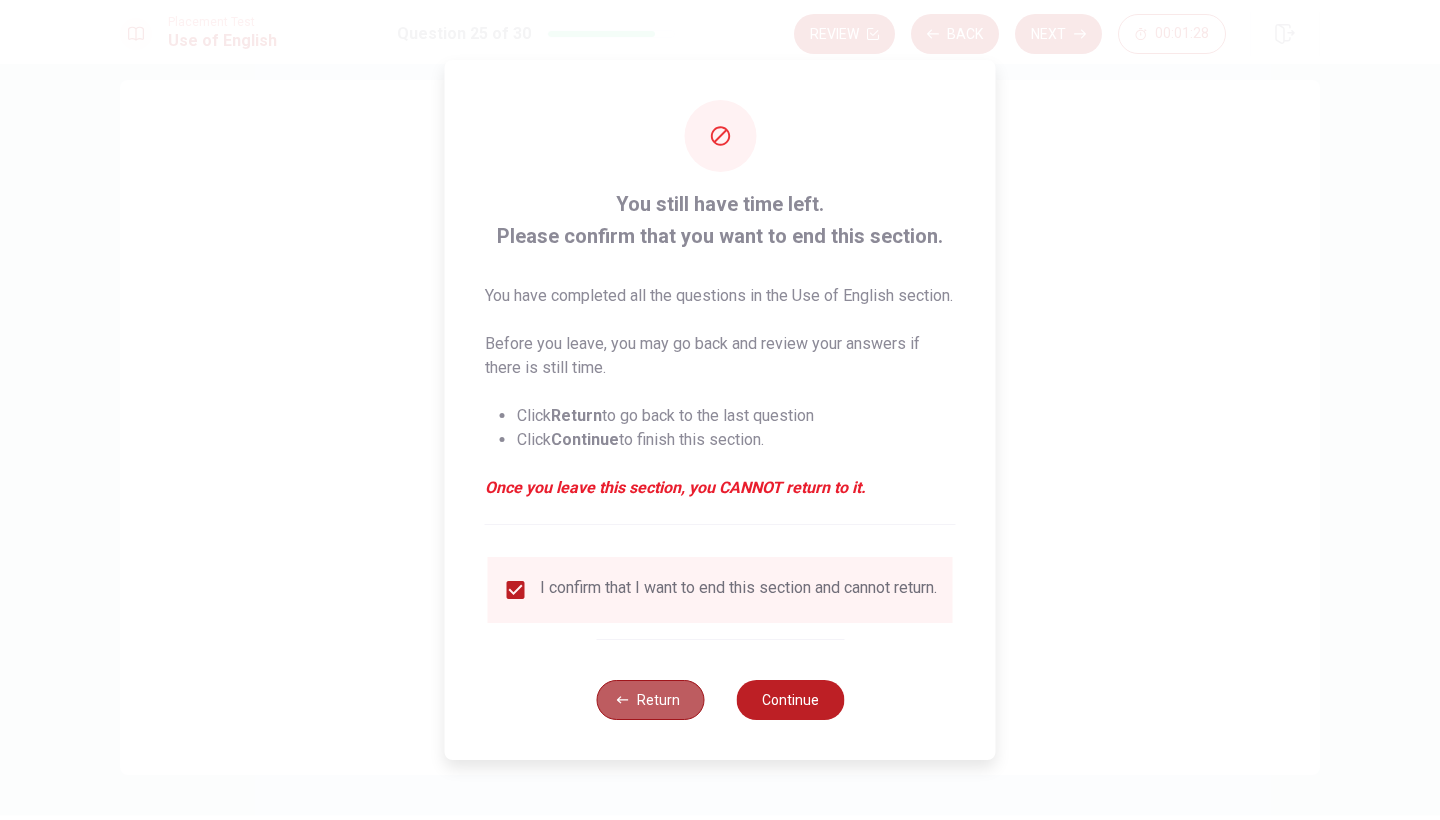 click on "Return" at bounding box center [650, 700] 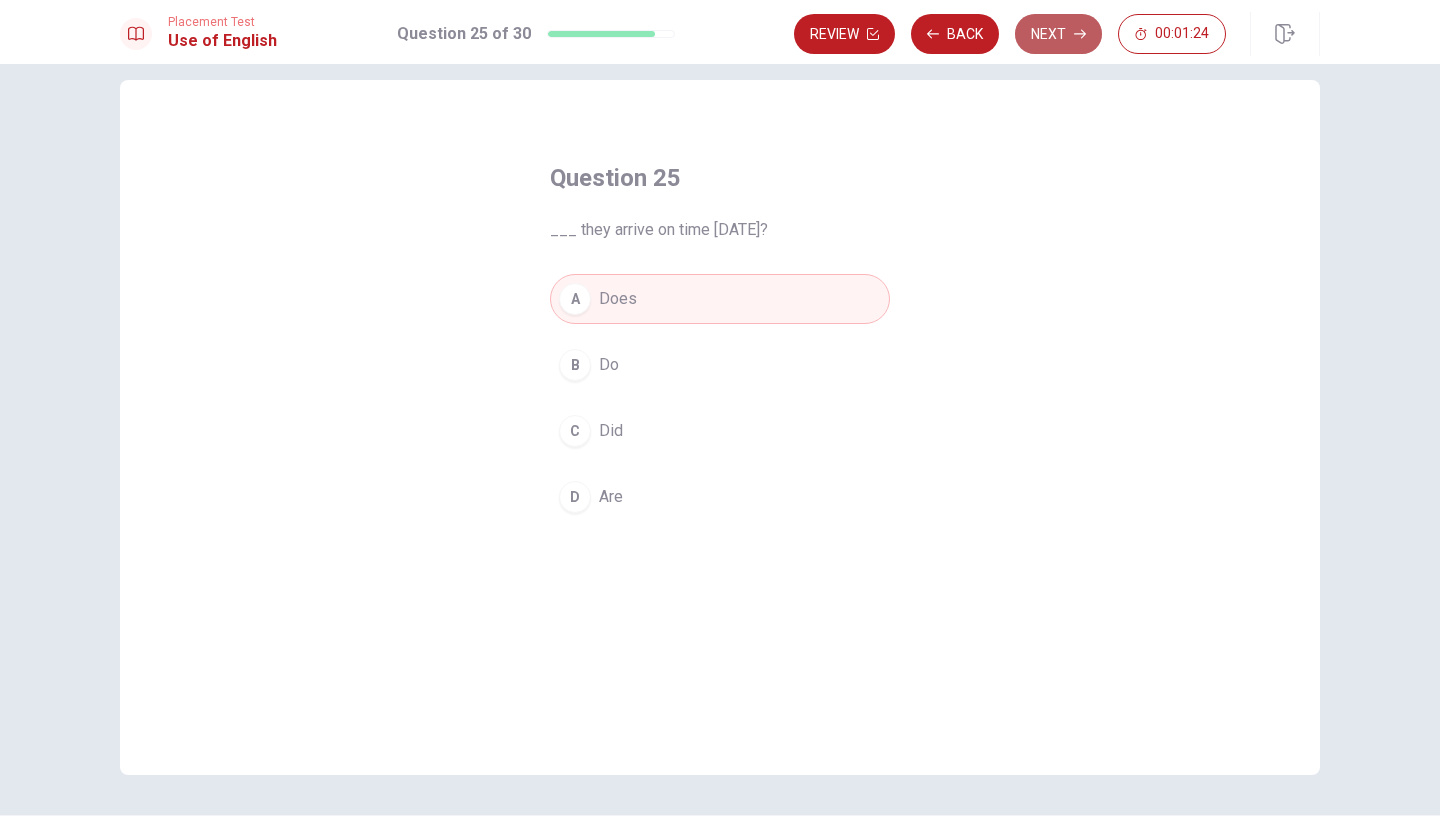 click on "Next" at bounding box center (1058, 34) 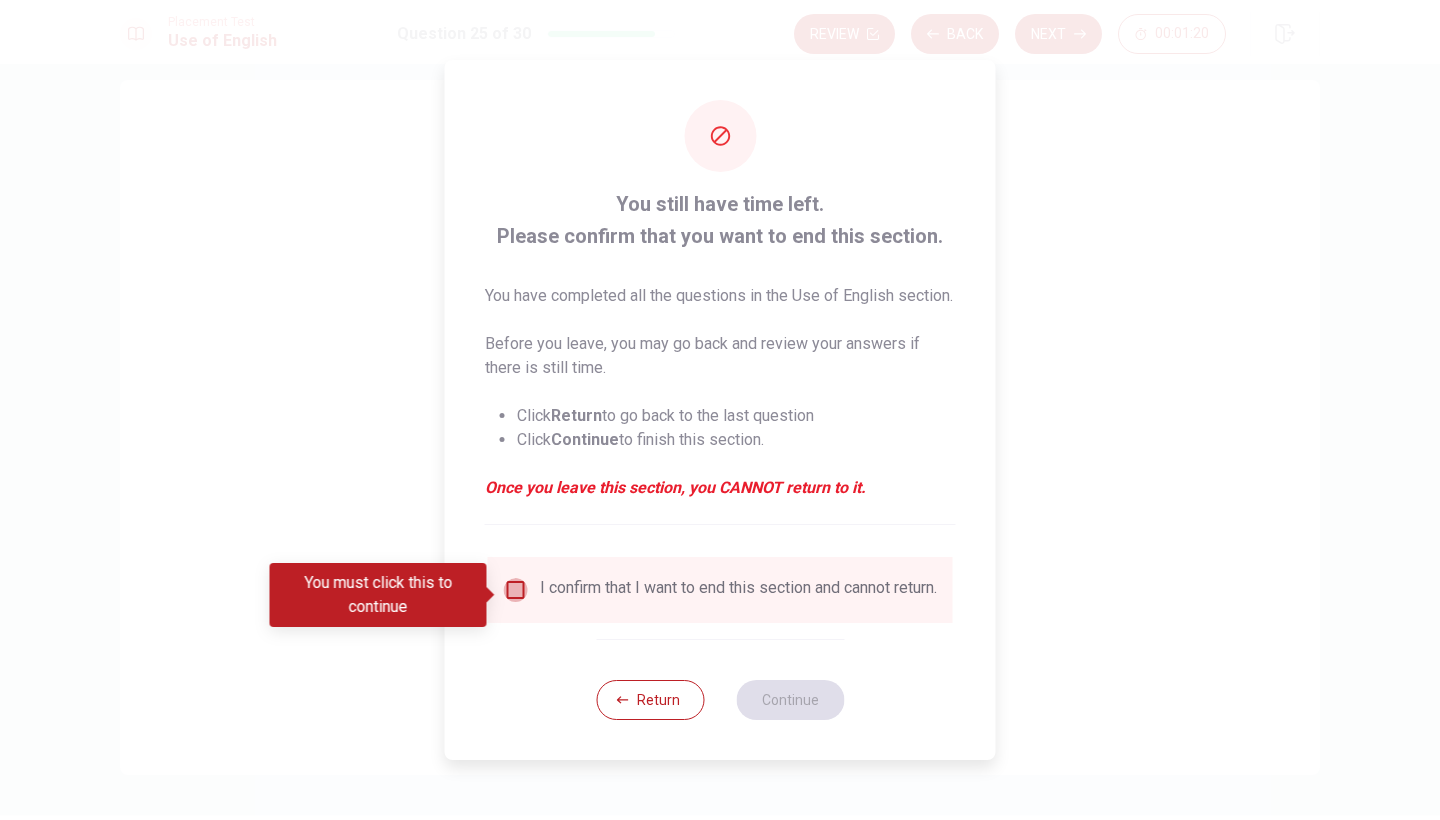 click at bounding box center [516, 590] 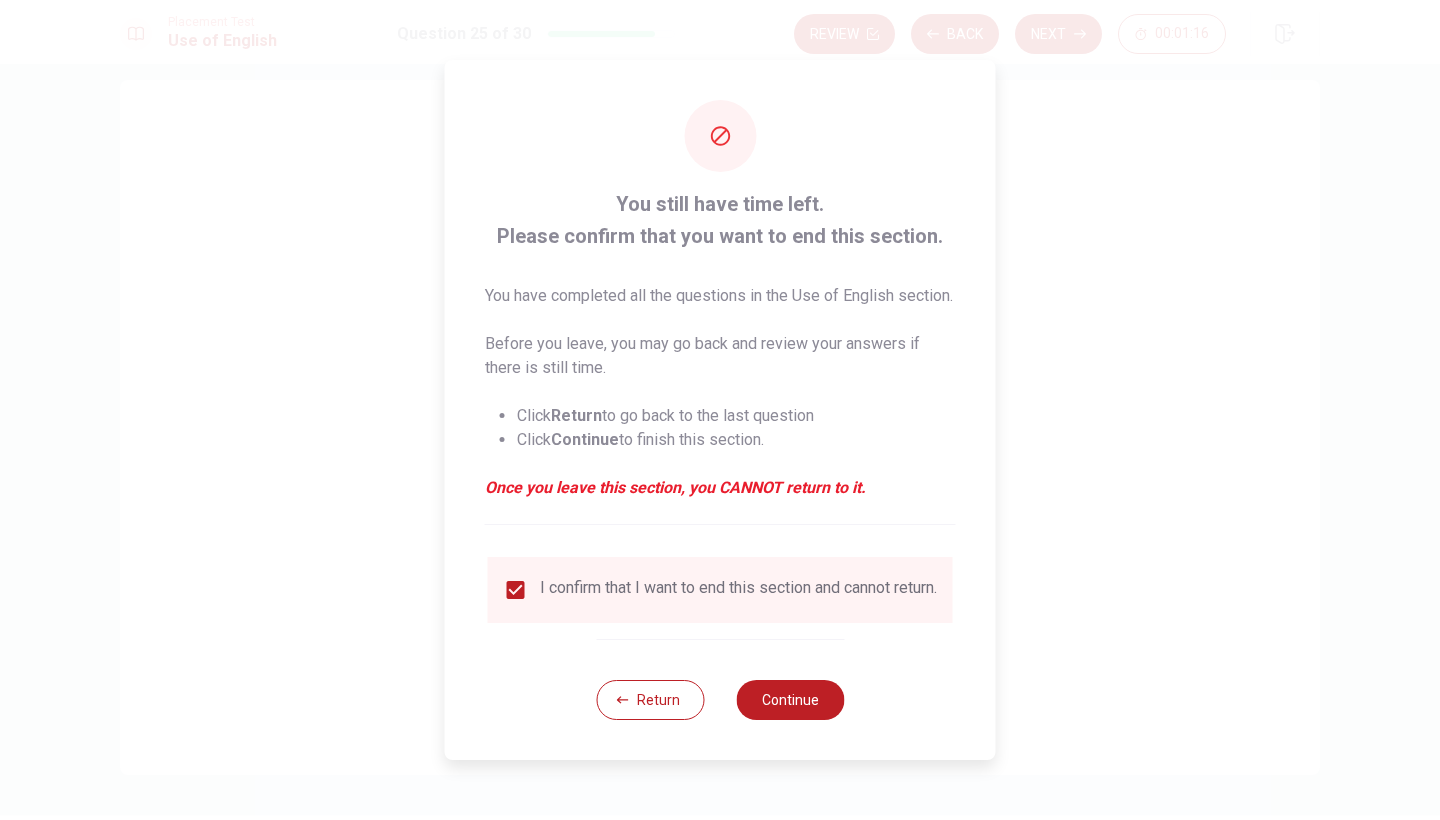 click on "Return Continue" at bounding box center (720, 699) 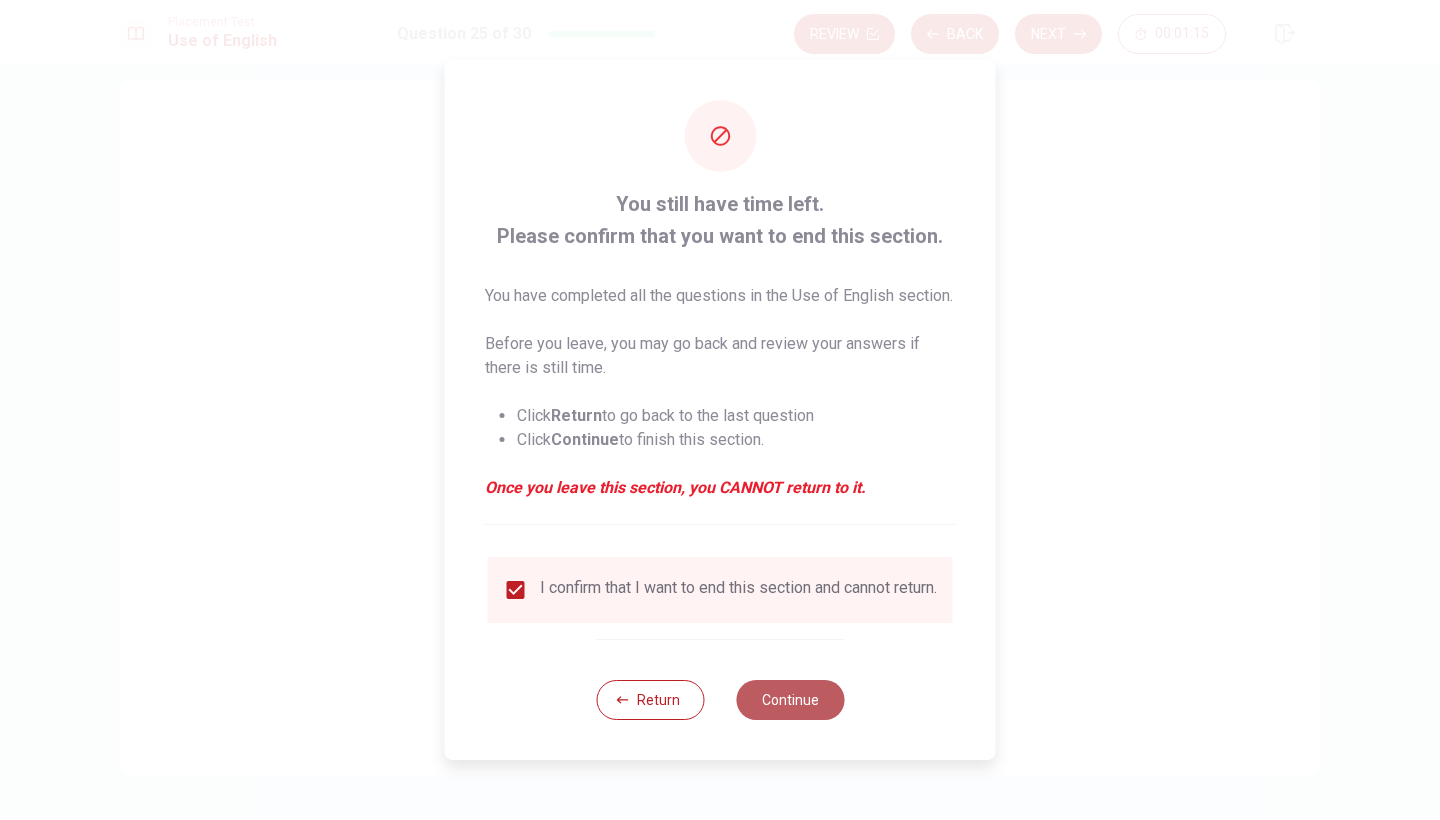 click on "Continue" at bounding box center (790, 700) 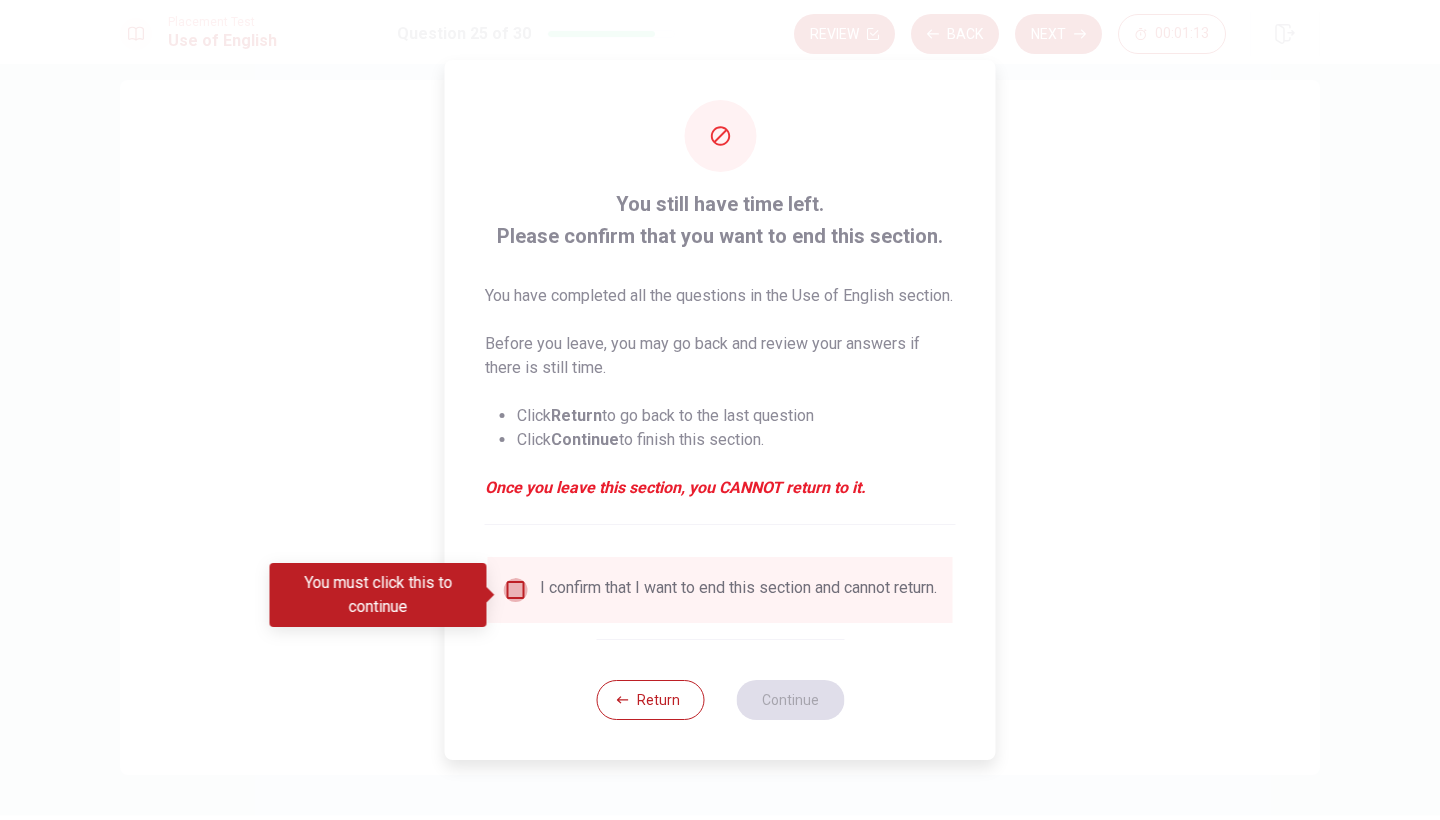 click at bounding box center [516, 590] 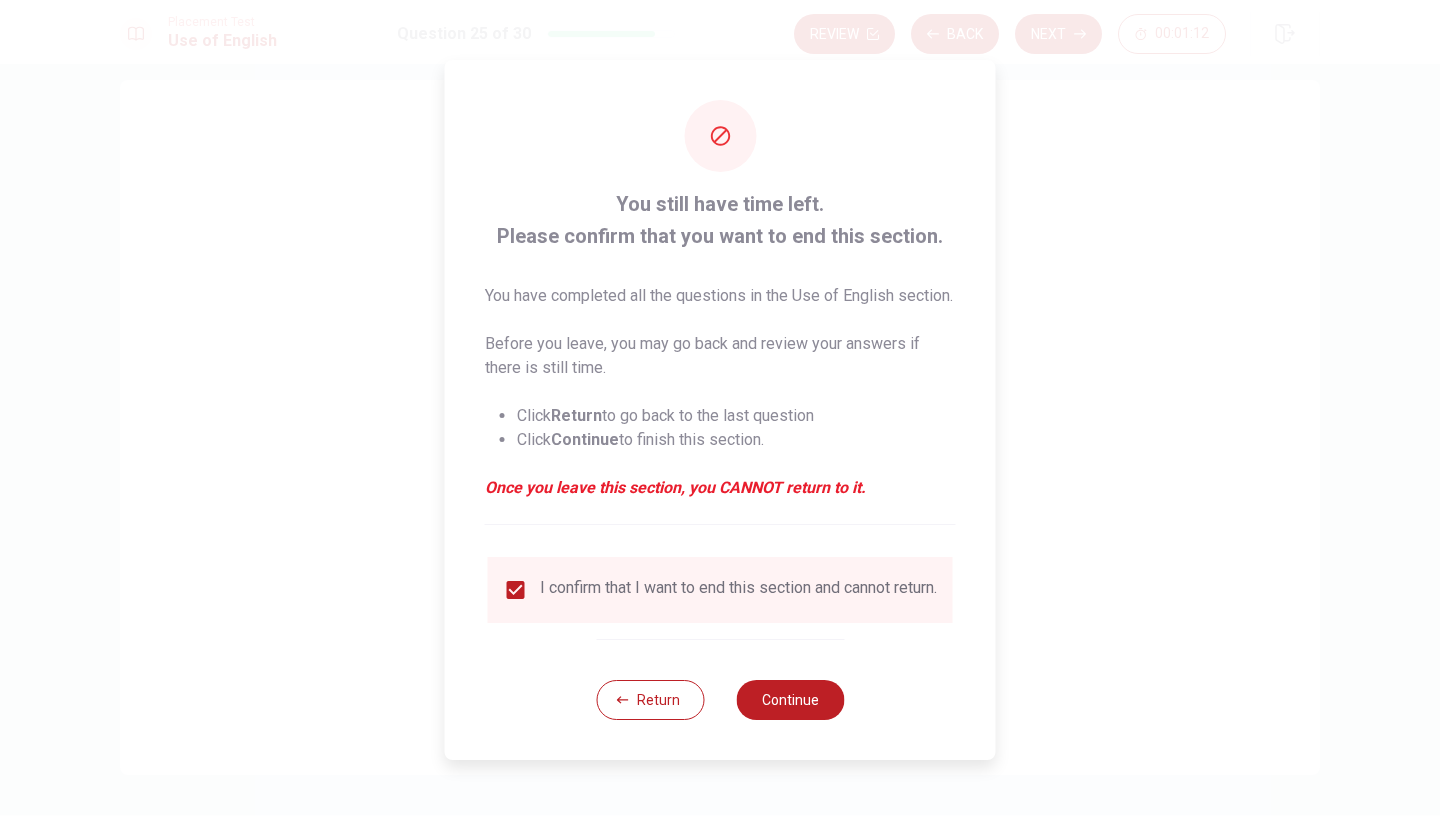 click on "Return Continue" at bounding box center (720, 699) 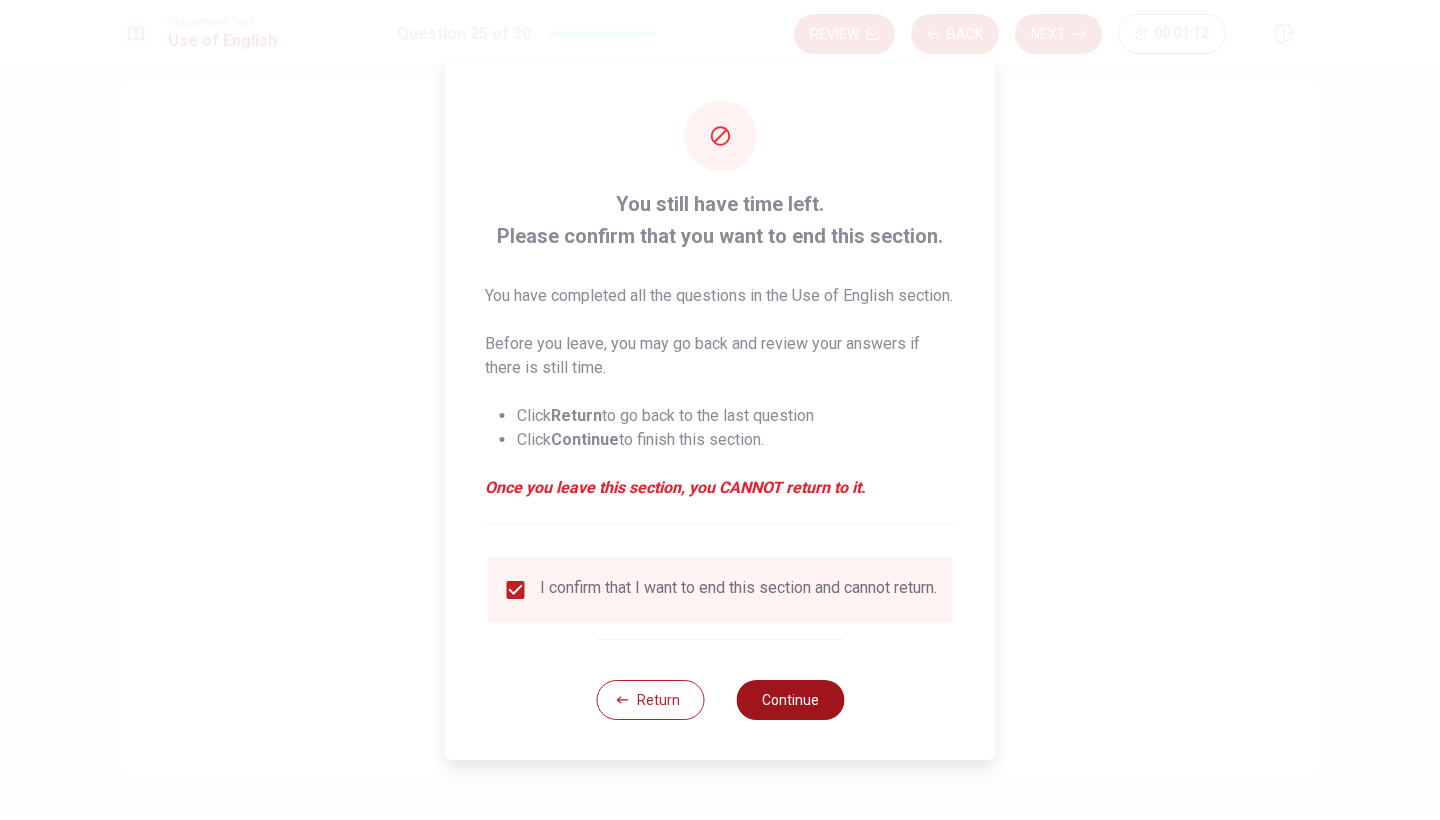 click on "Continue" at bounding box center (790, 700) 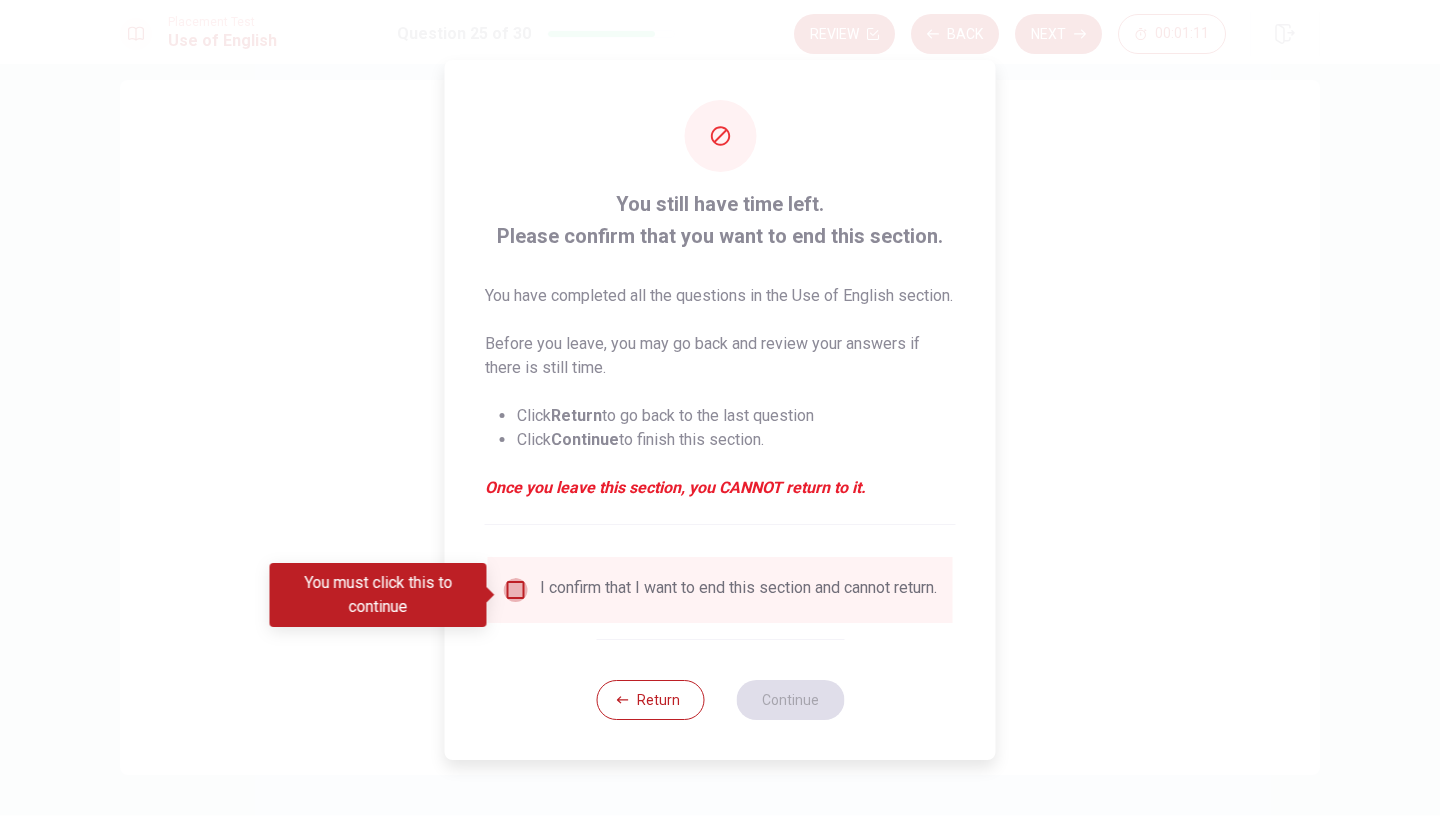 click at bounding box center [516, 590] 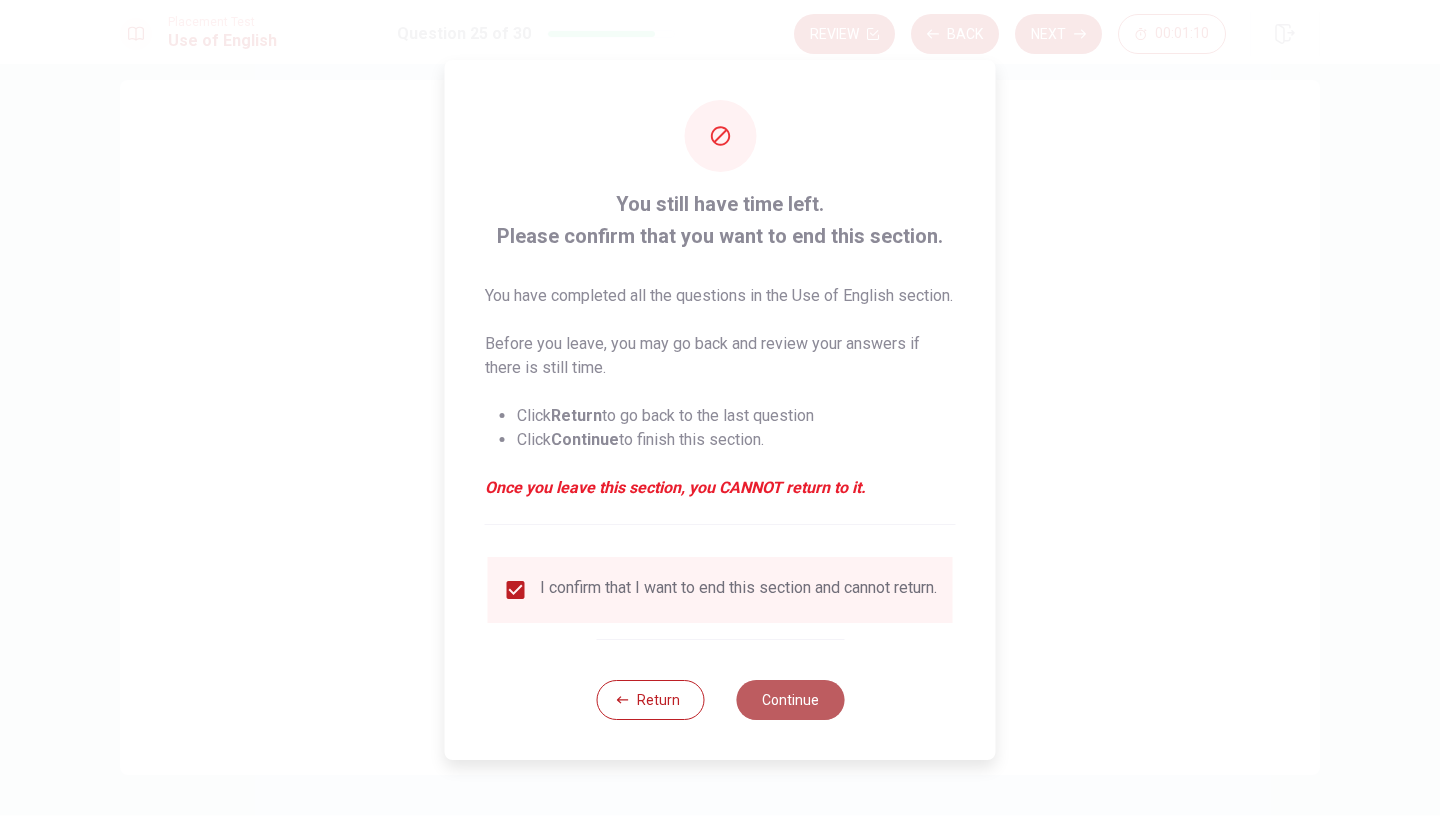 click on "Continue" at bounding box center [790, 700] 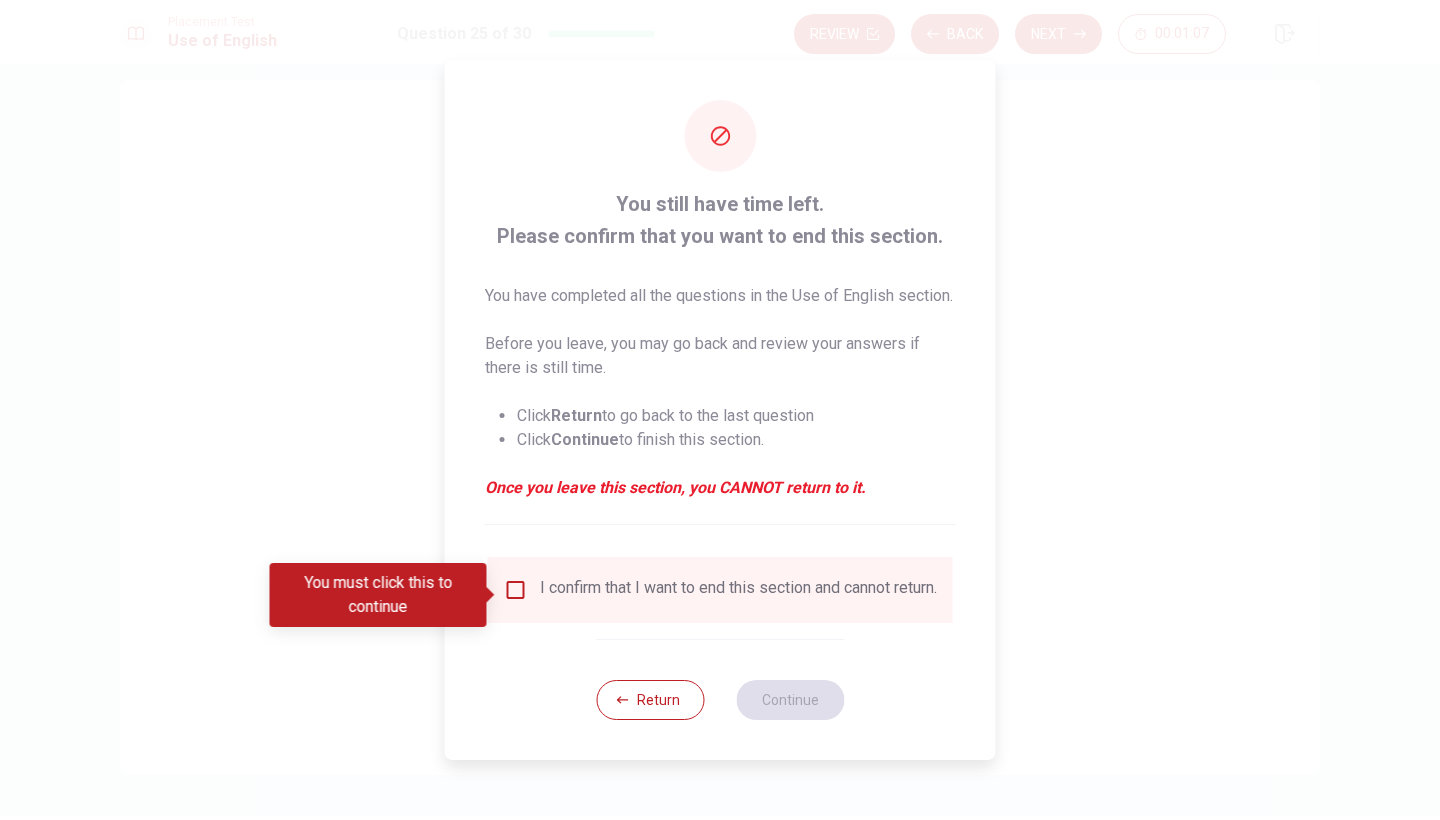 click on "You still have time left.   Please confirm that you want to end this section. You have completed all the questions in the Use of English section. Before you leave, you may go back and review your answers if there is still time. Click  Return  to go back to the last question Click  Continue  to finish this section. Once you leave this section, you CANNOT return to it. I confirm that I want to end this section and cannot return. Return Continue" at bounding box center (720, 410) 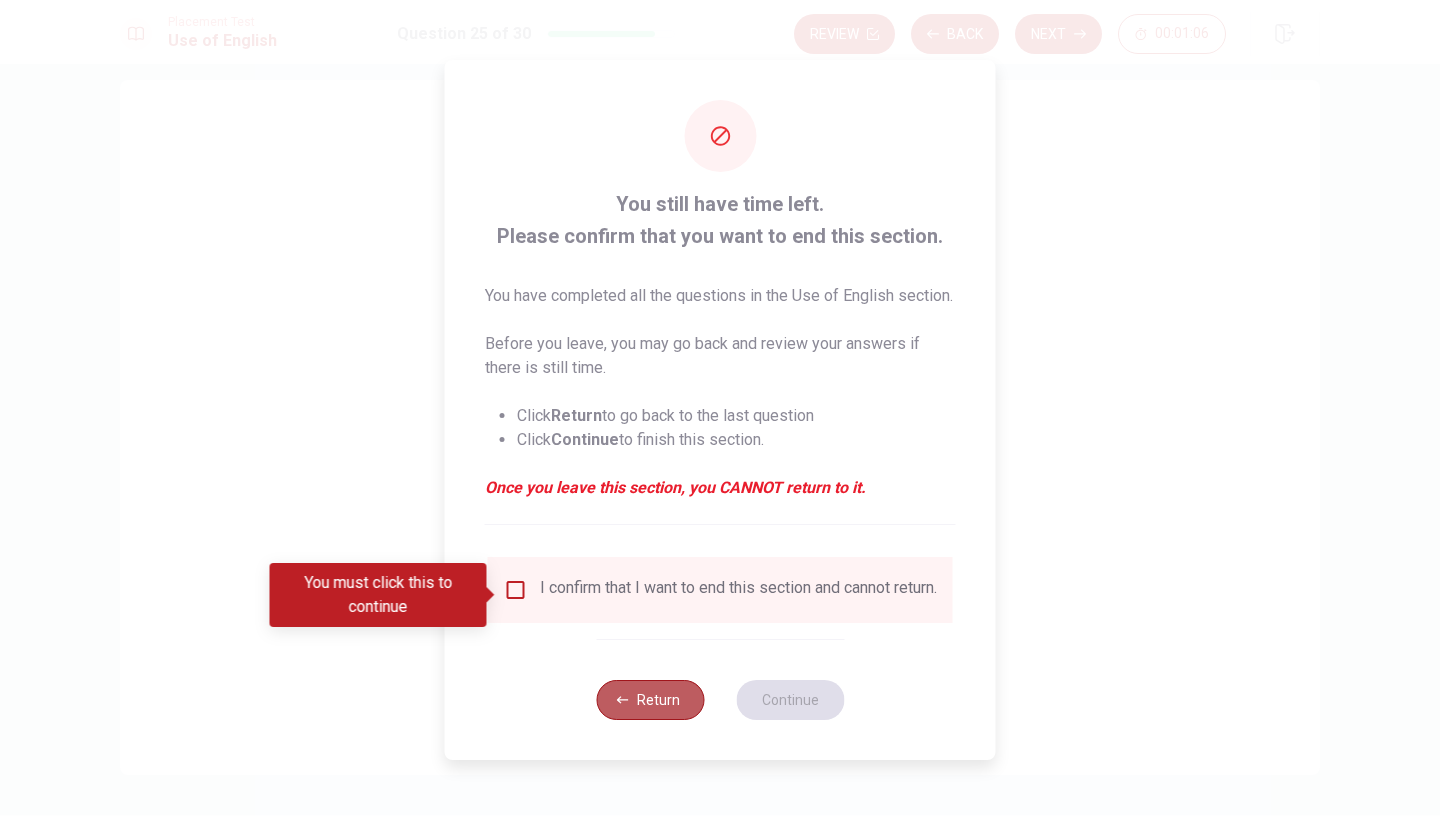 click on "Return" at bounding box center [650, 700] 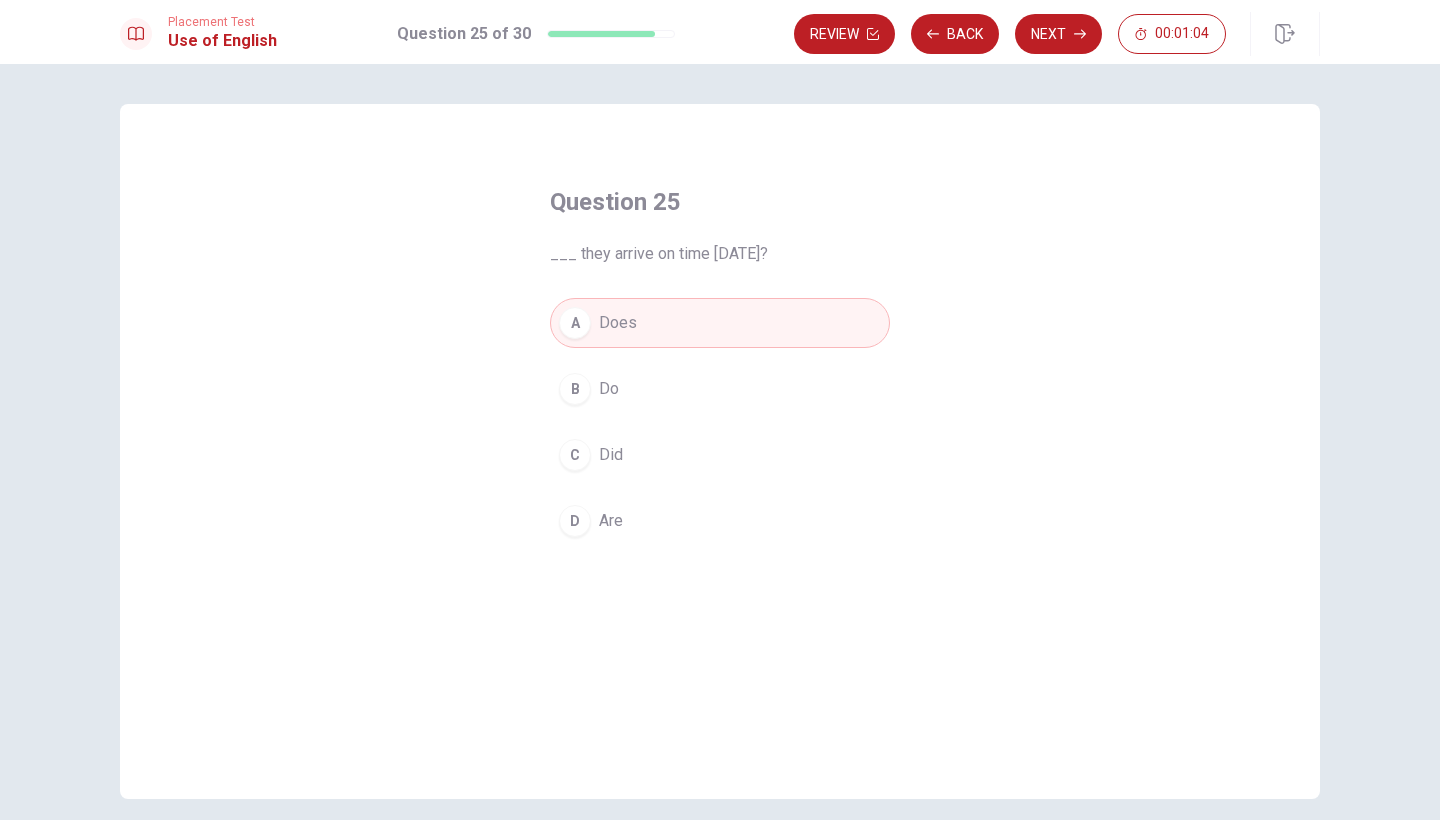 scroll, scrollTop: 0, scrollLeft: 0, axis: both 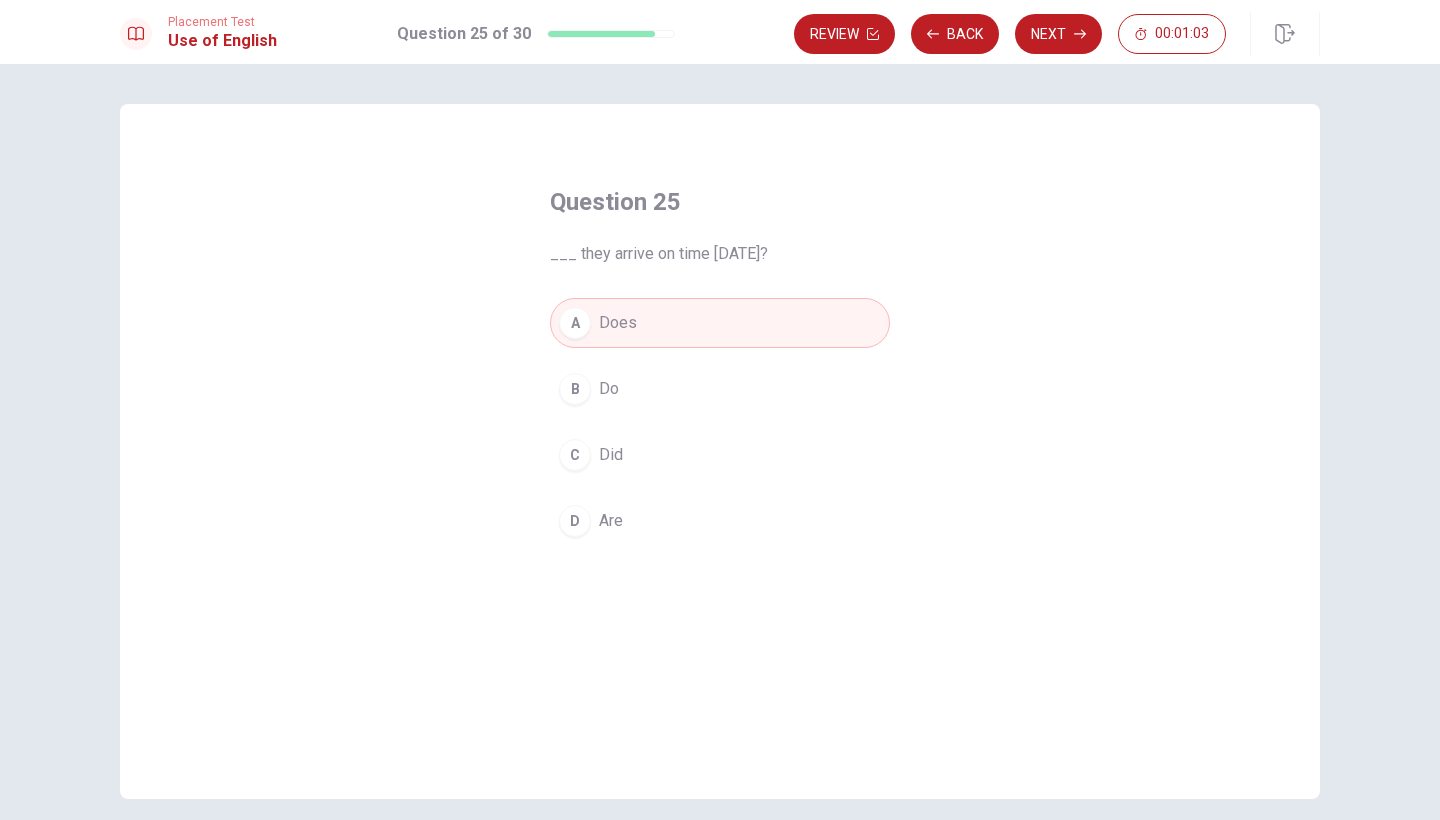 click at bounding box center [602, 34] 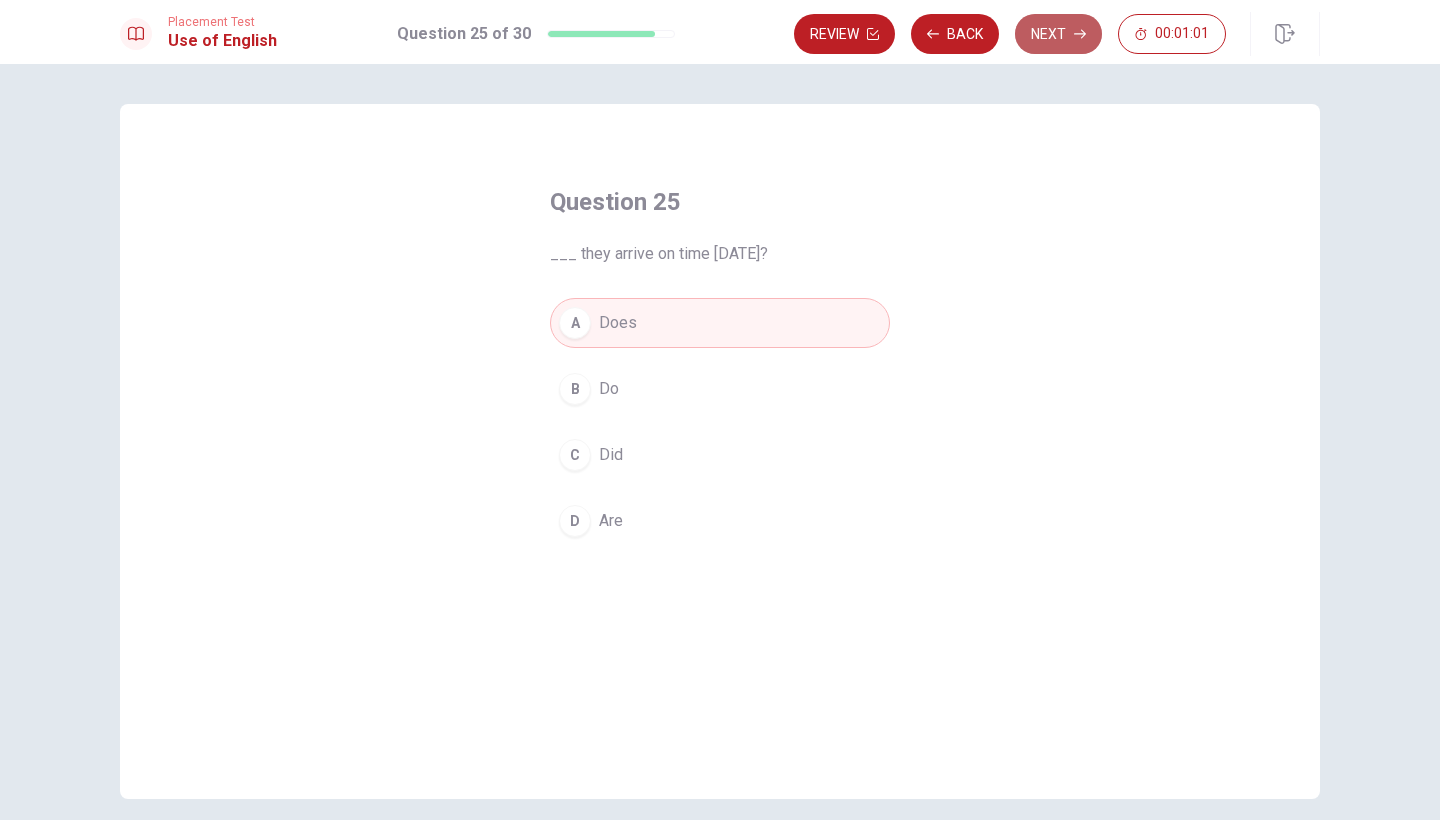 click on "Next" at bounding box center (1058, 34) 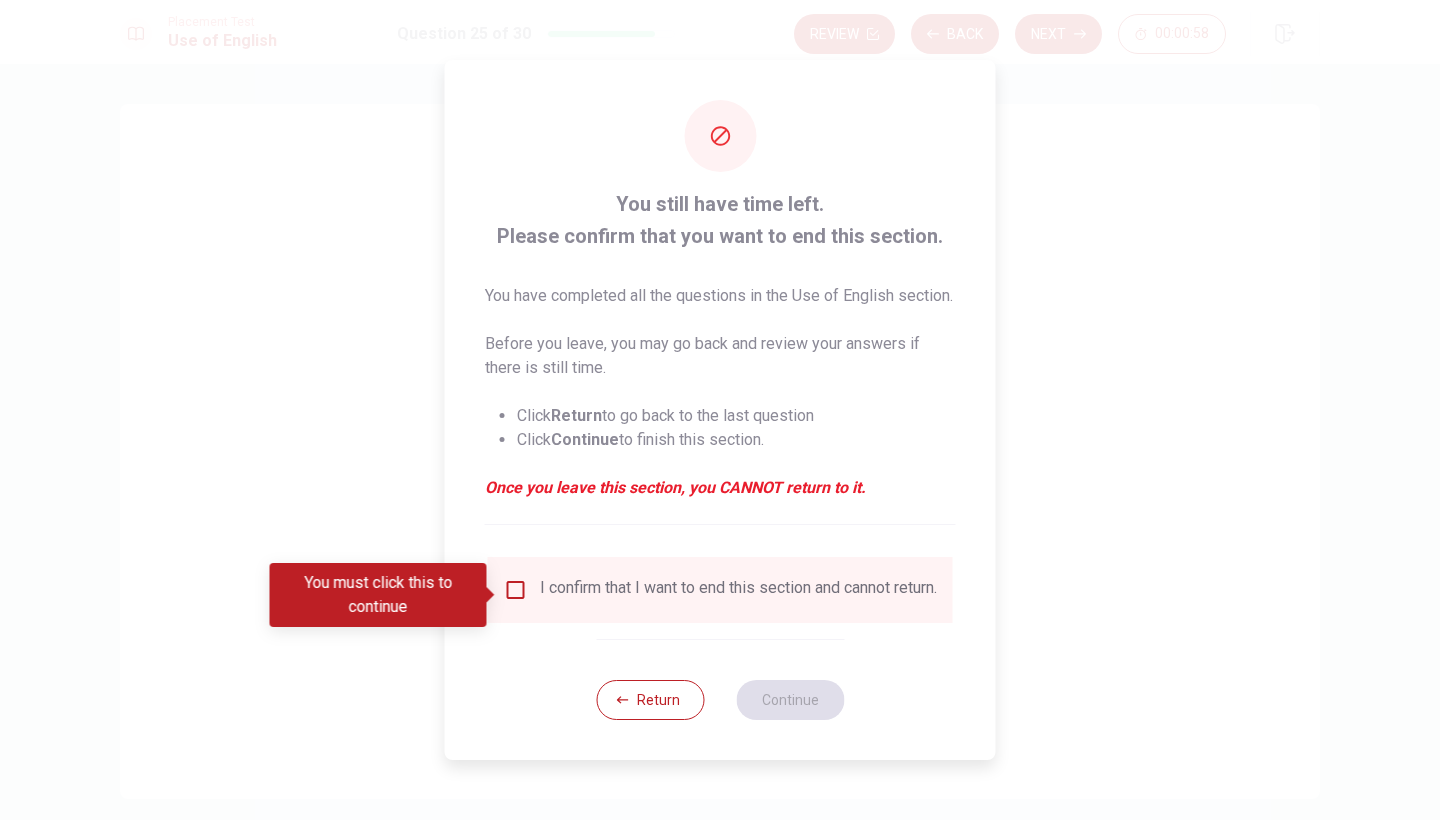 click at bounding box center [516, 590] 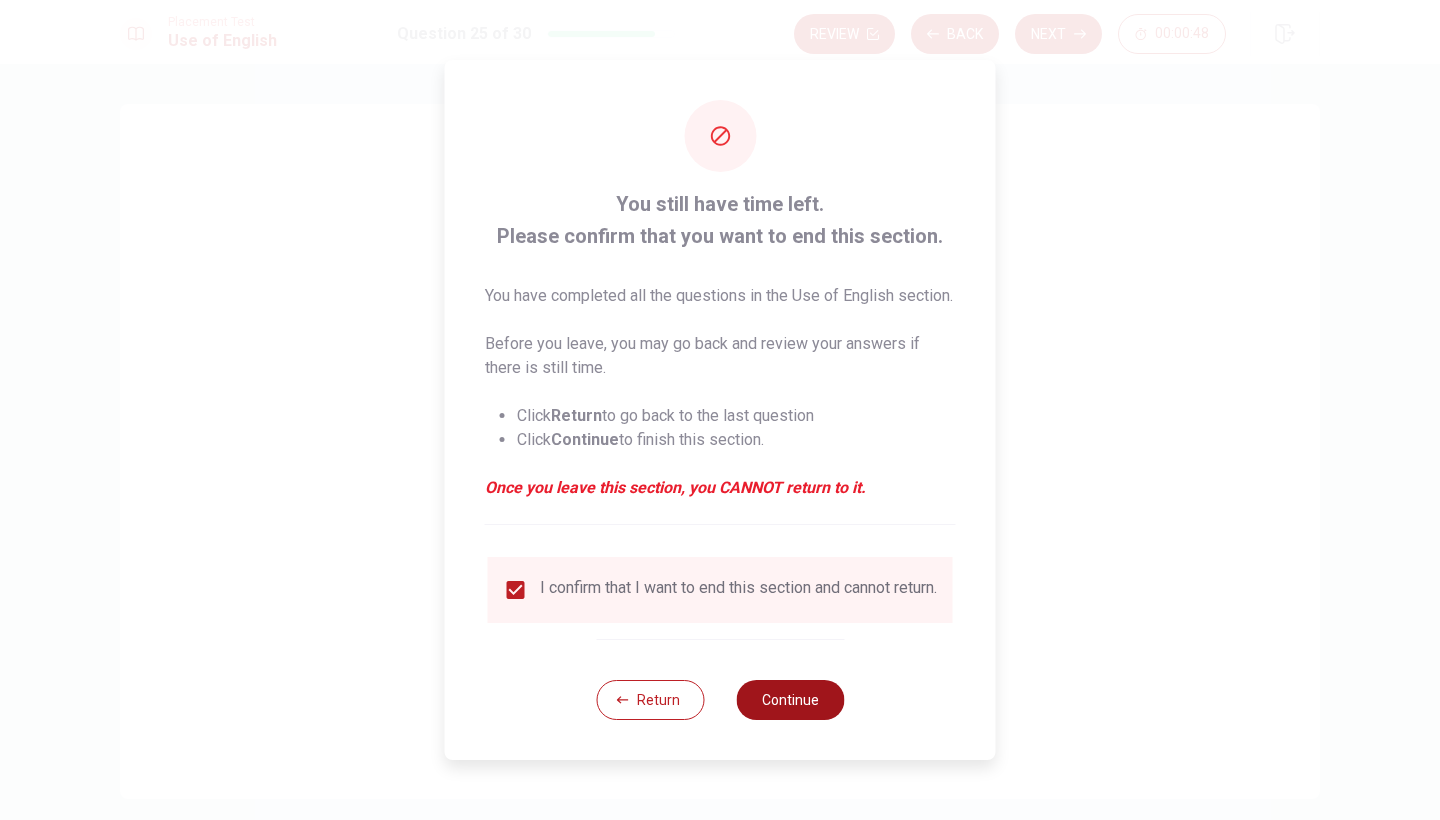 click on "Continue" at bounding box center [790, 700] 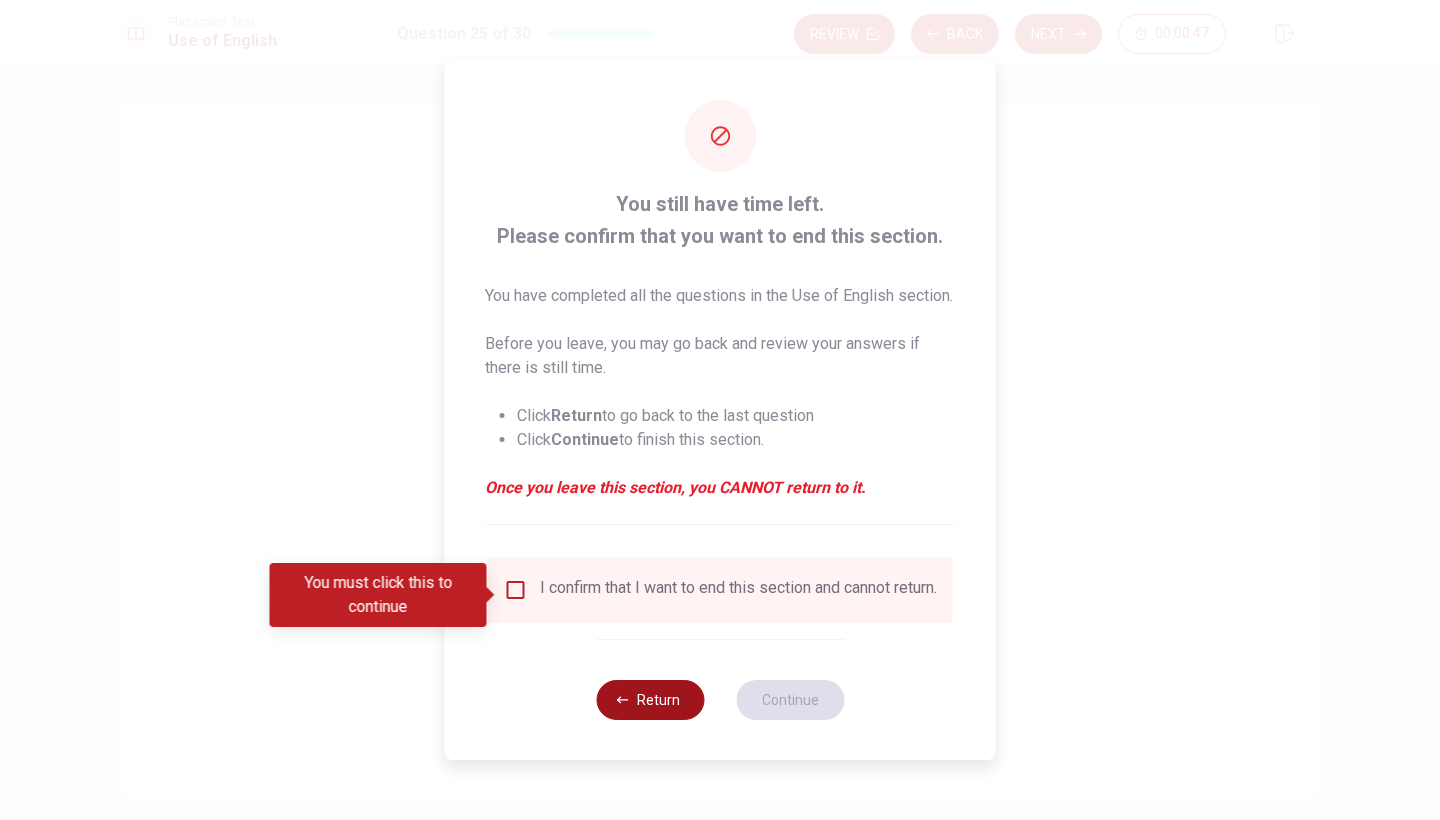 click on "Return" at bounding box center [650, 700] 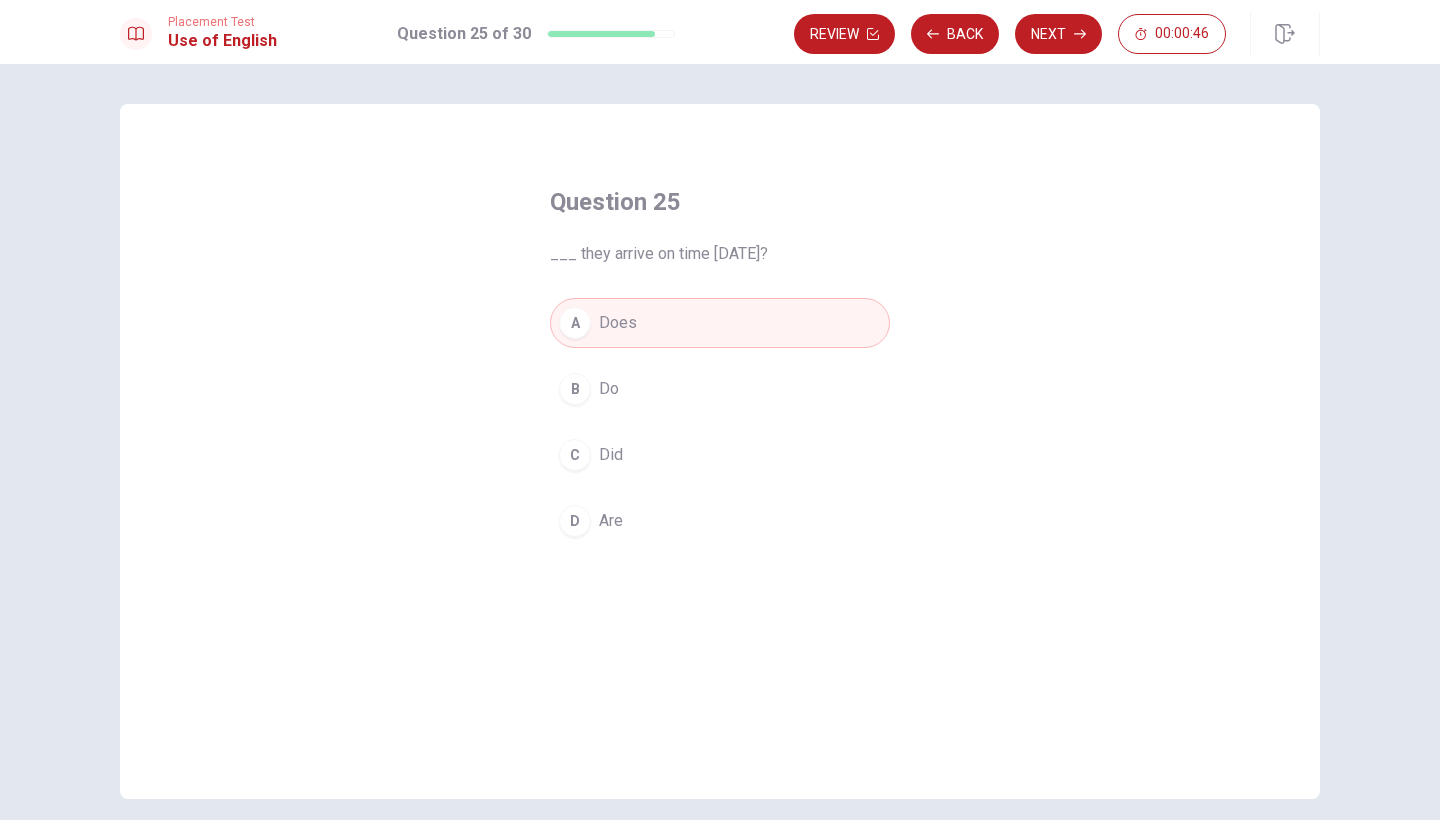 scroll, scrollTop: 0, scrollLeft: 0, axis: both 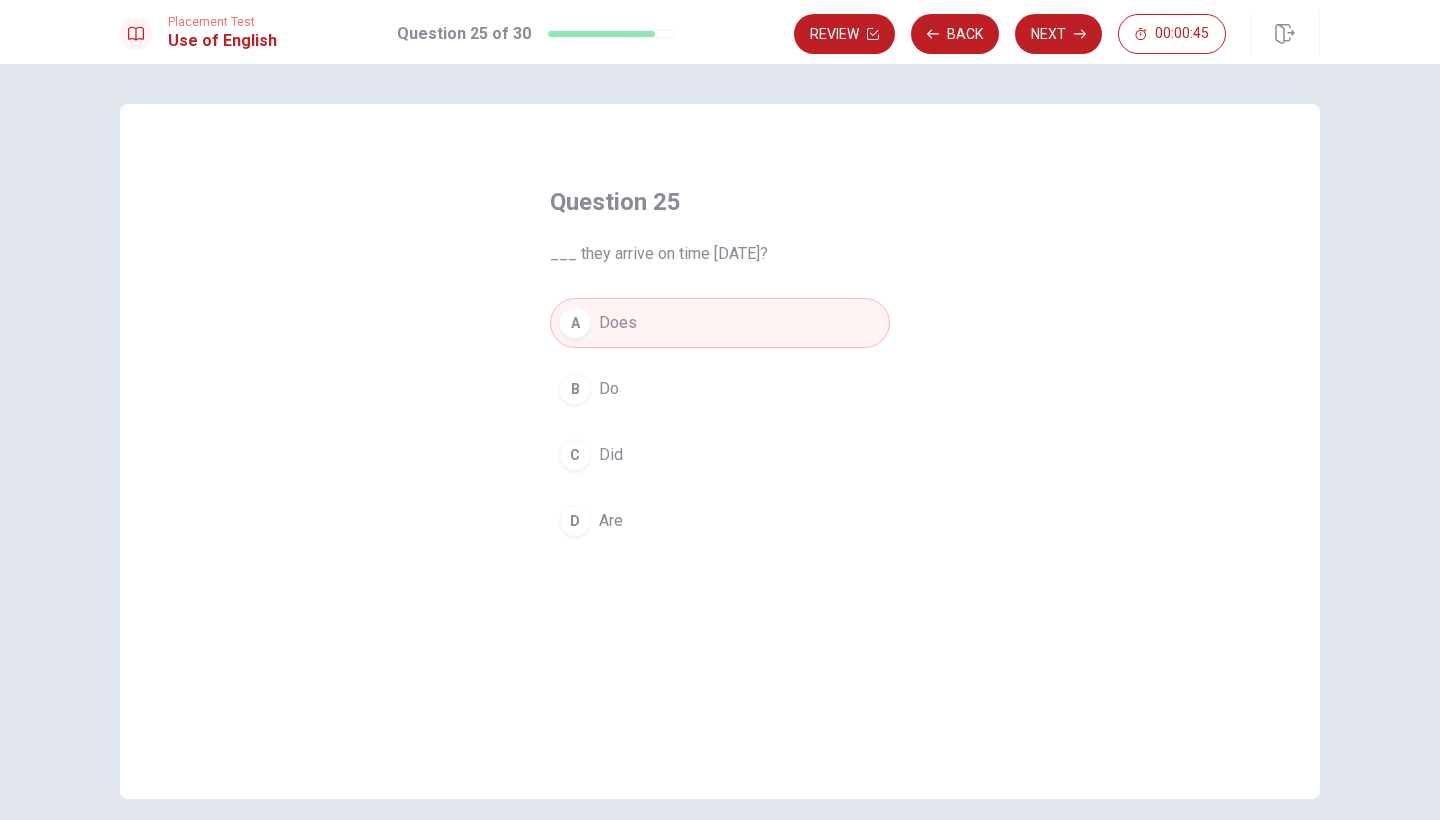 click on "Do" at bounding box center (609, 389) 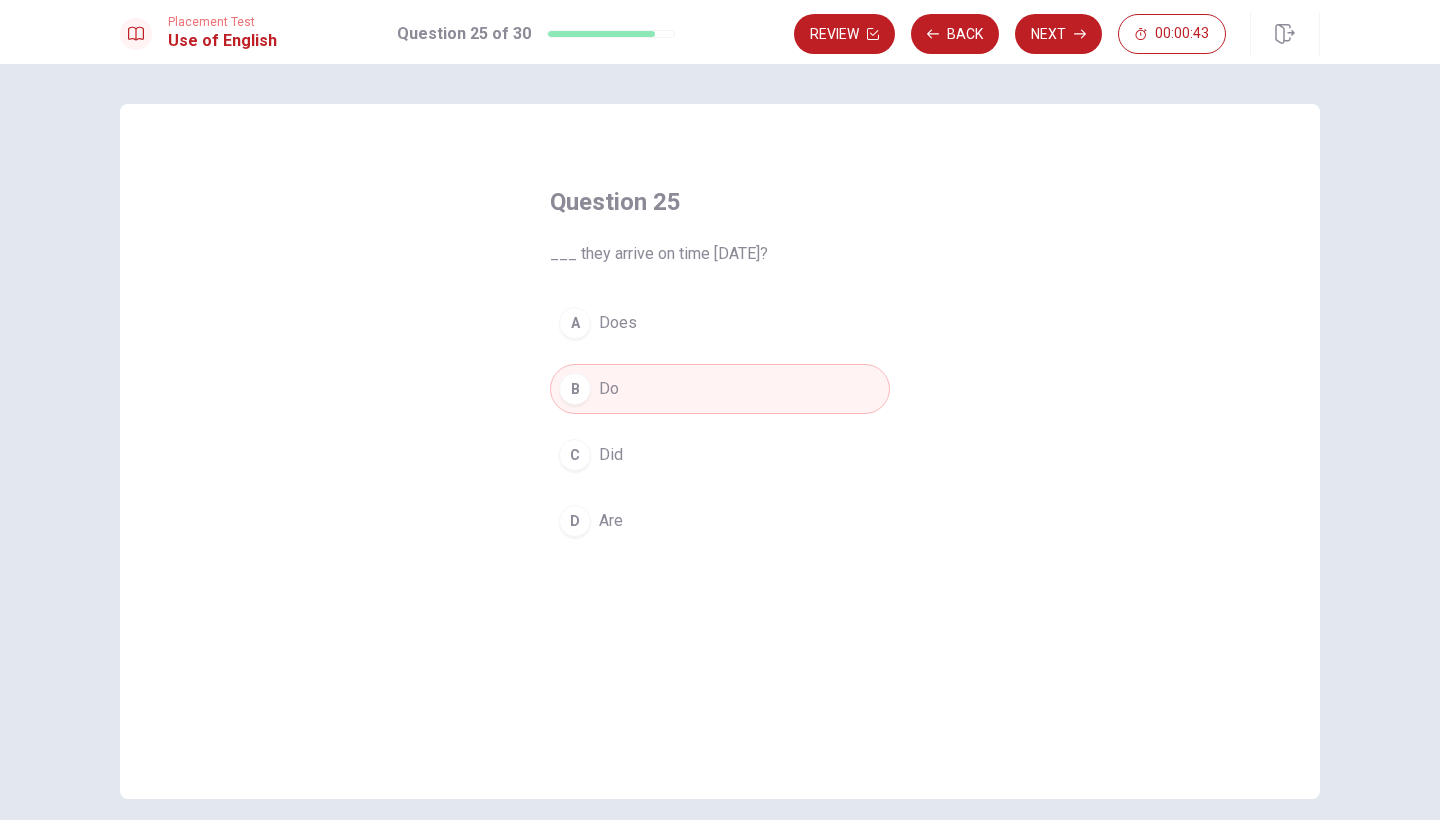 click on "Did" at bounding box center [611, 455] 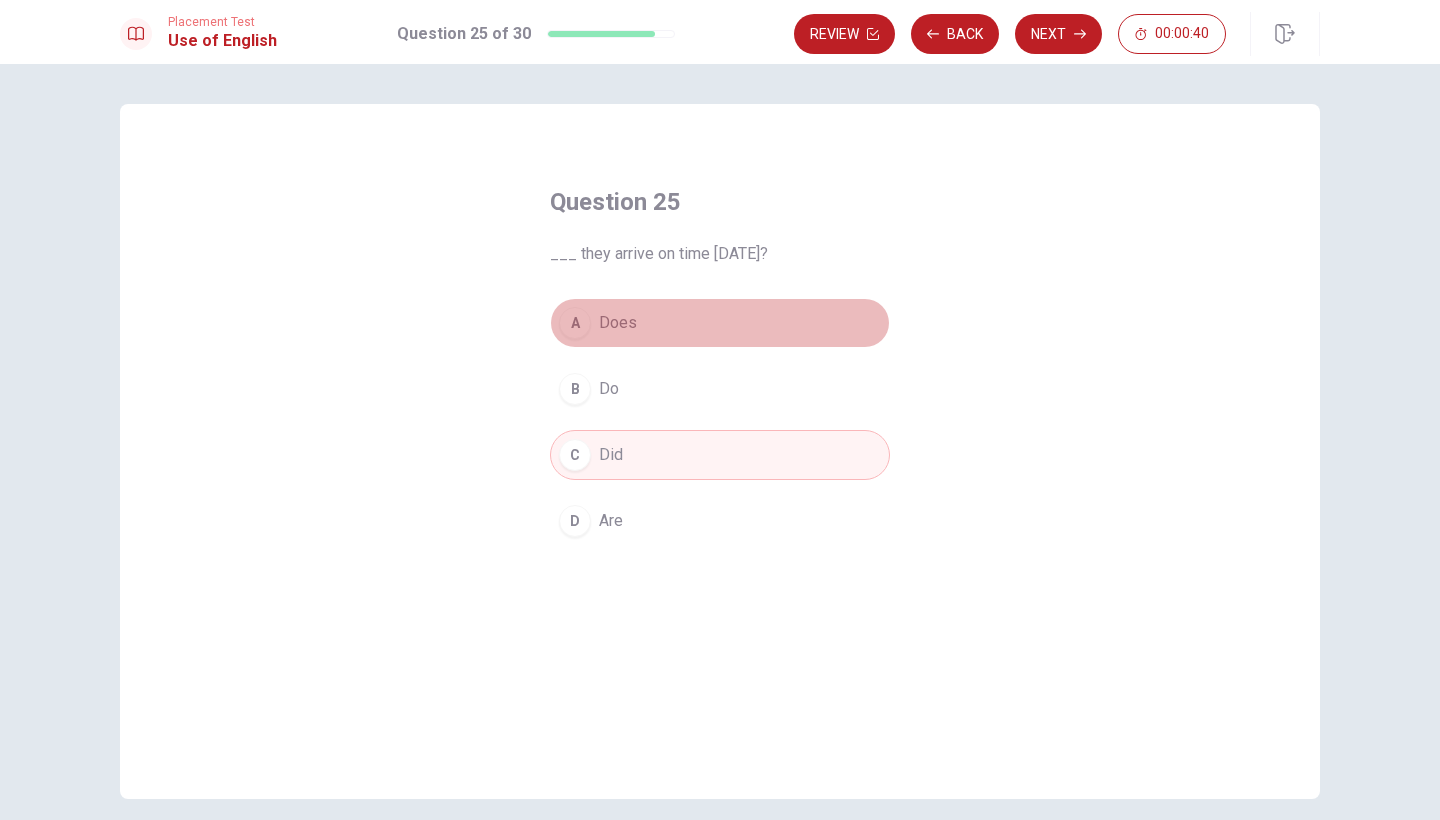 click on "A" at bounding box center (575, 323) 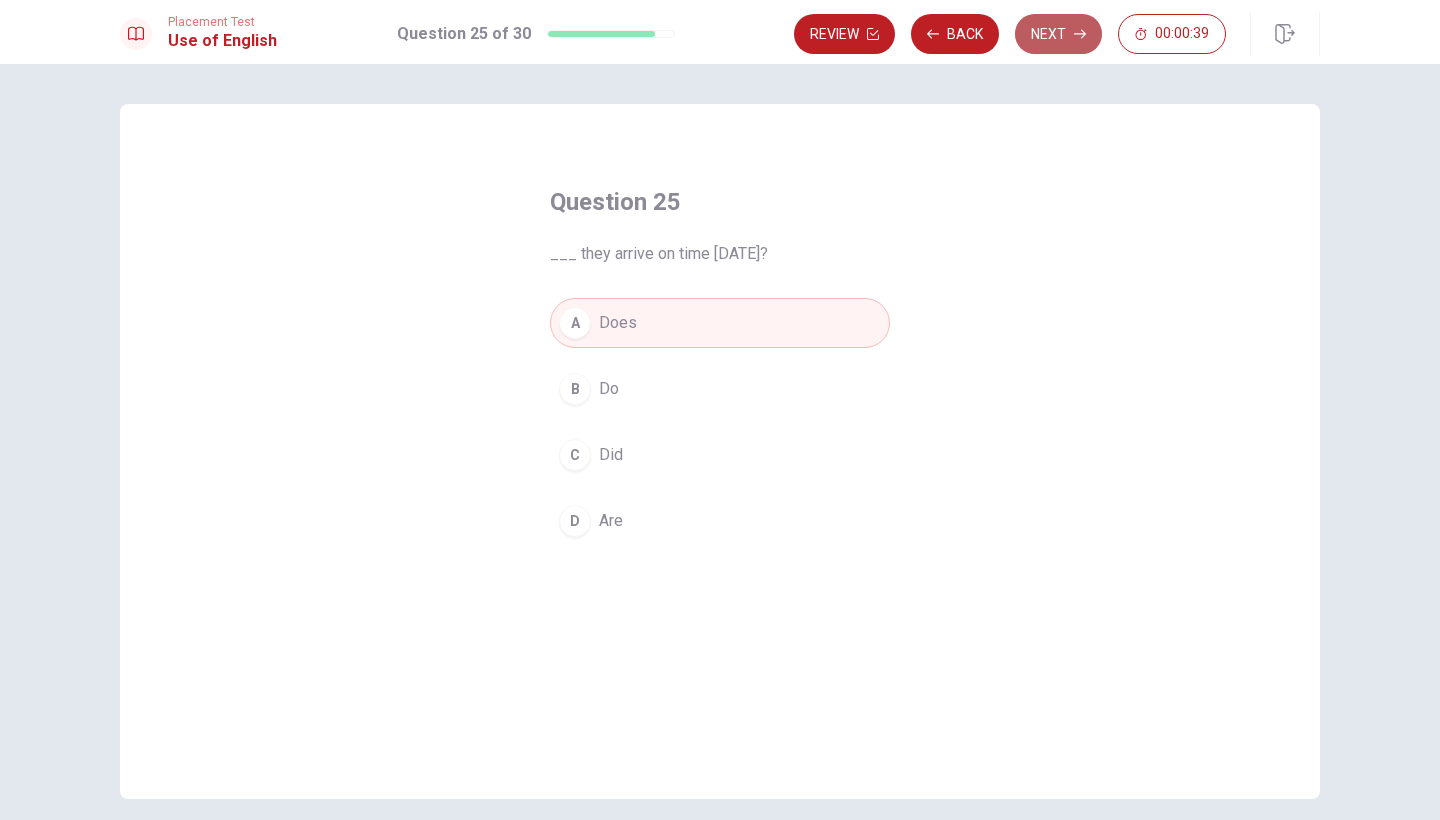 click on "Next" at bounding box center (1058, 34) 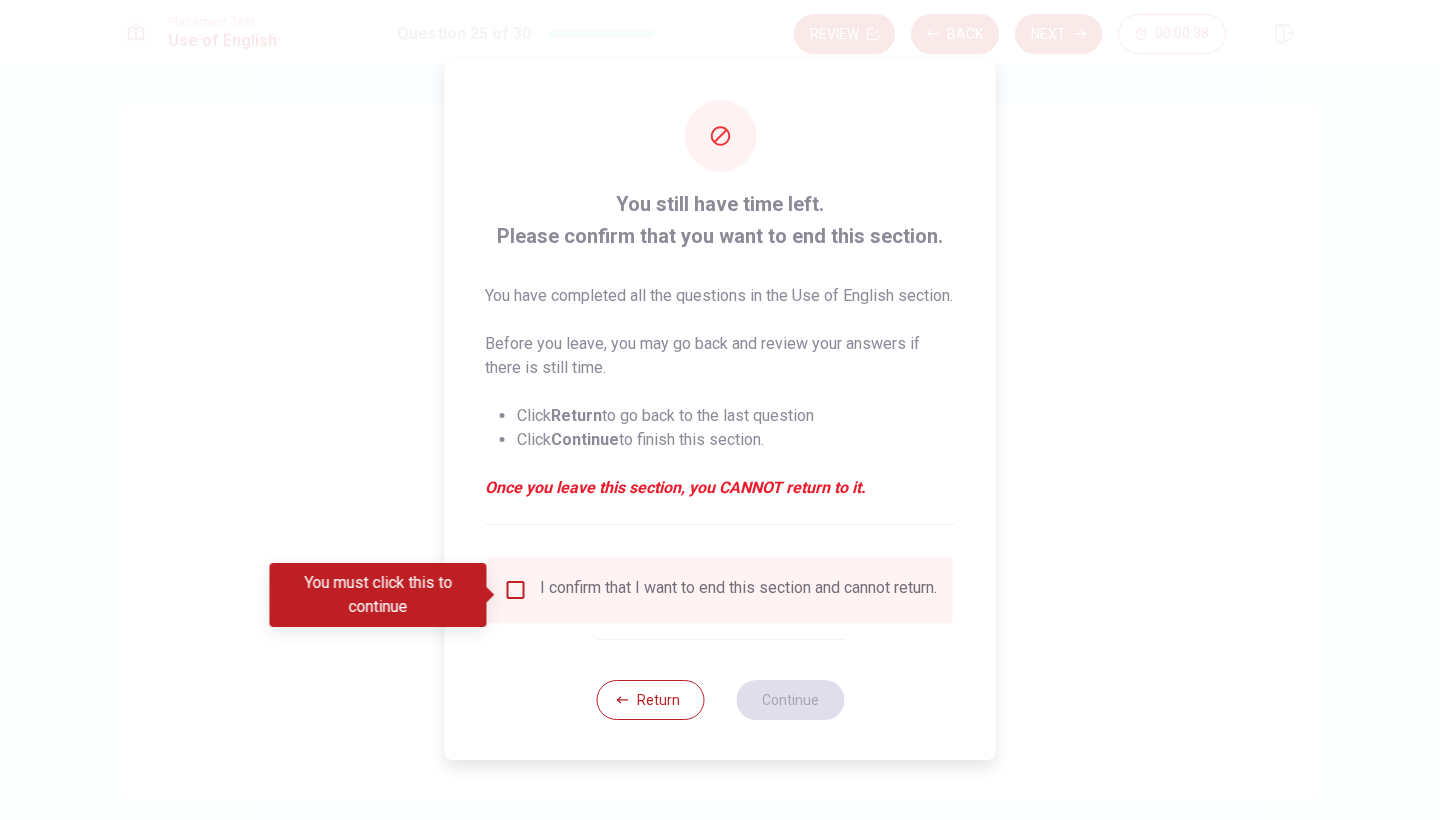 click at bounding box center (516, 590) 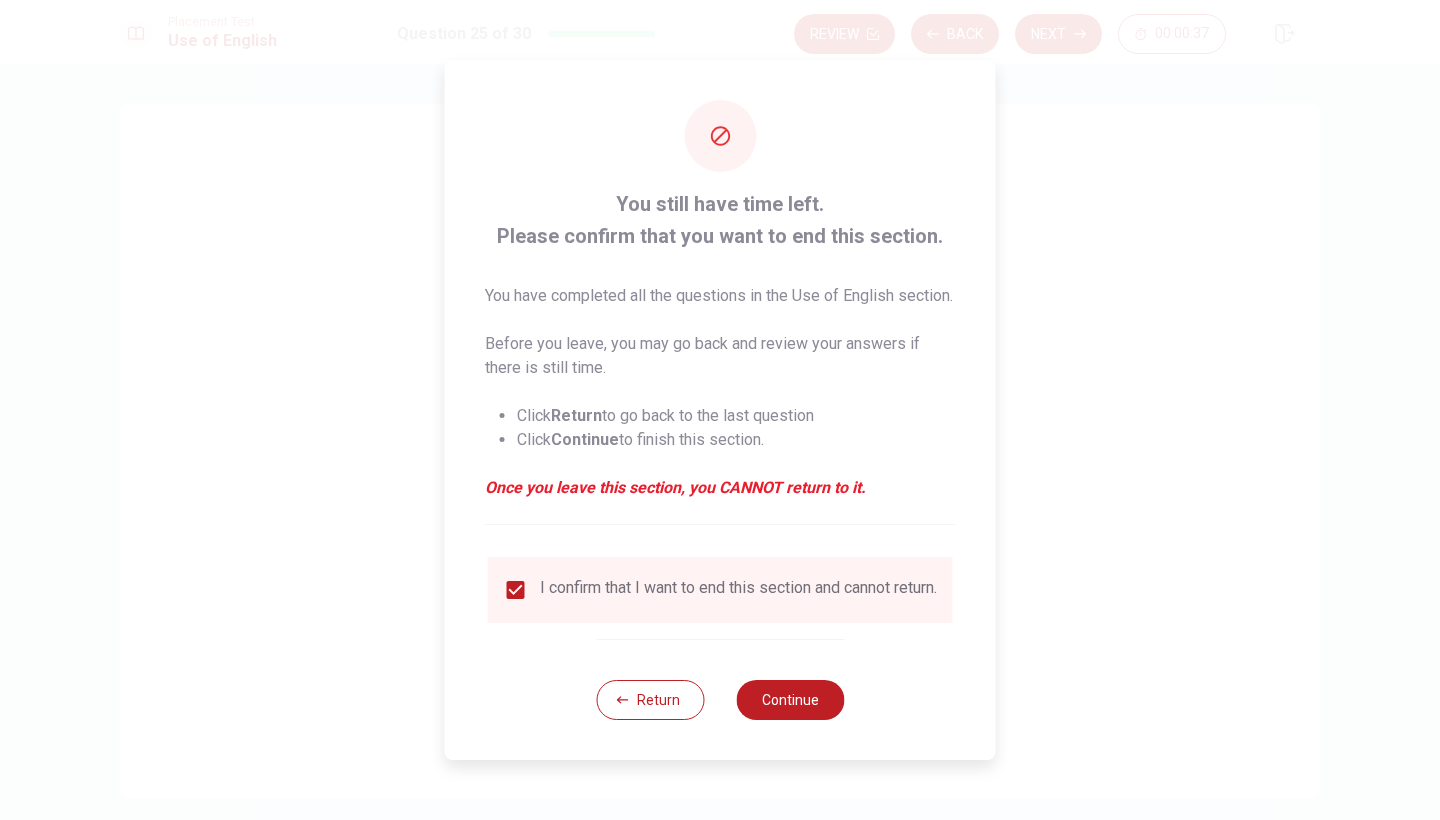 click on "Return Continue" at bounding box center [720, 699] 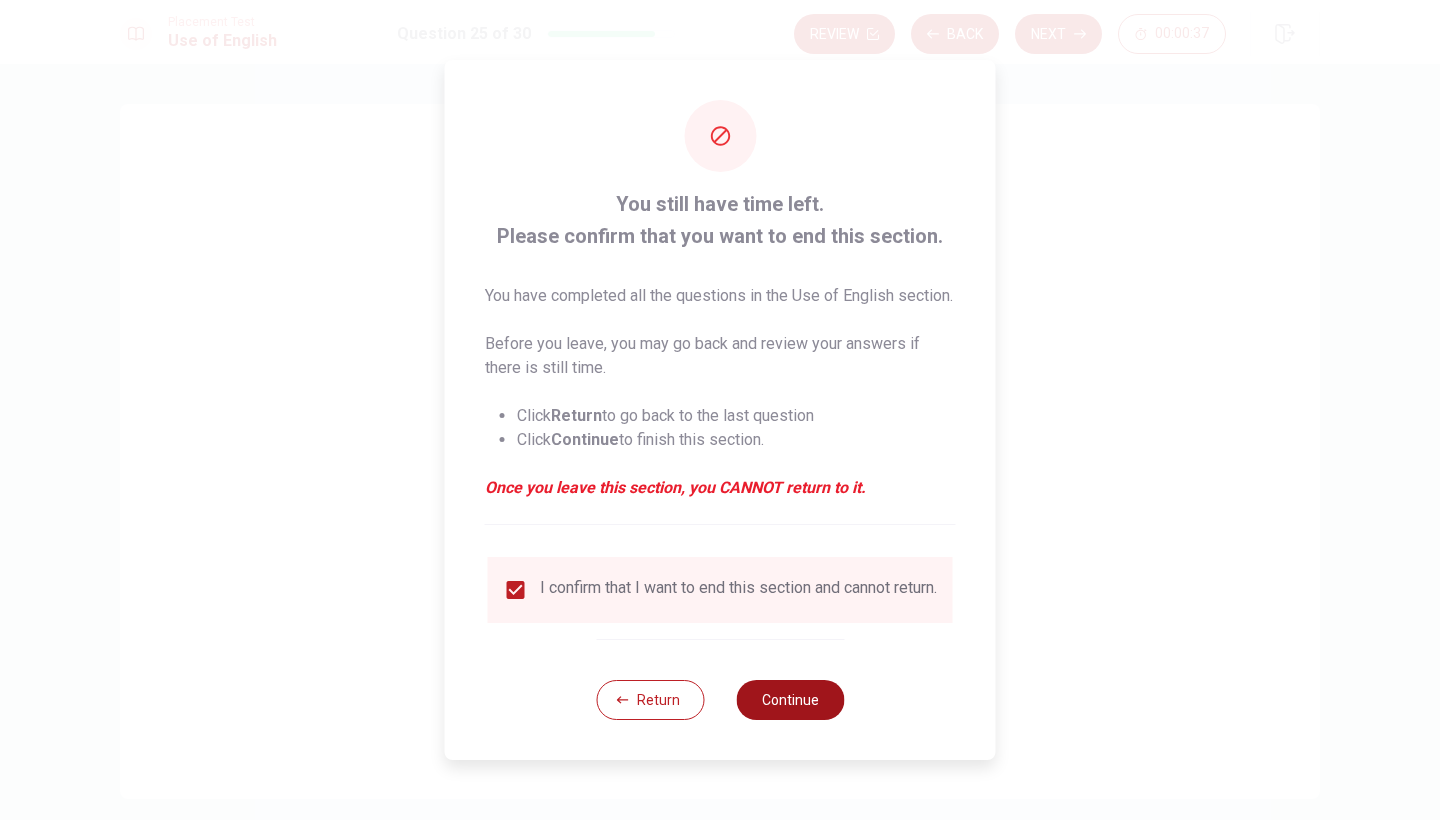 click on "Continue" at bounding box center (790, 700) 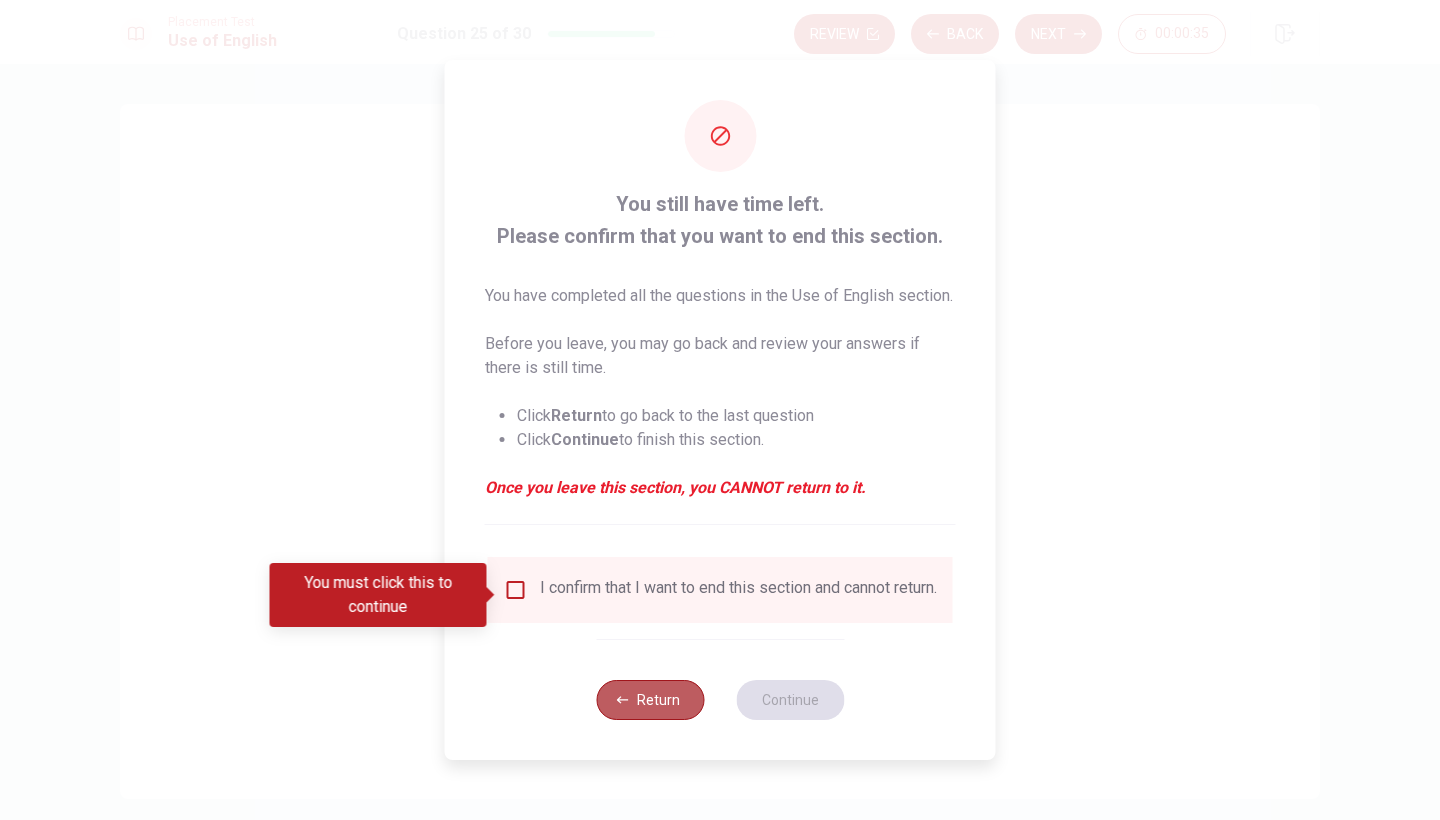 click 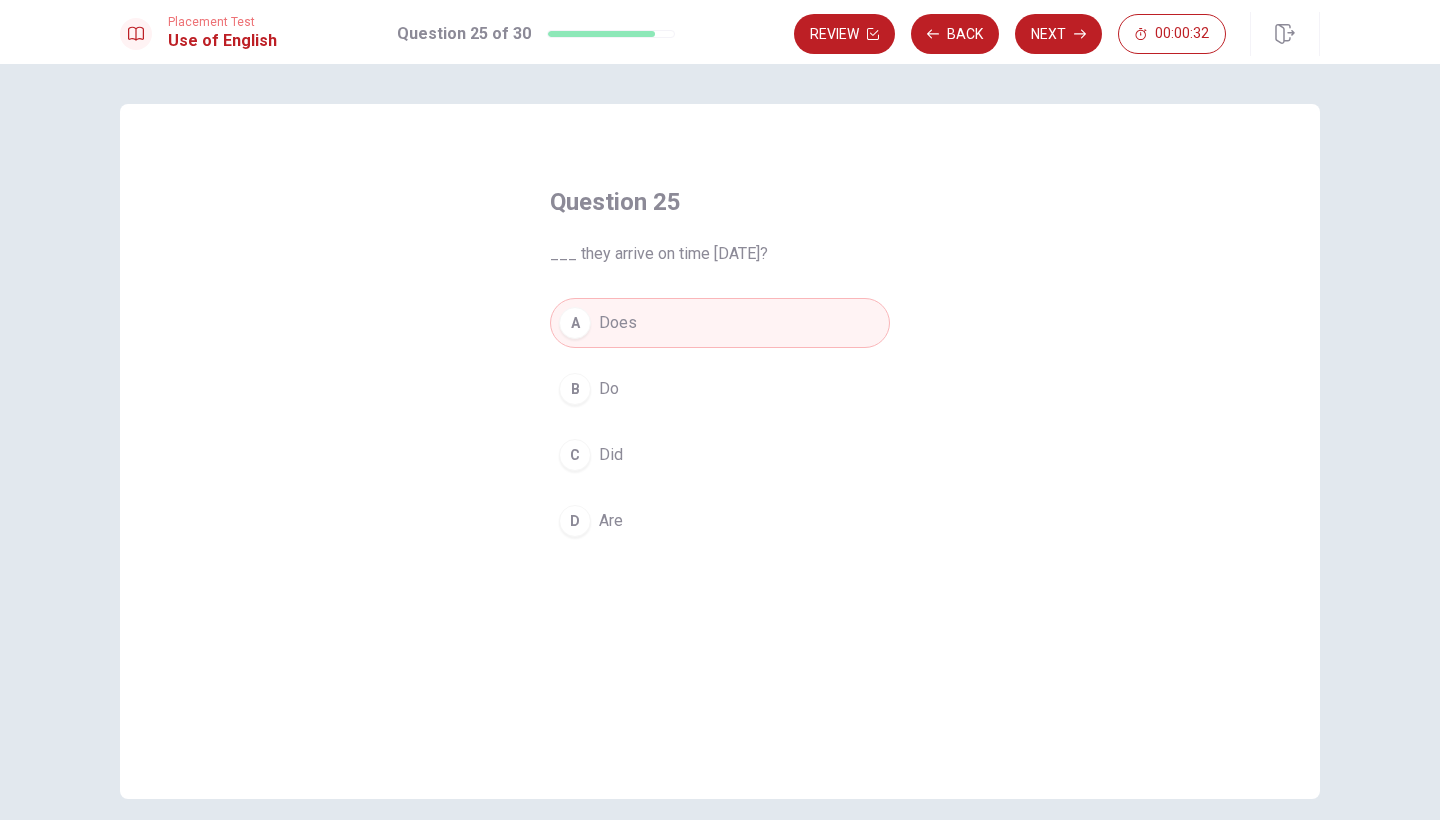 scroll, scrollTop: 0, scrollLeft: 0, axis: both 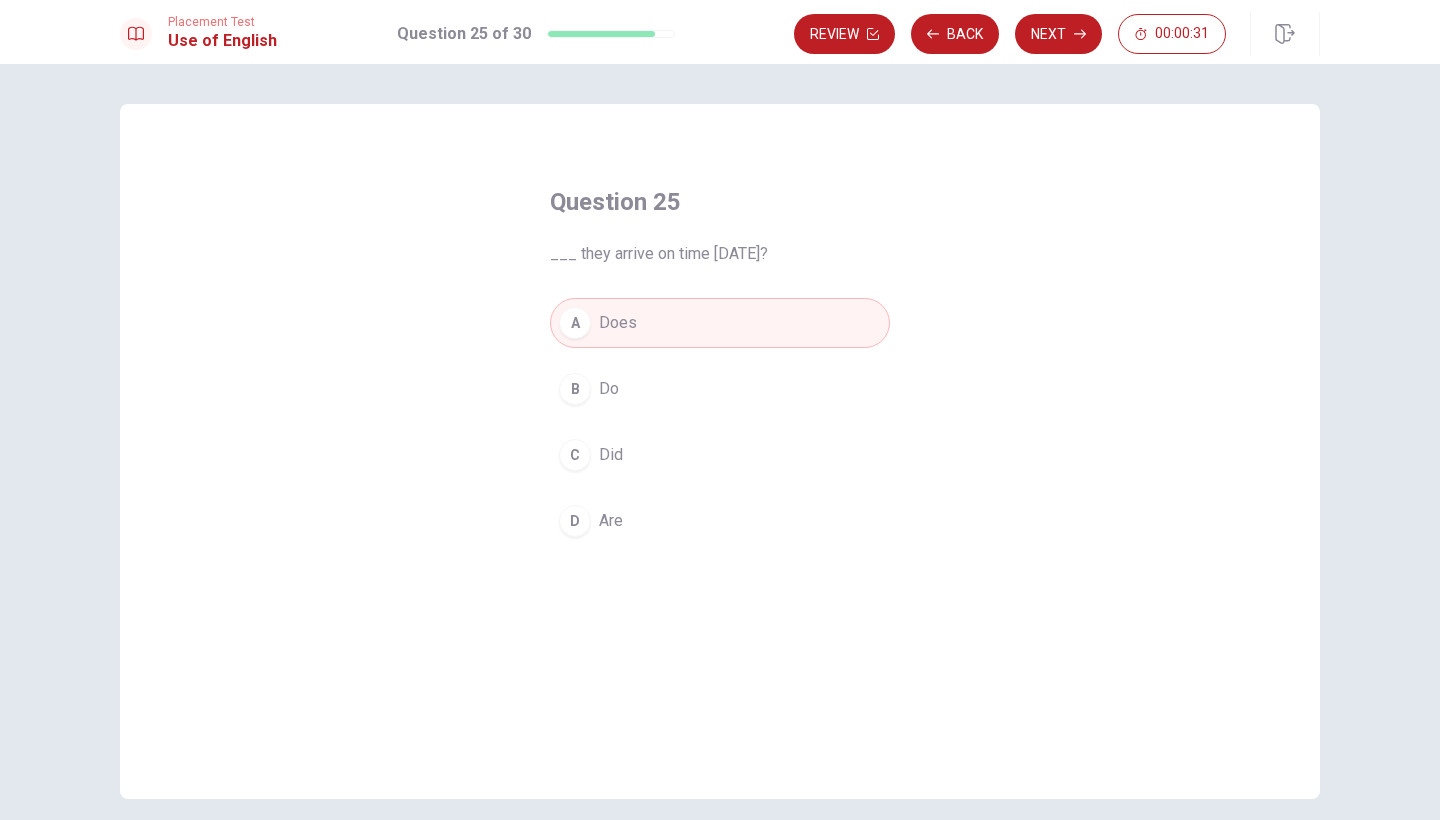 click on "B Do" at bounding box center (720, 389) 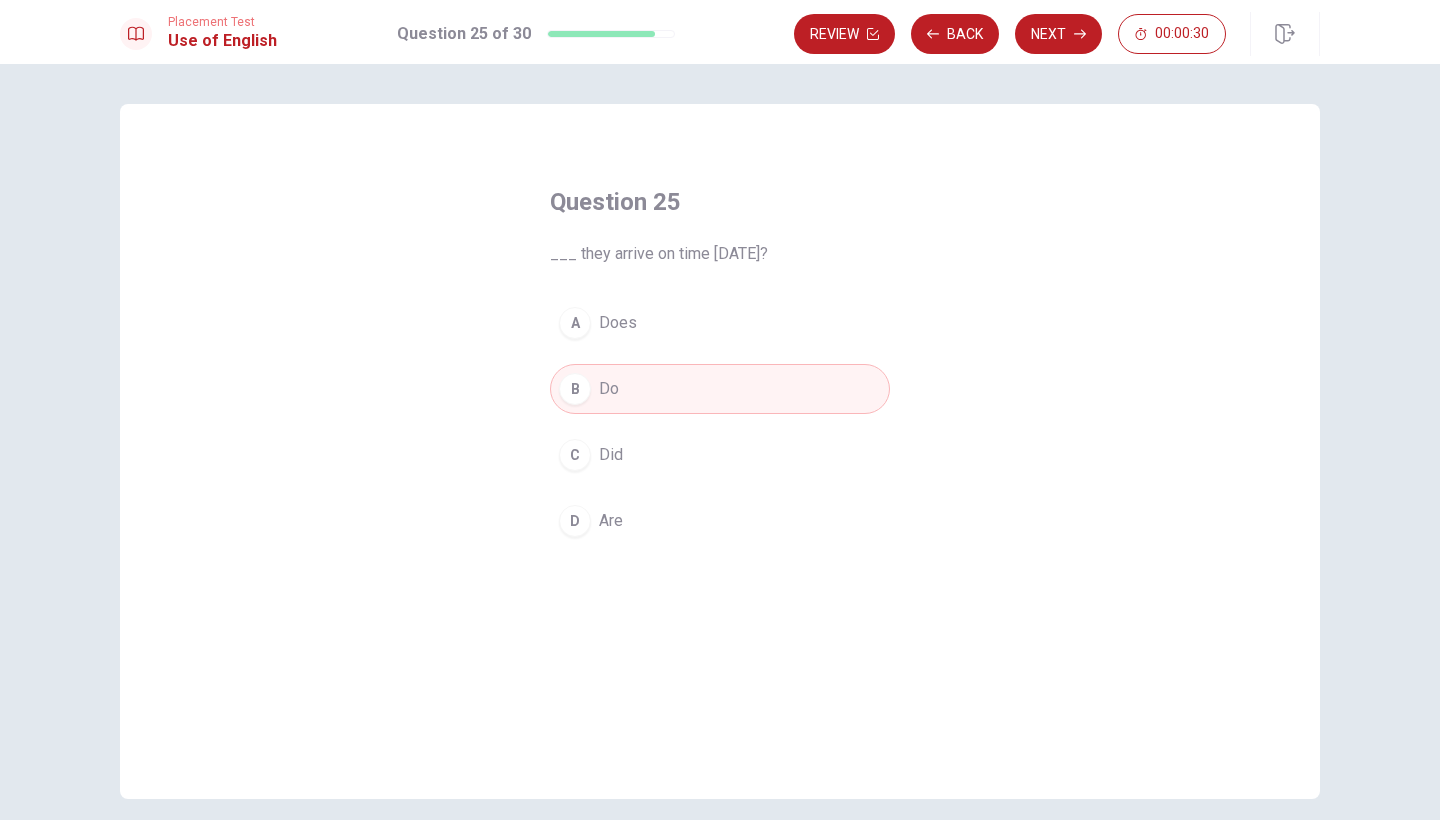click on "C" at bounding box center [575, 455] 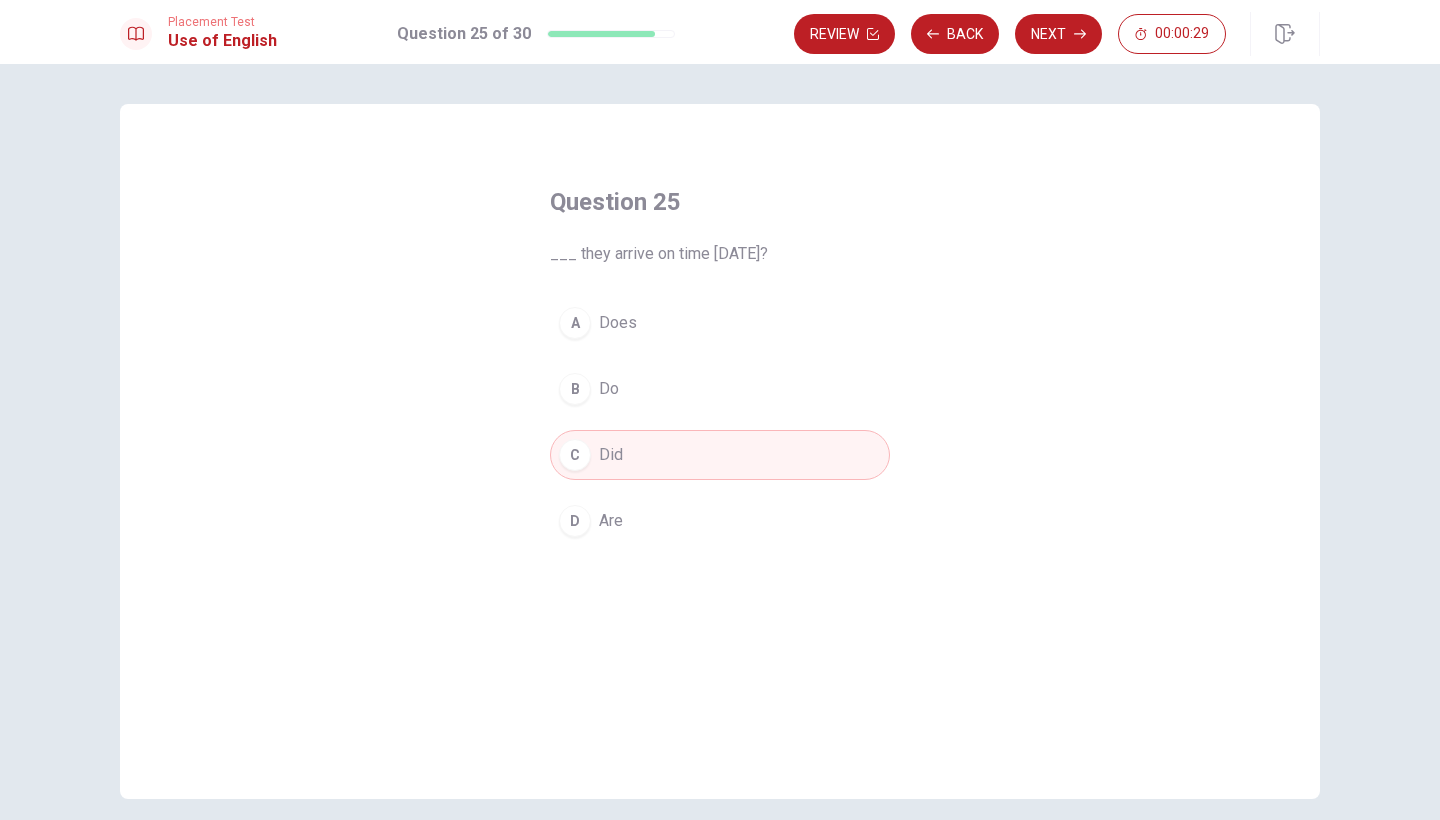click on "___ they arrive on time yesterday?" at bounding box center [720, 254] 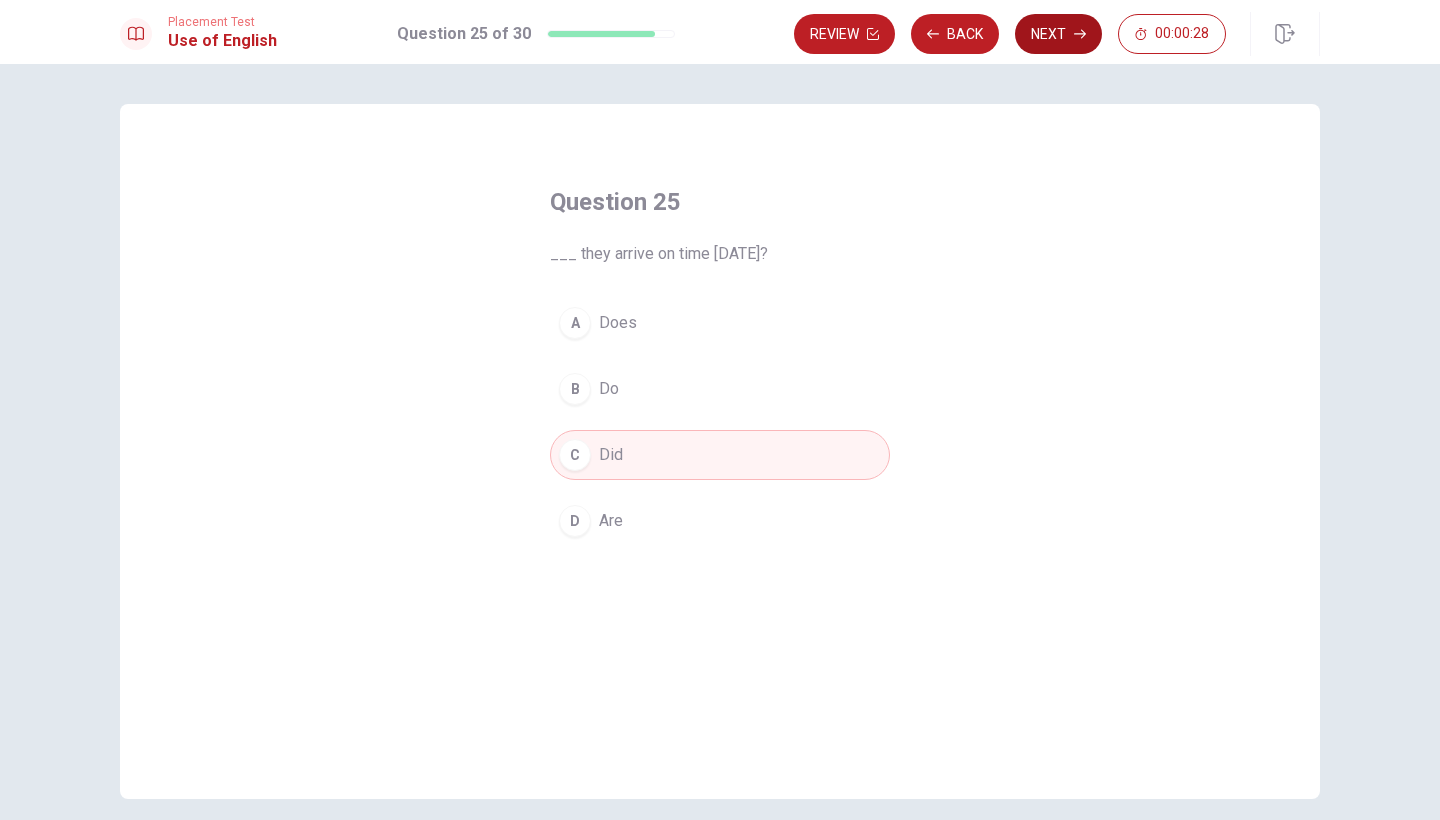 click on "Next" at bounding box center (1058, 34) 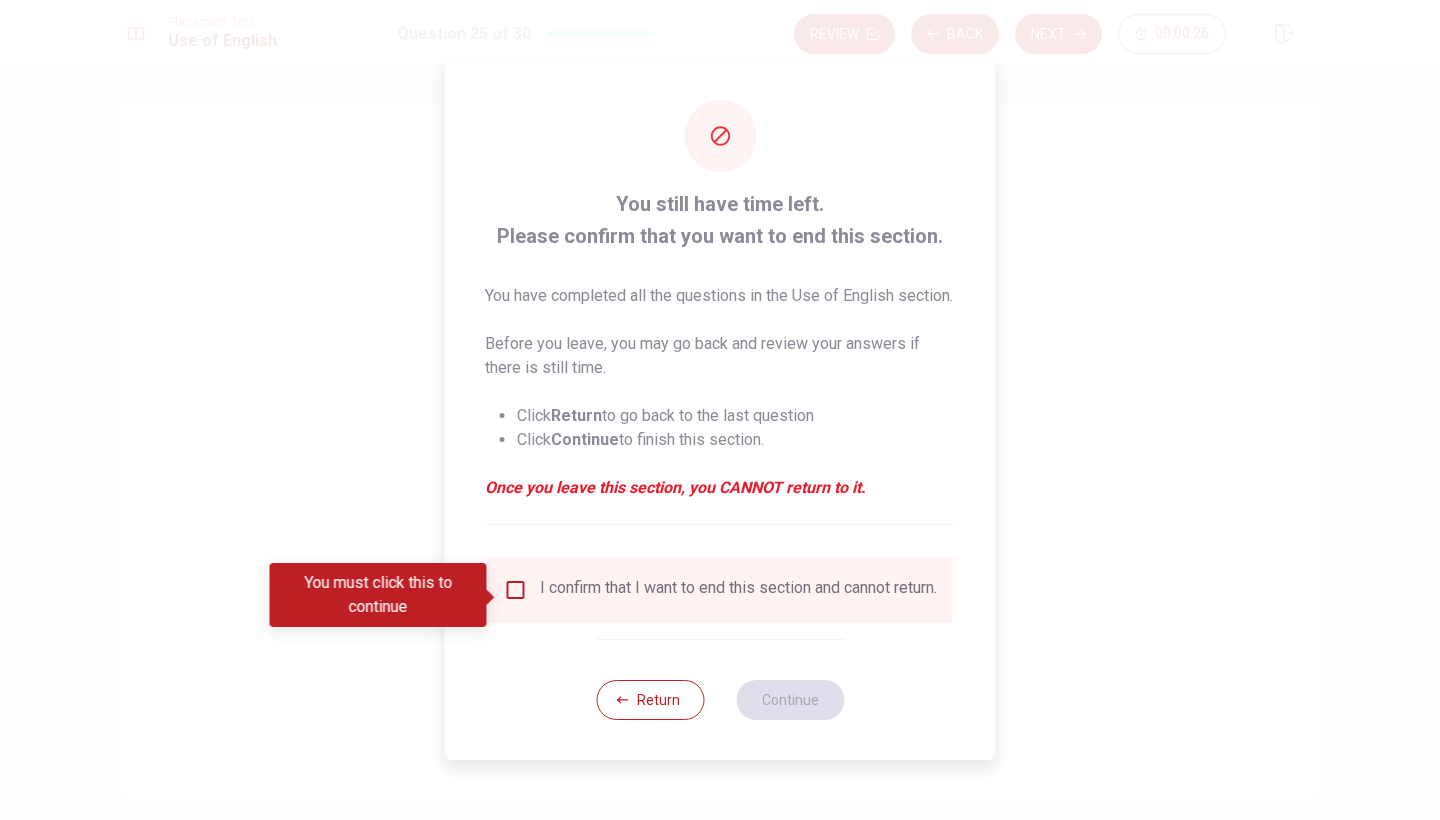 click at bounding box center (516, 590) 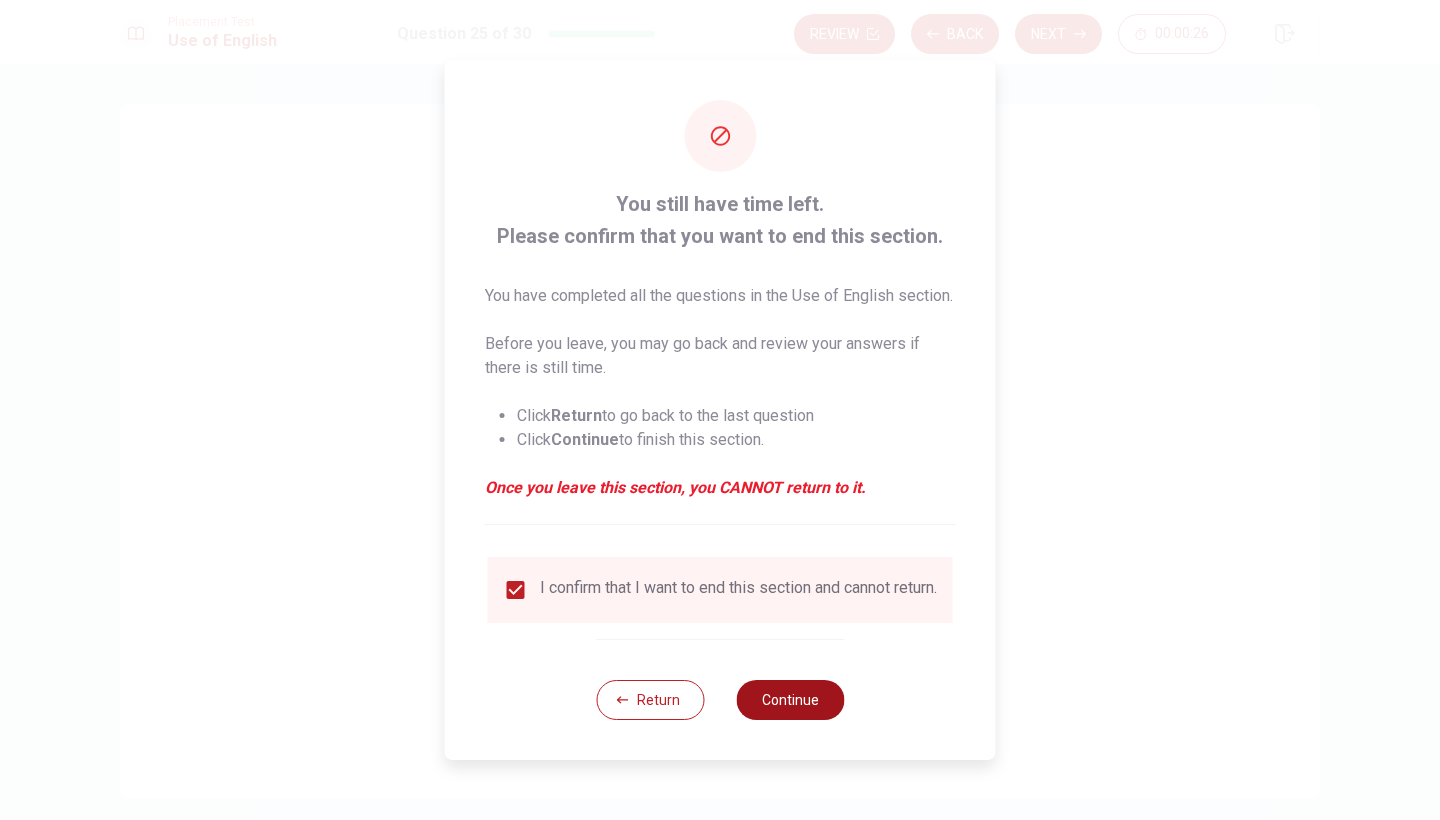 click on "Continue" at bounding box center [790, 700] 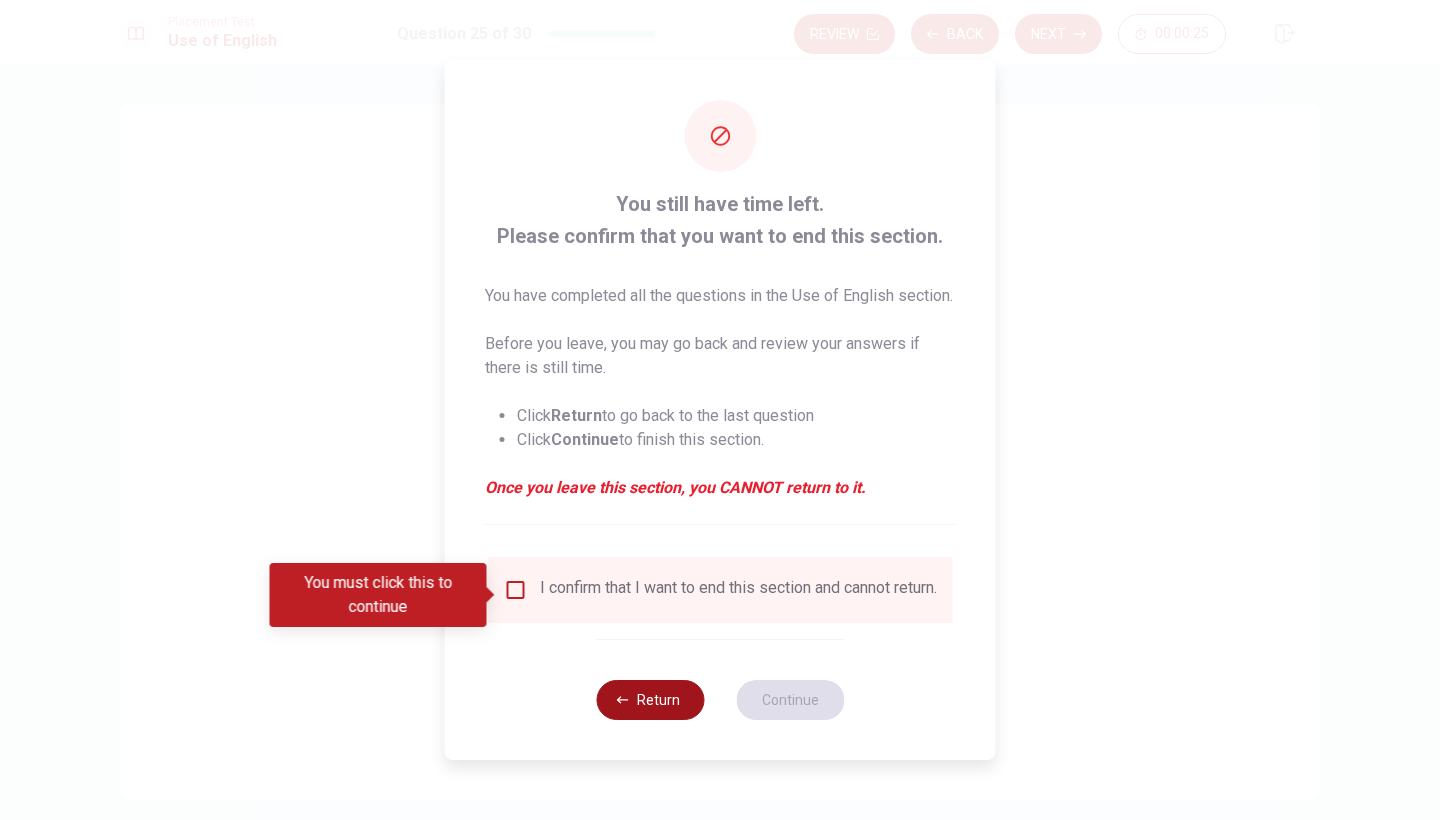 click on "Return" at bounding box center [650, 700] 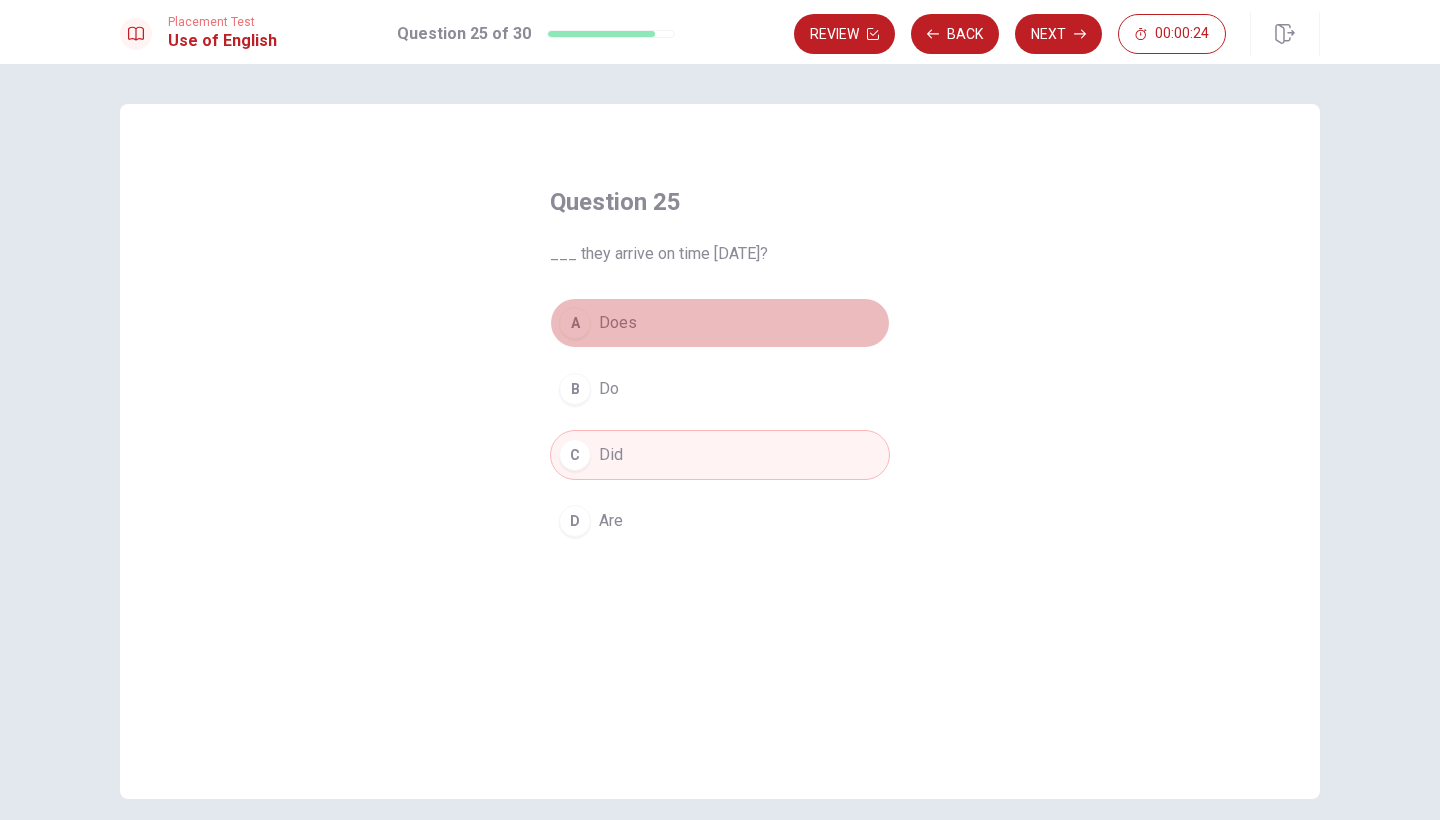 click on "A" at bounding box center [575, 323] 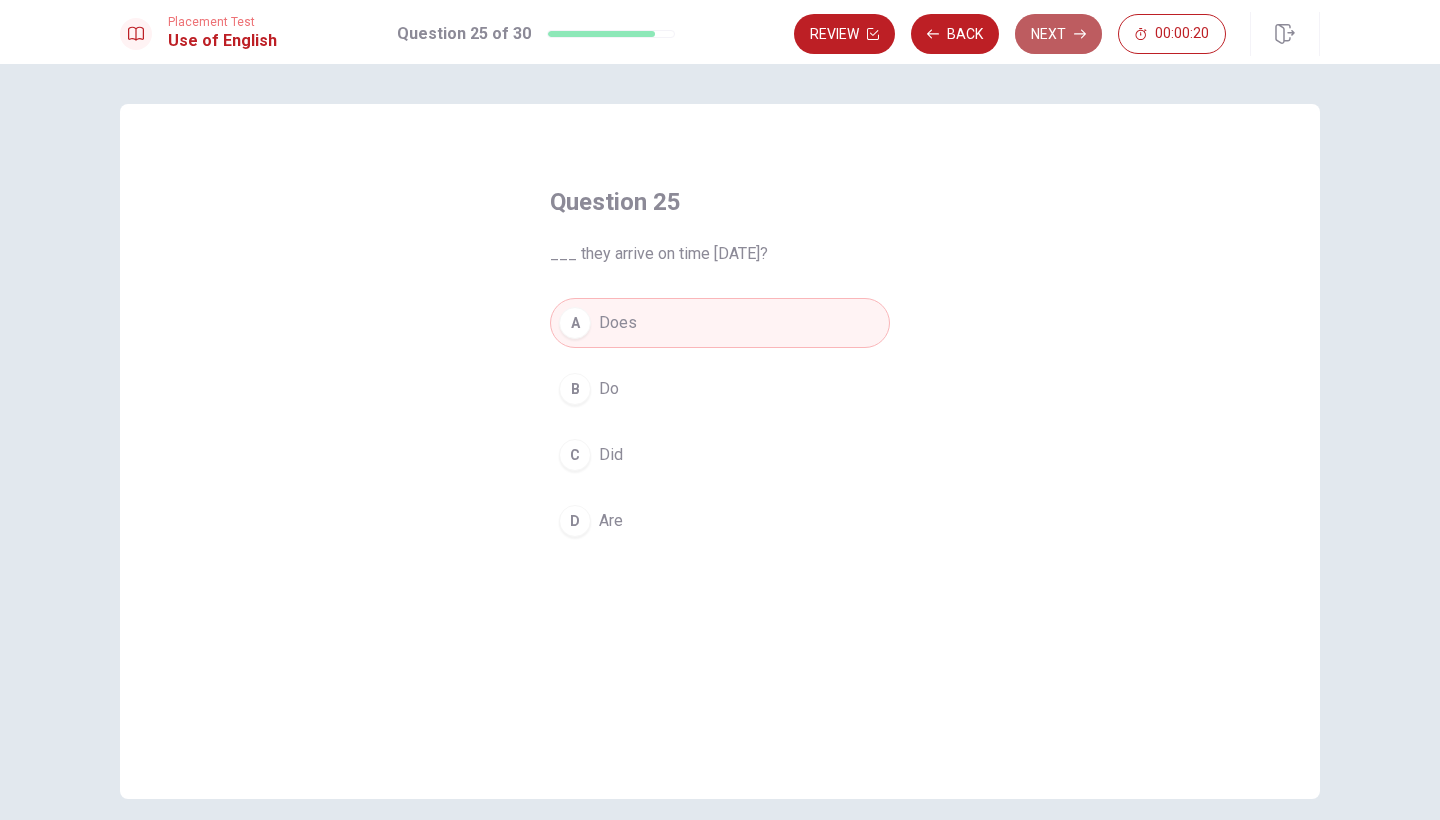click on "Next" at bounding box center [1058, 34] 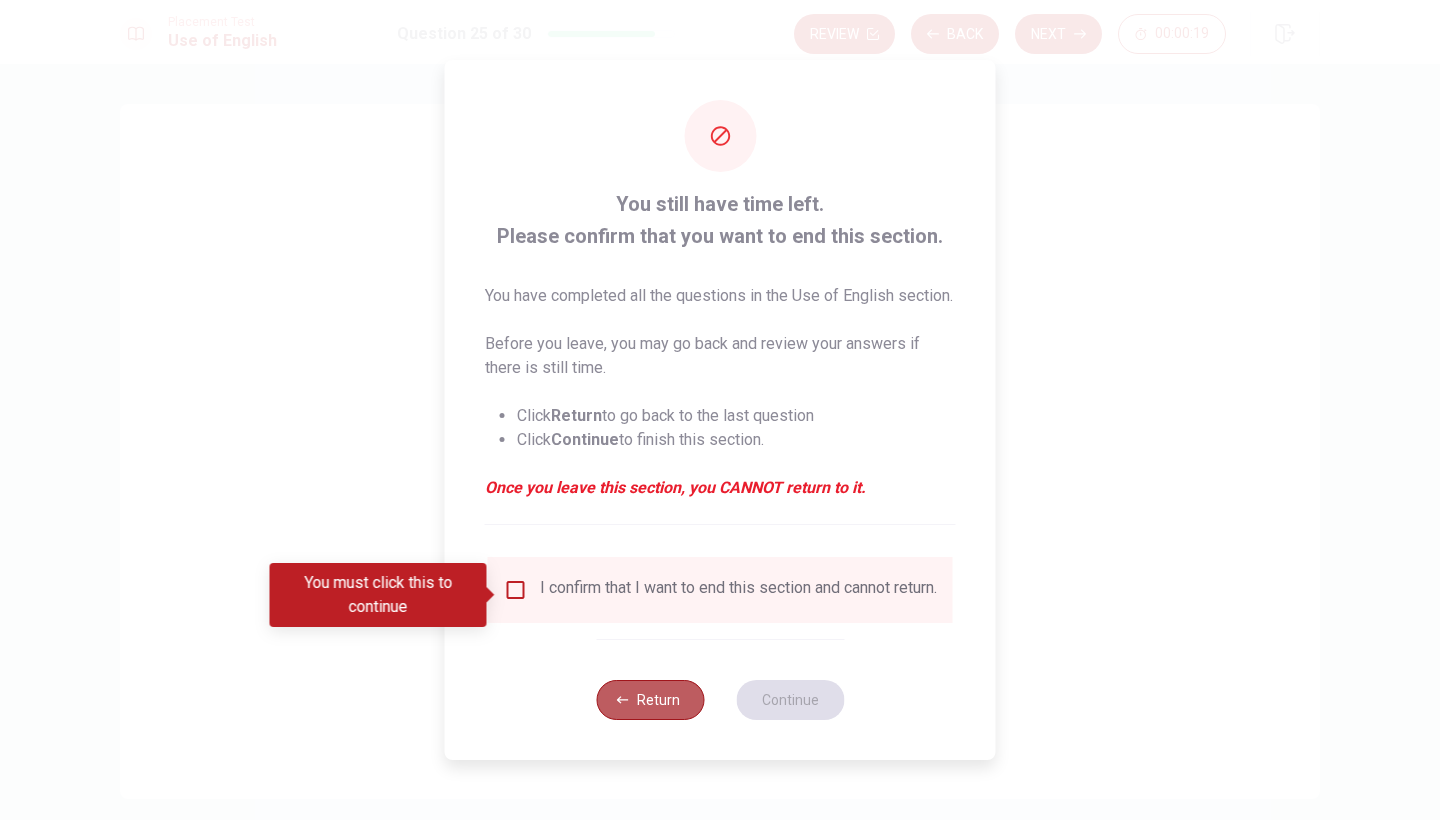 click on "Return" at bounding box center [650, 700] 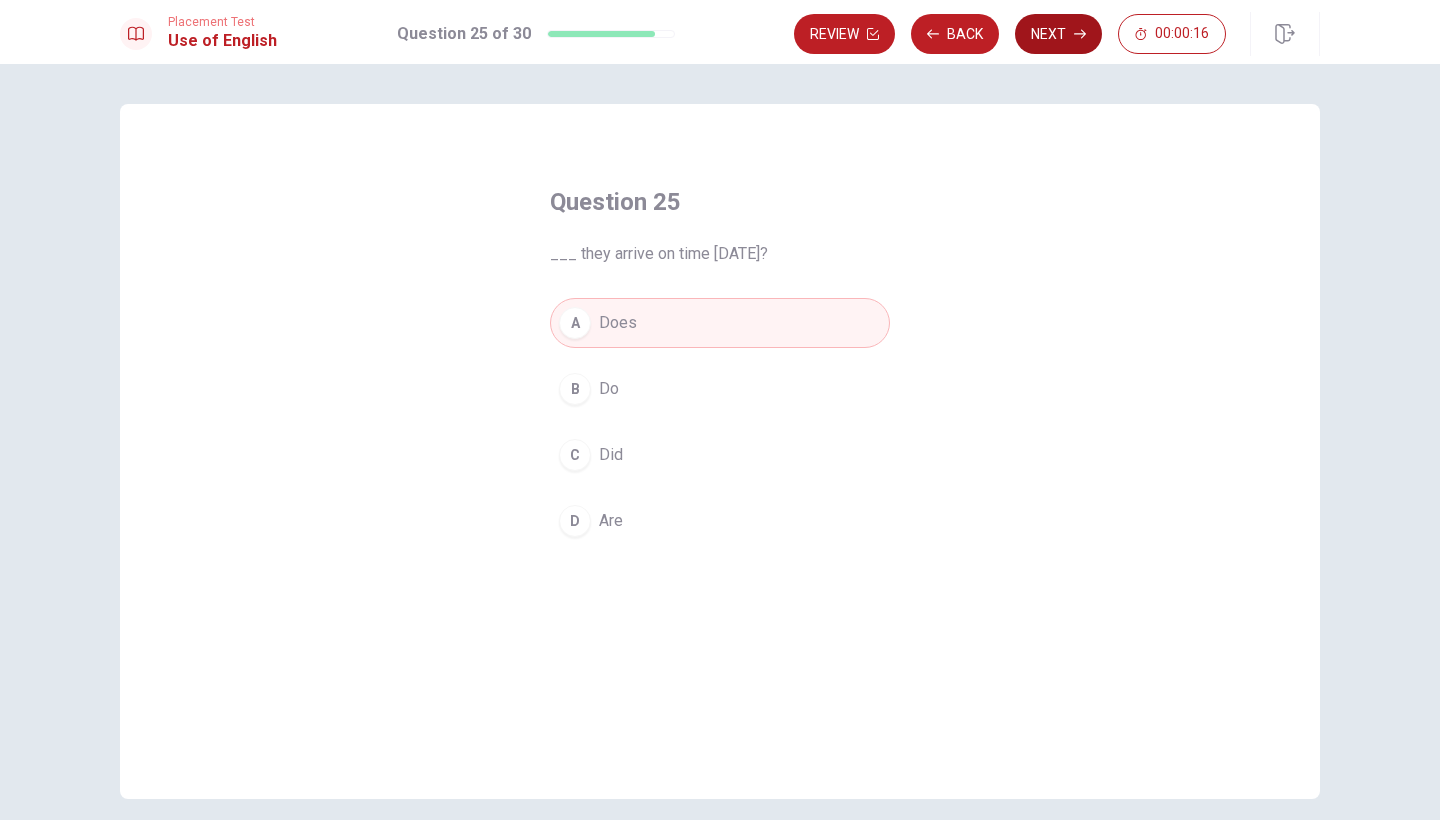 click 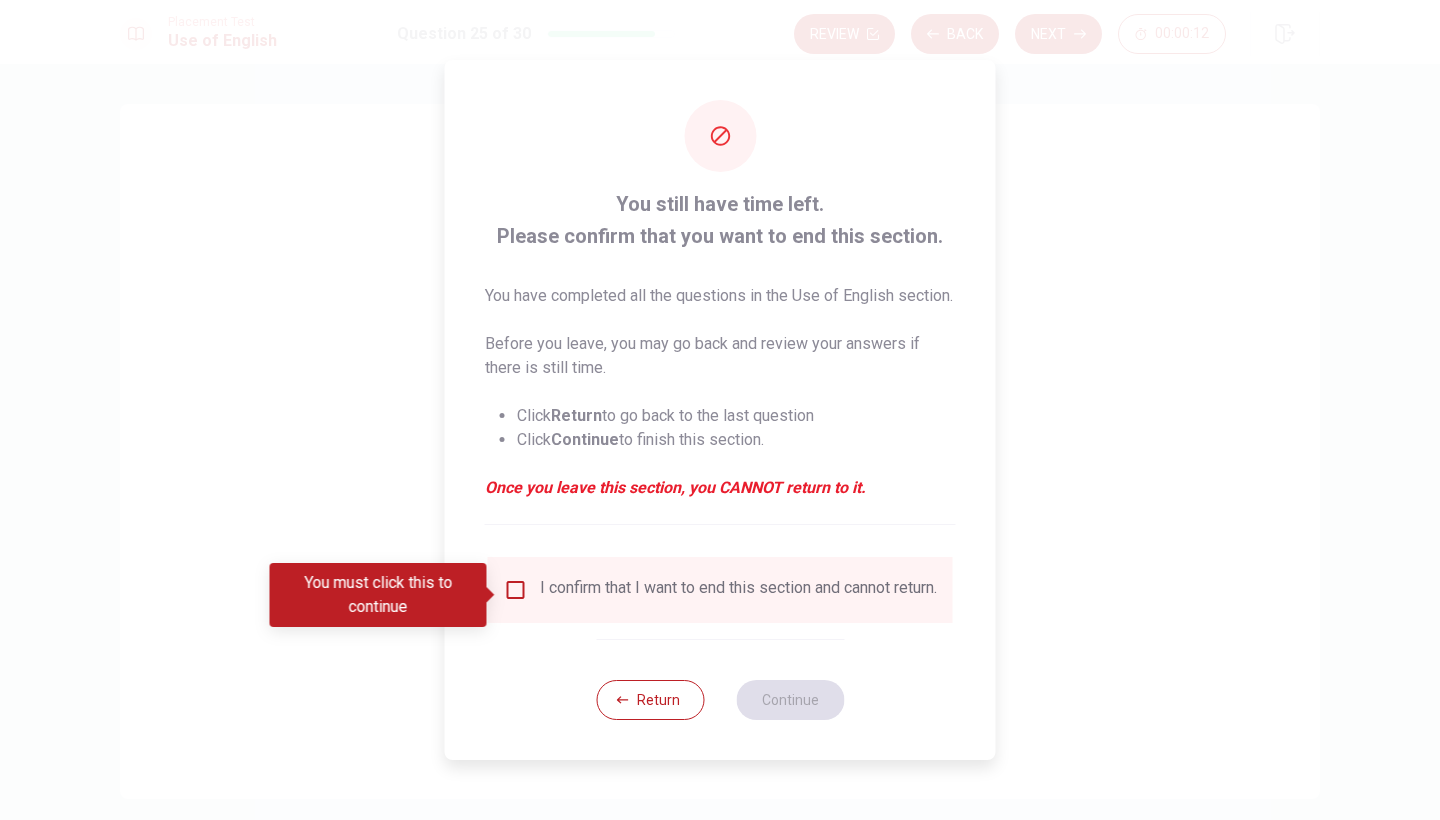 click at bounding box center (516, 590) 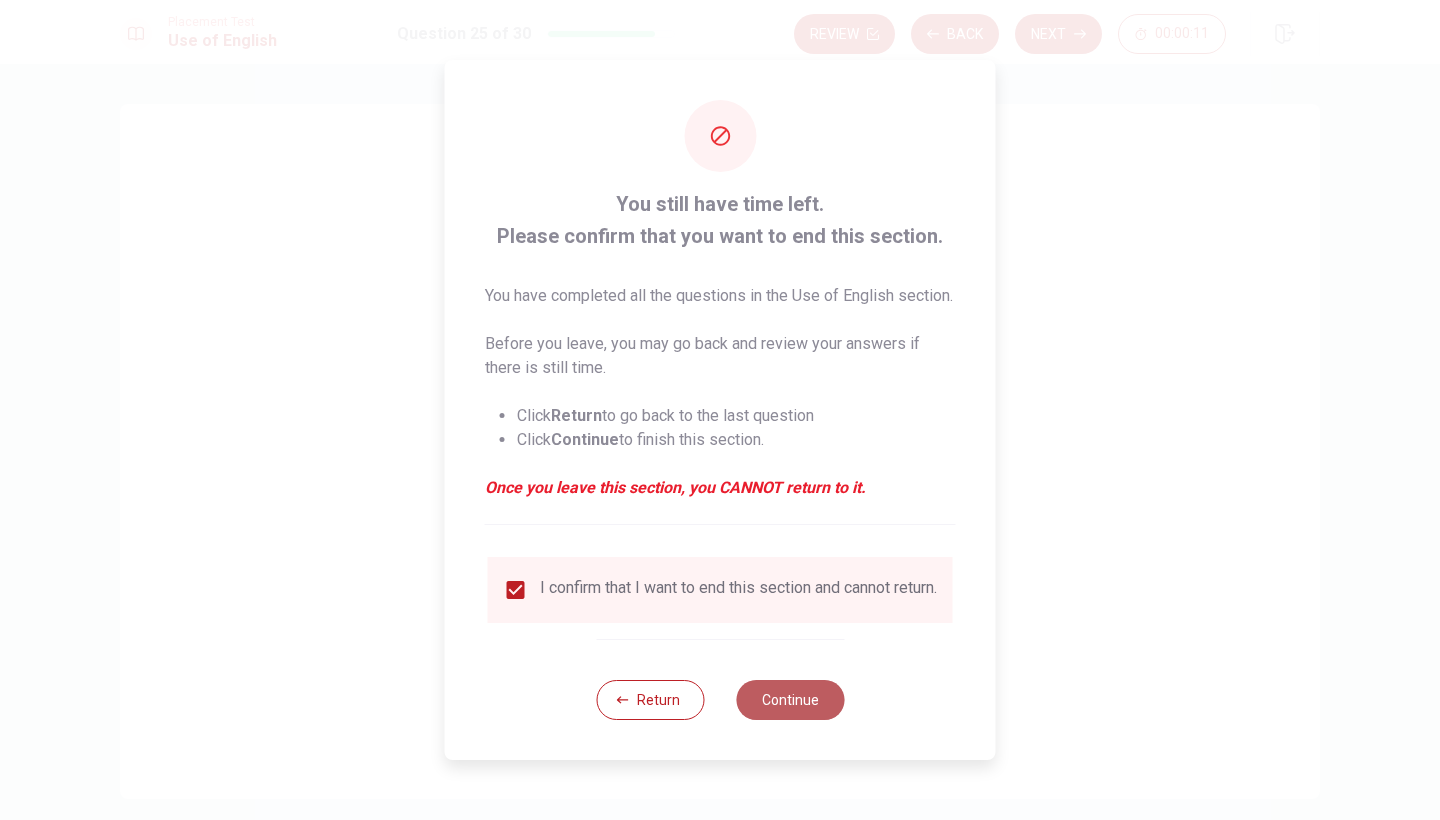 click on "Continue" at bounding box center [790, 700] 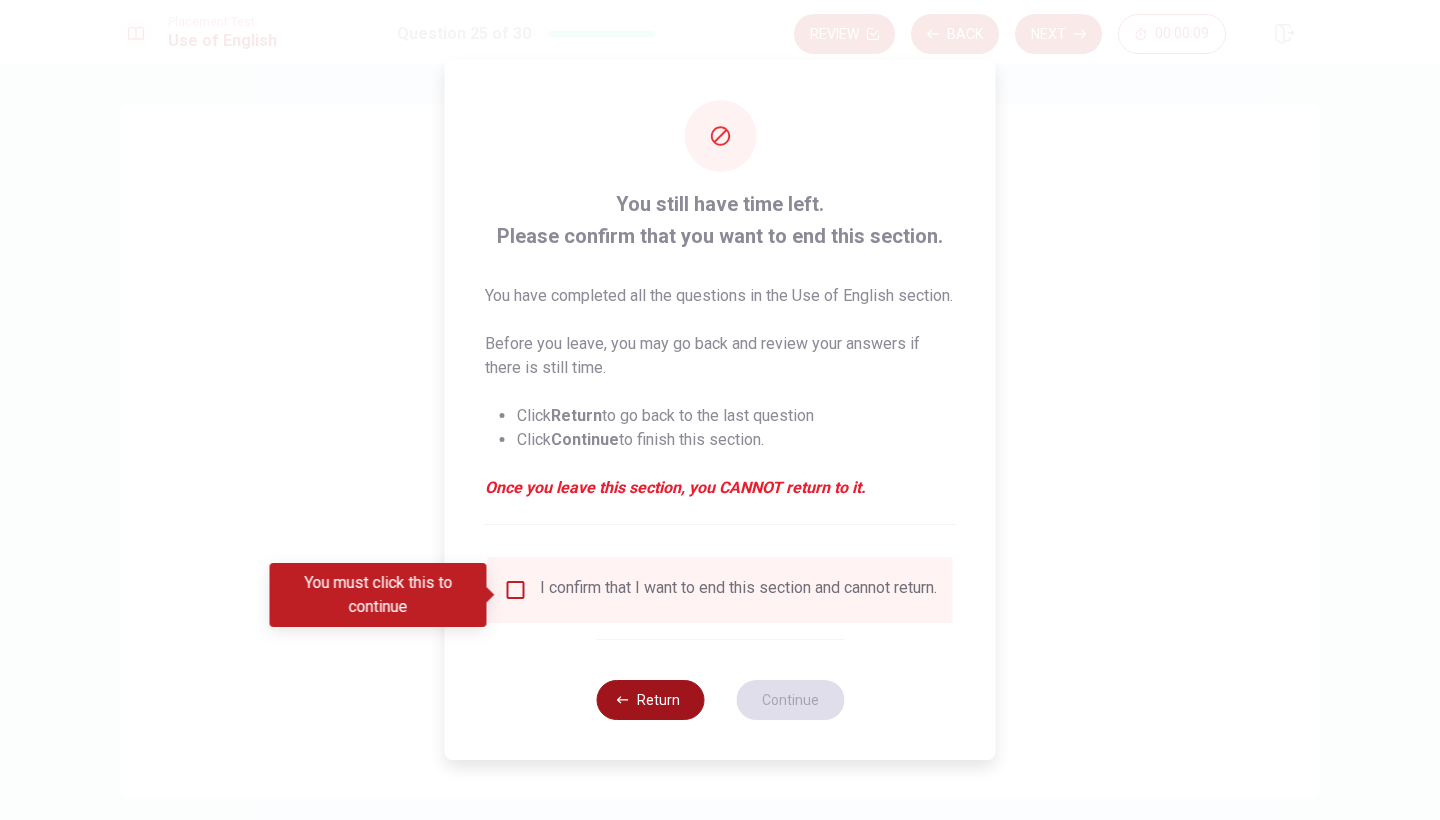 click on "Return" at bounding box center [650, 700] 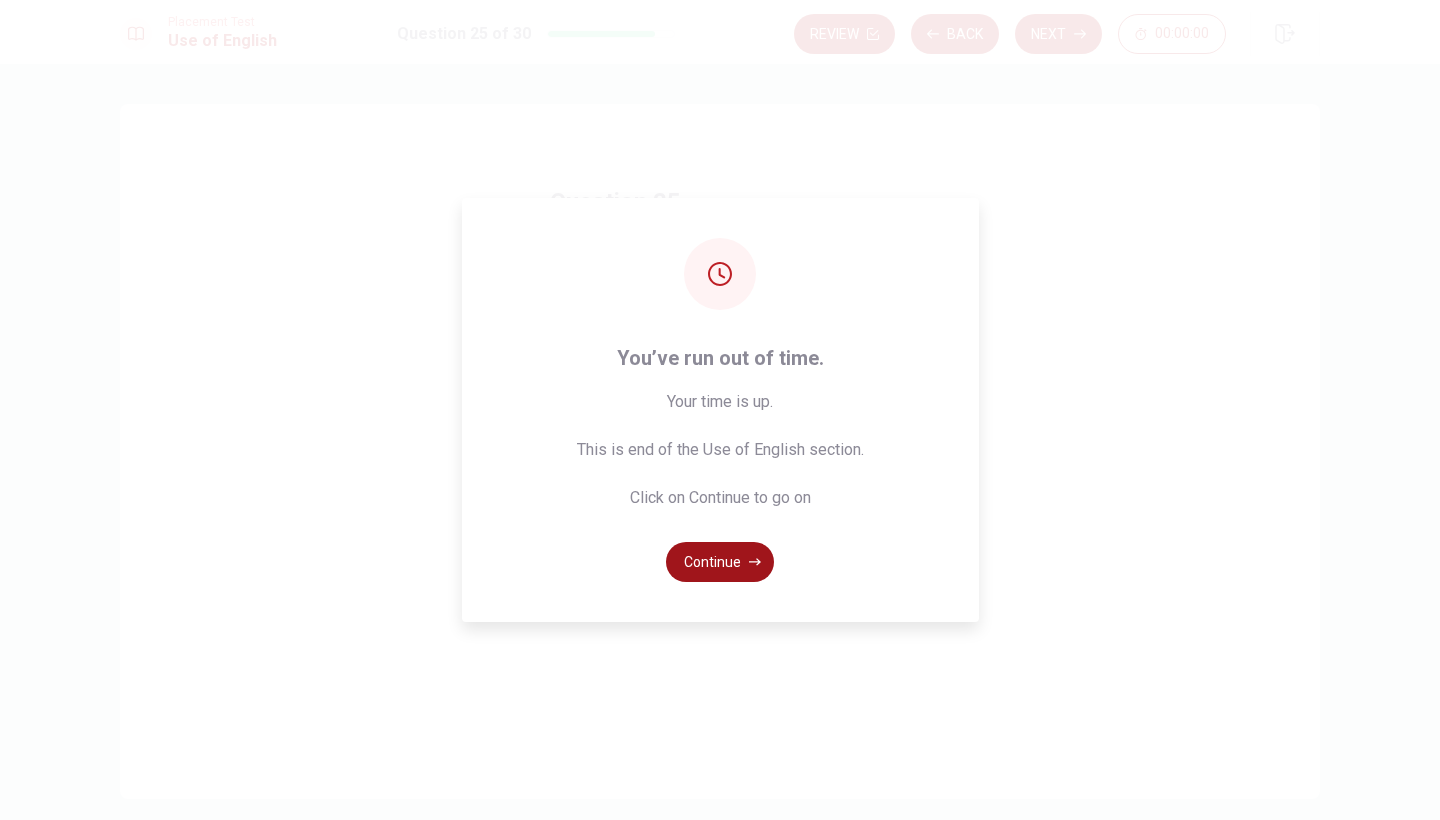 click on "Continue" at bounding box center (720, 562) 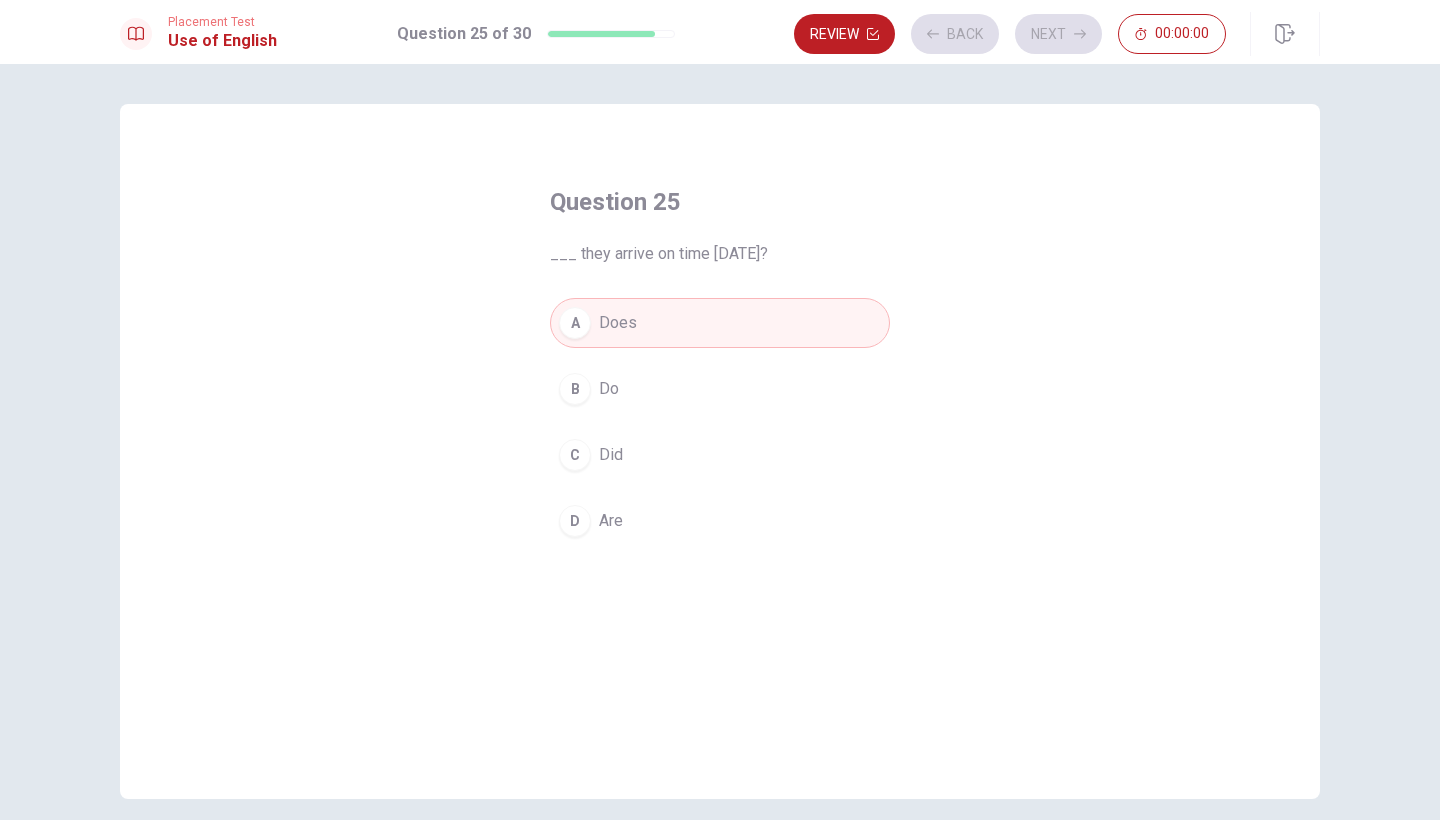 click on "Review Back Next 00:00:00" at bounding box center (1010, 34) 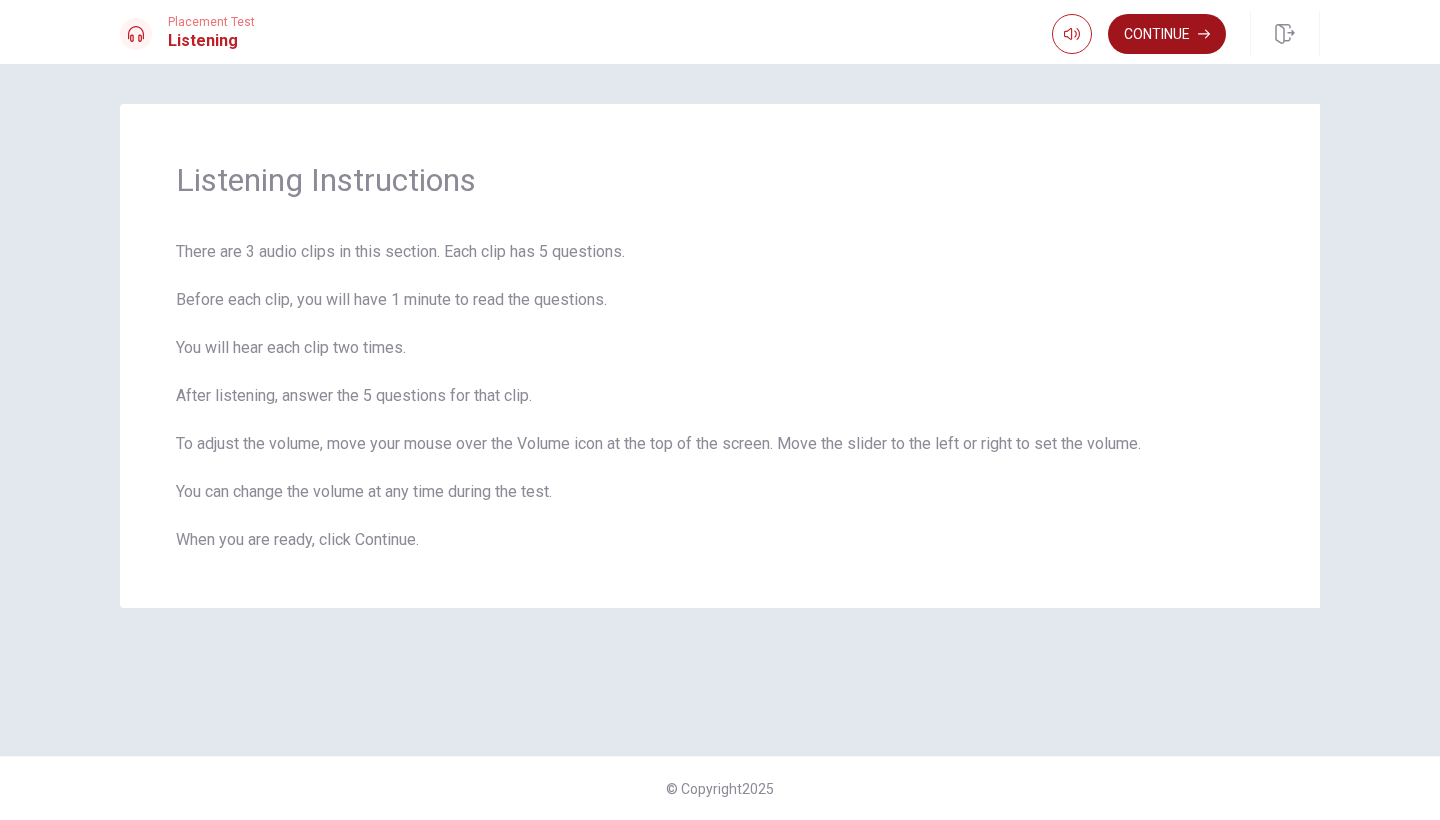 click on "Continue" at bounding box center [1167, 34] 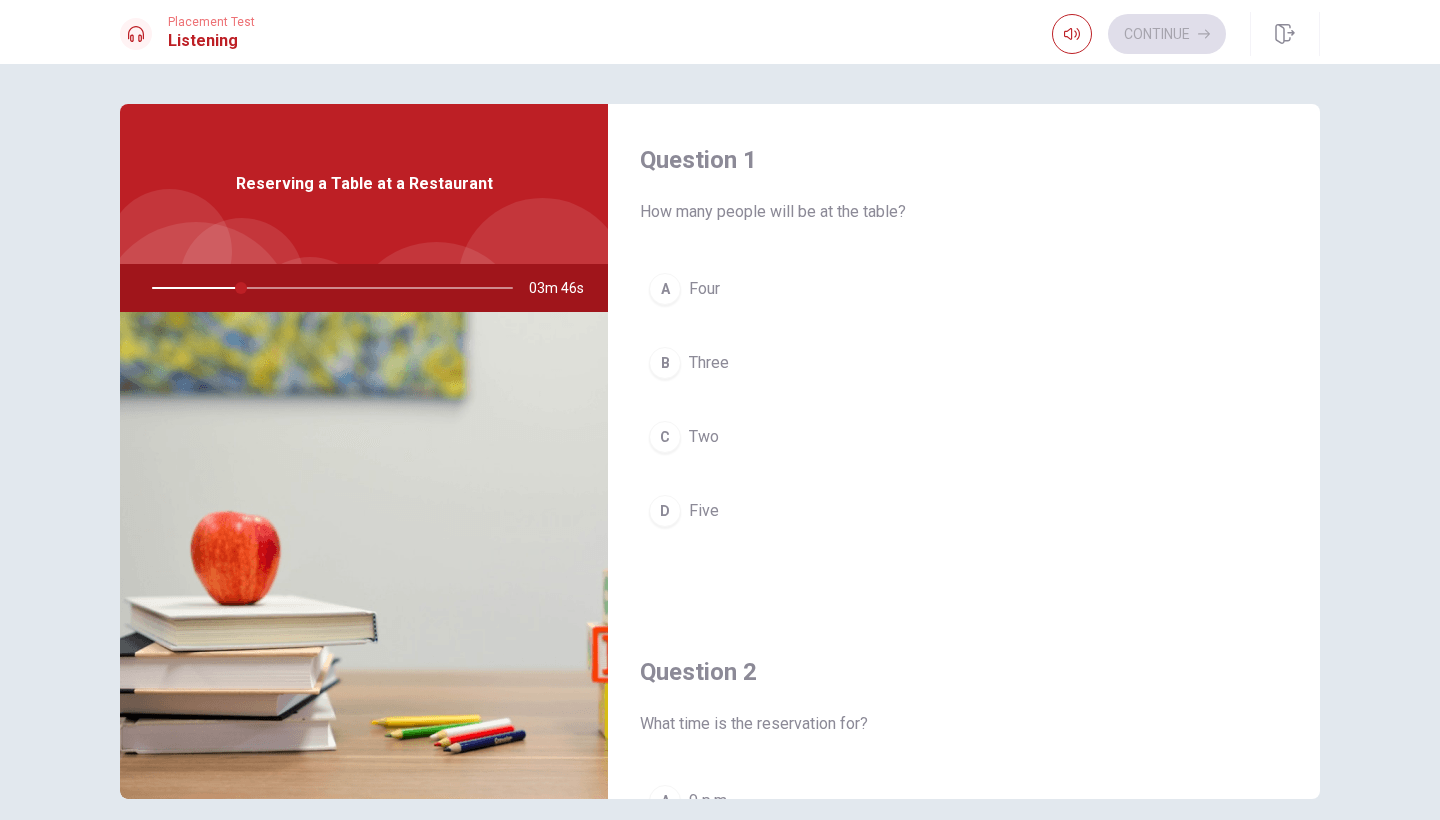 scroll, scrollTop: 0, scrollLeft: 0, axis: both 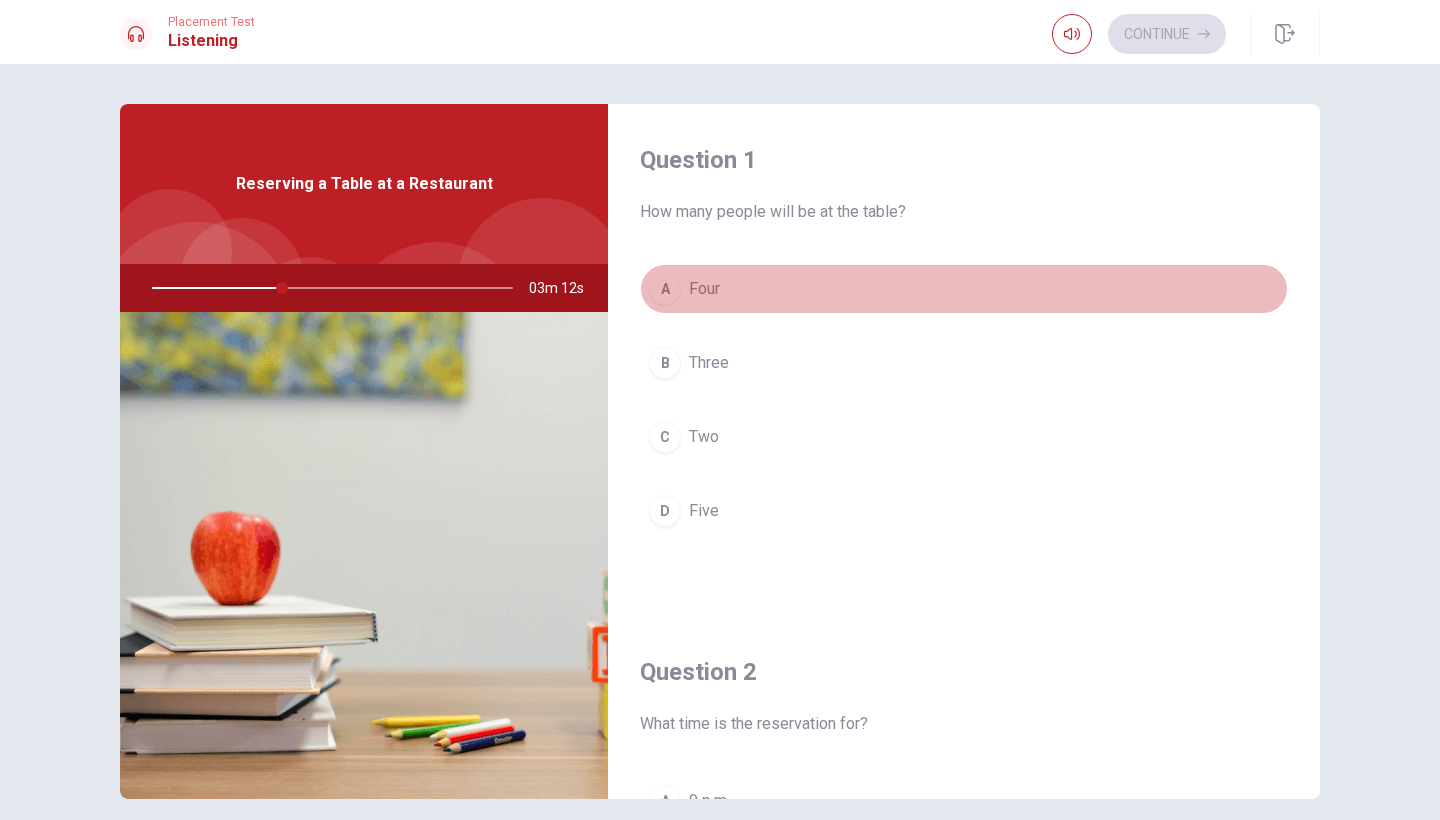 click on "A" at bounding box center (665, 289) 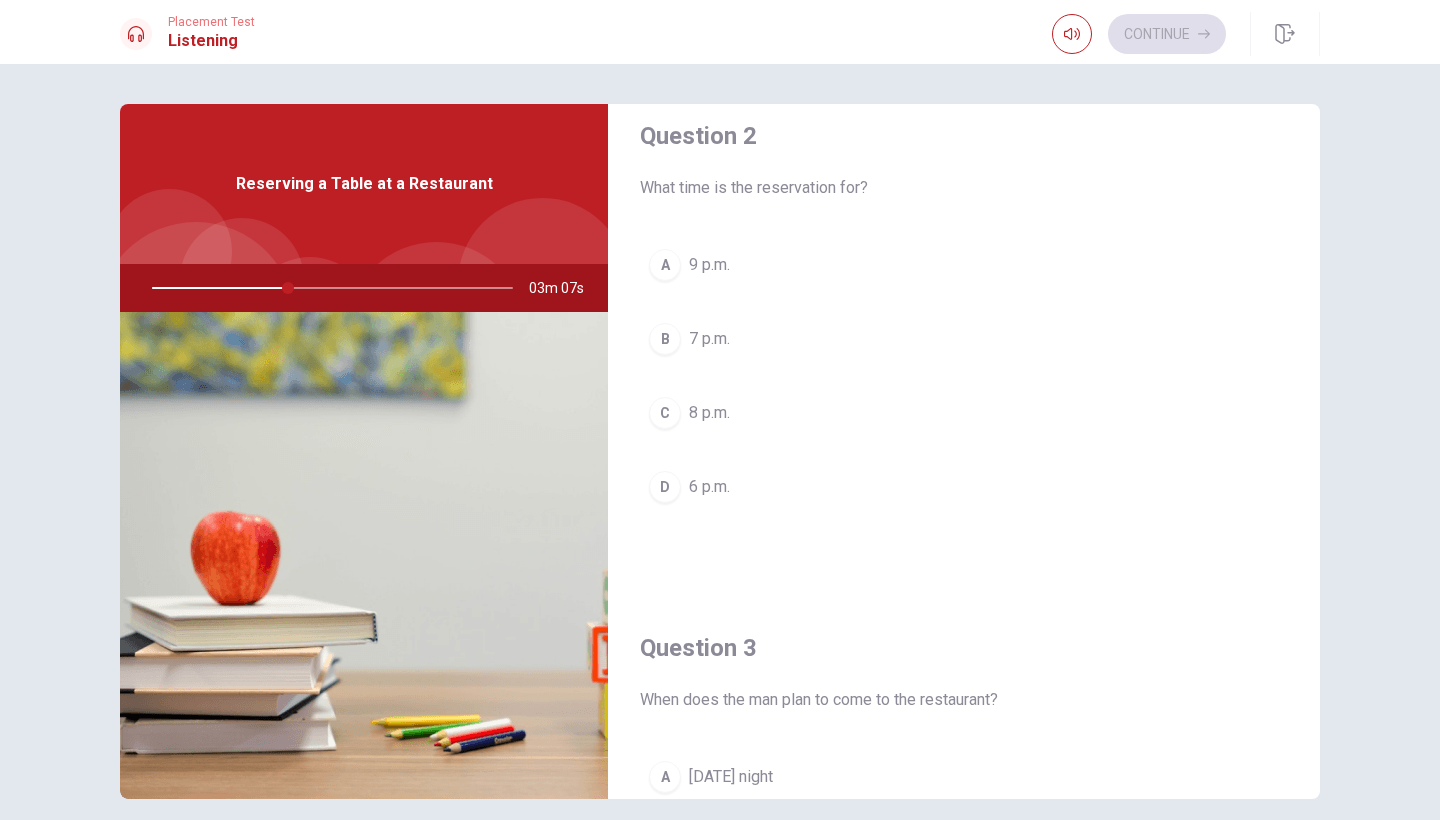 scroll, scrollTop: 558, scrollLeft: 0, axis: vertical 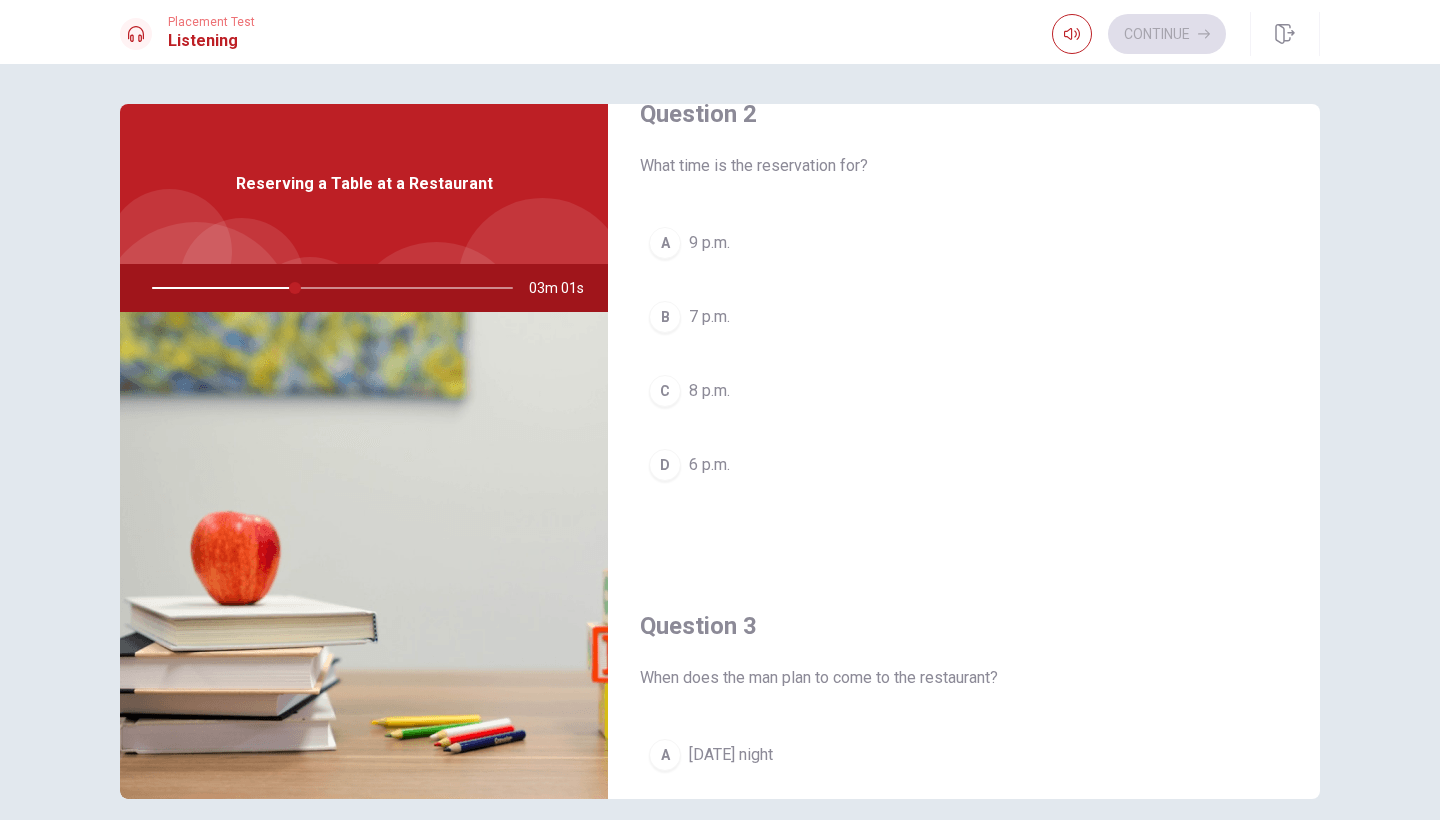 click on "B" at bounding box center [665, 317] 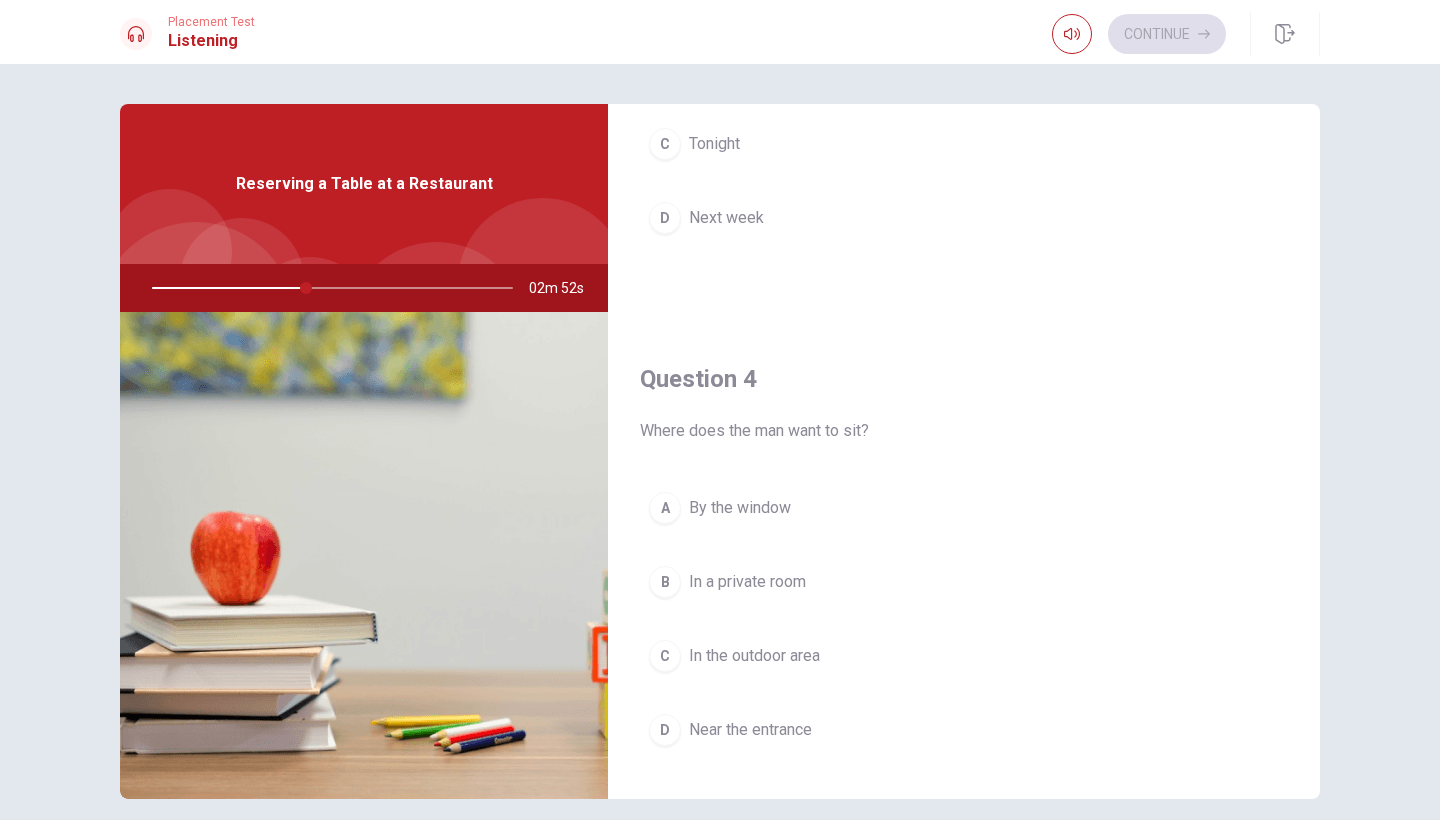 scroll, scrollTop: 1350, scrollLeft: 0, axis: vertical 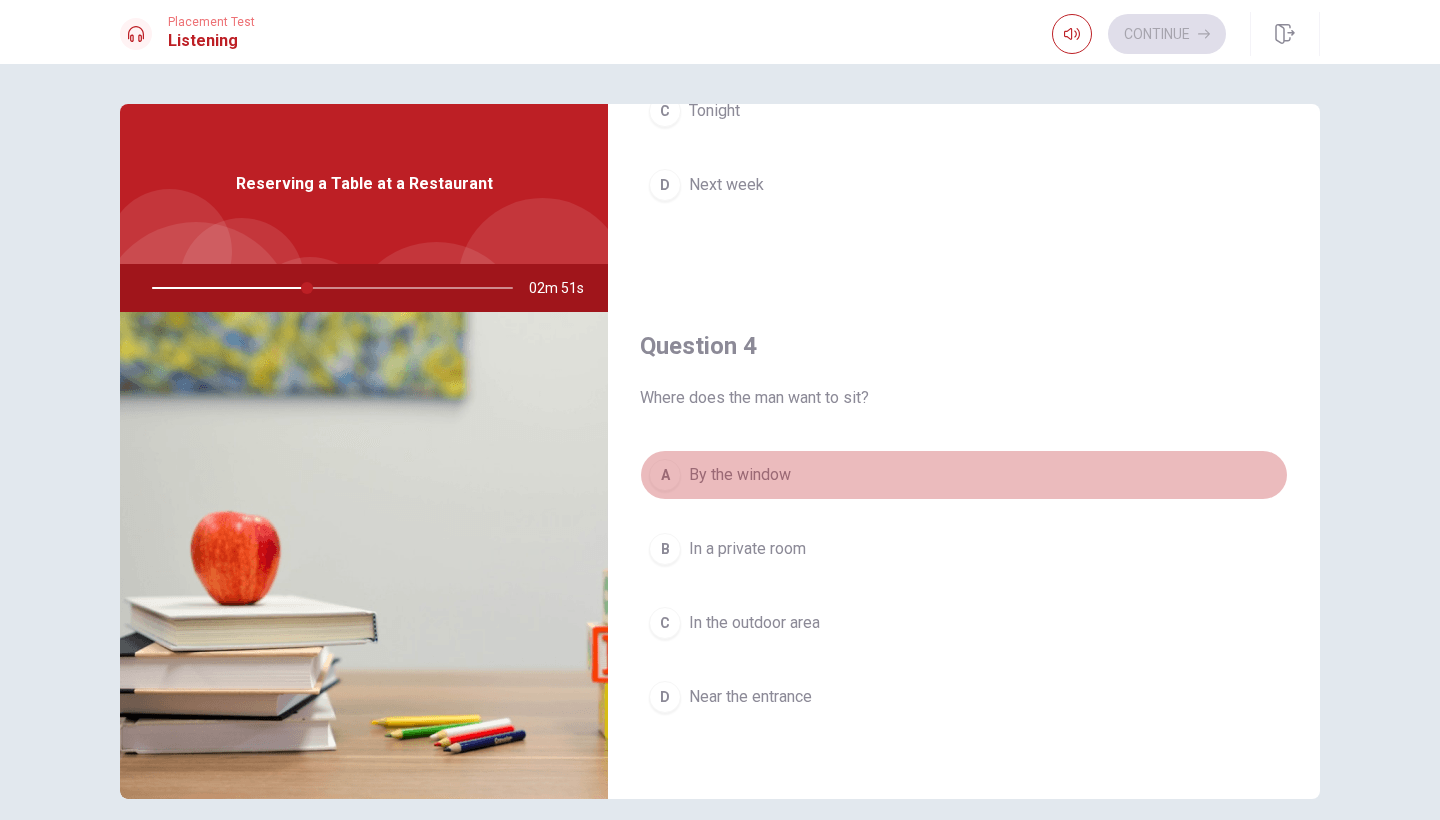 click on "A" at bounding box center [665, 475] 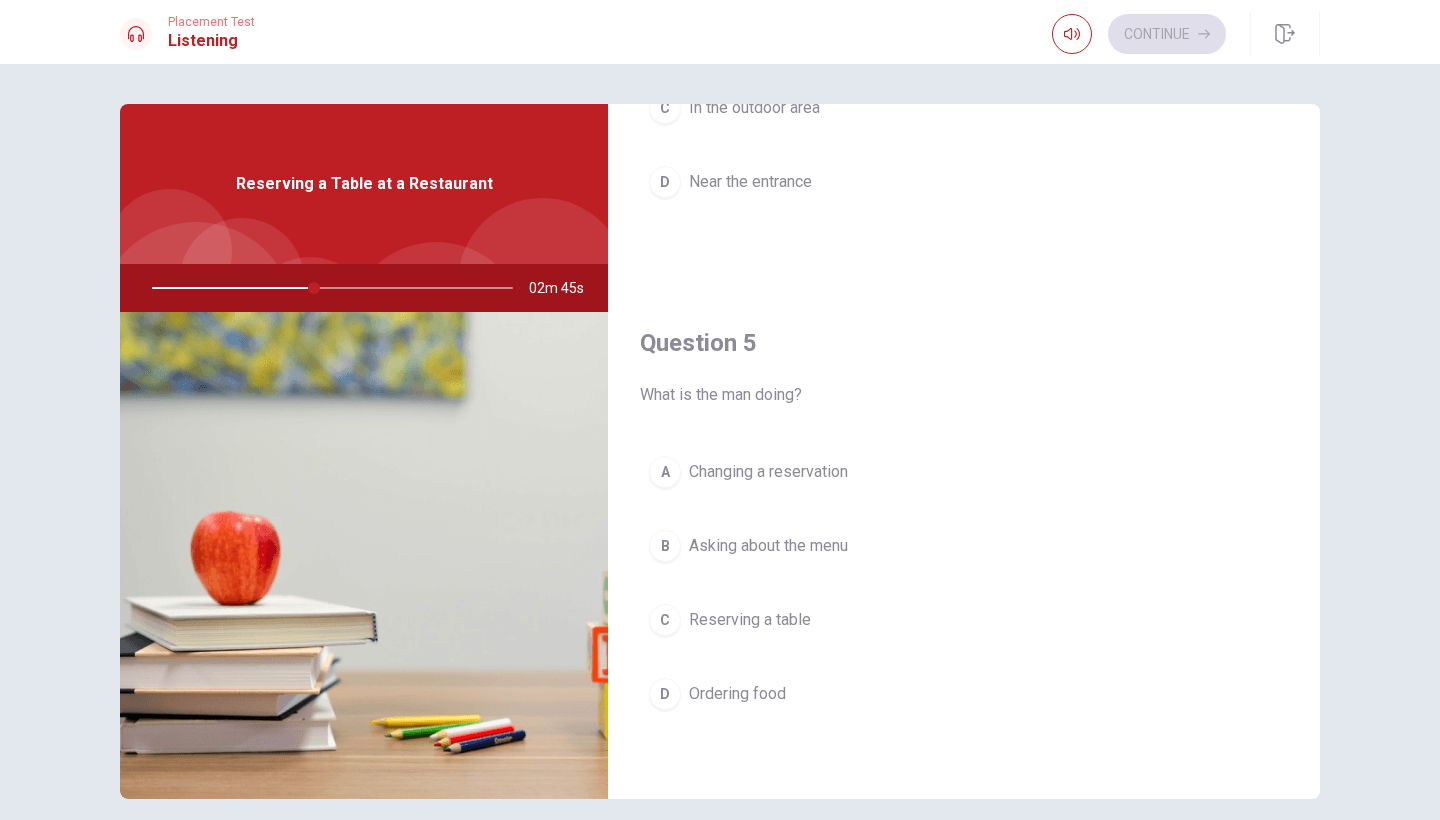 scroll, scrollTop: 1865, scrollLeft: 0, axis: vertical 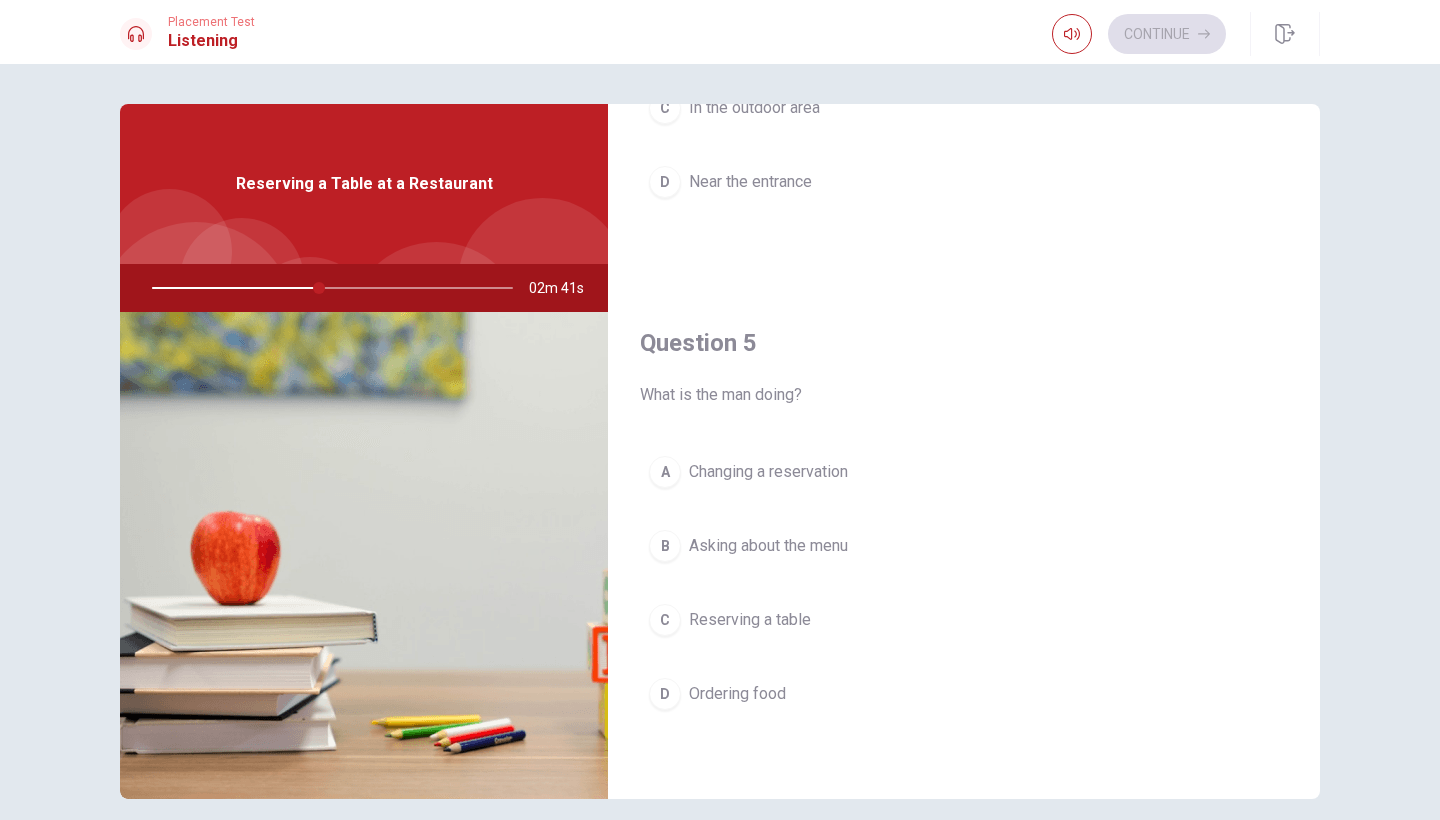 click on "C" at bounding box center [665, 620] 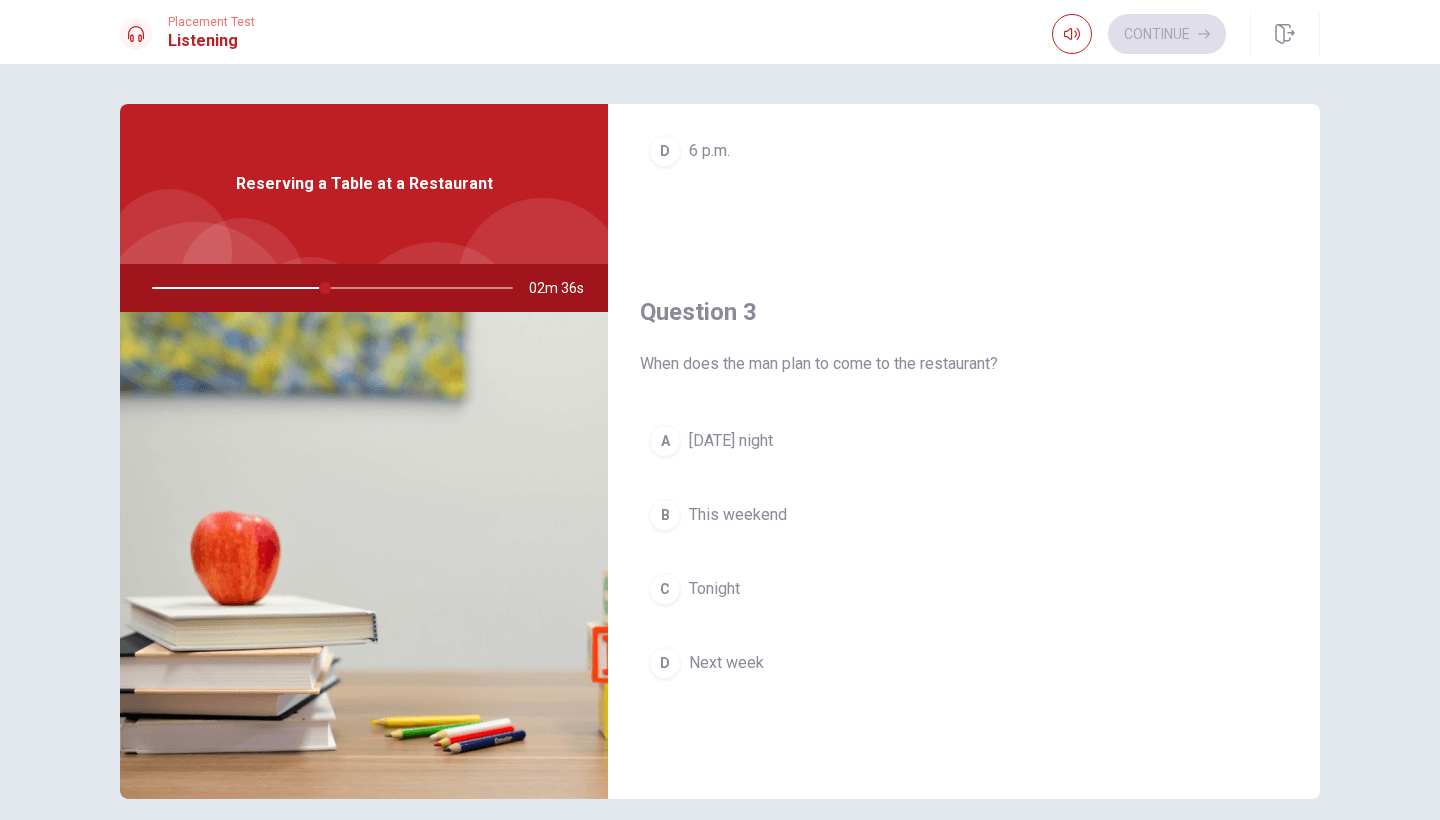scroll, scrollTop: 866, scrollLeft: 0, axis: vertical 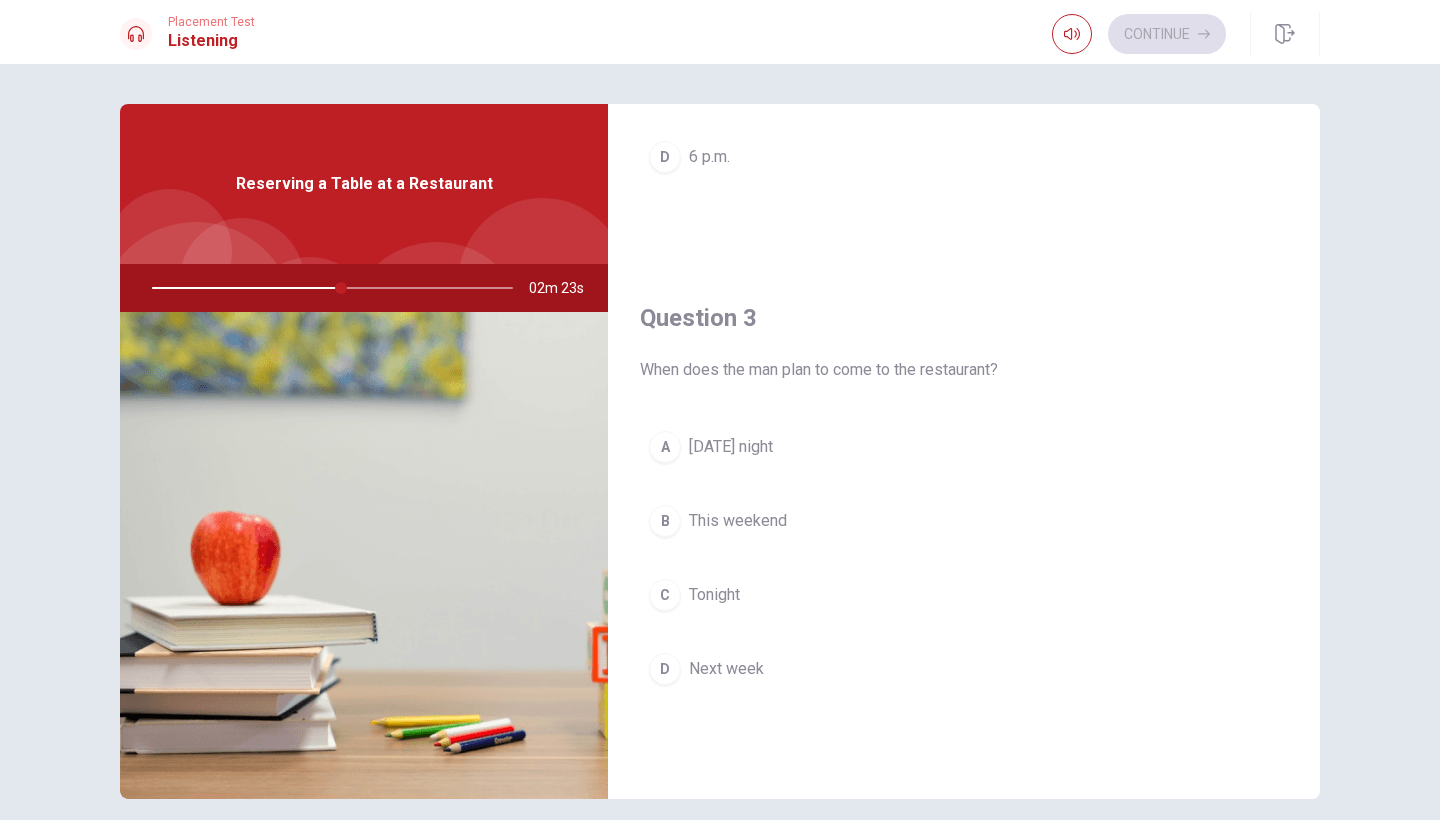 drag, startPoint x: 347, startPoint y: 287, endPoint x: 301, endPoint y: 285, distance: 46.043457 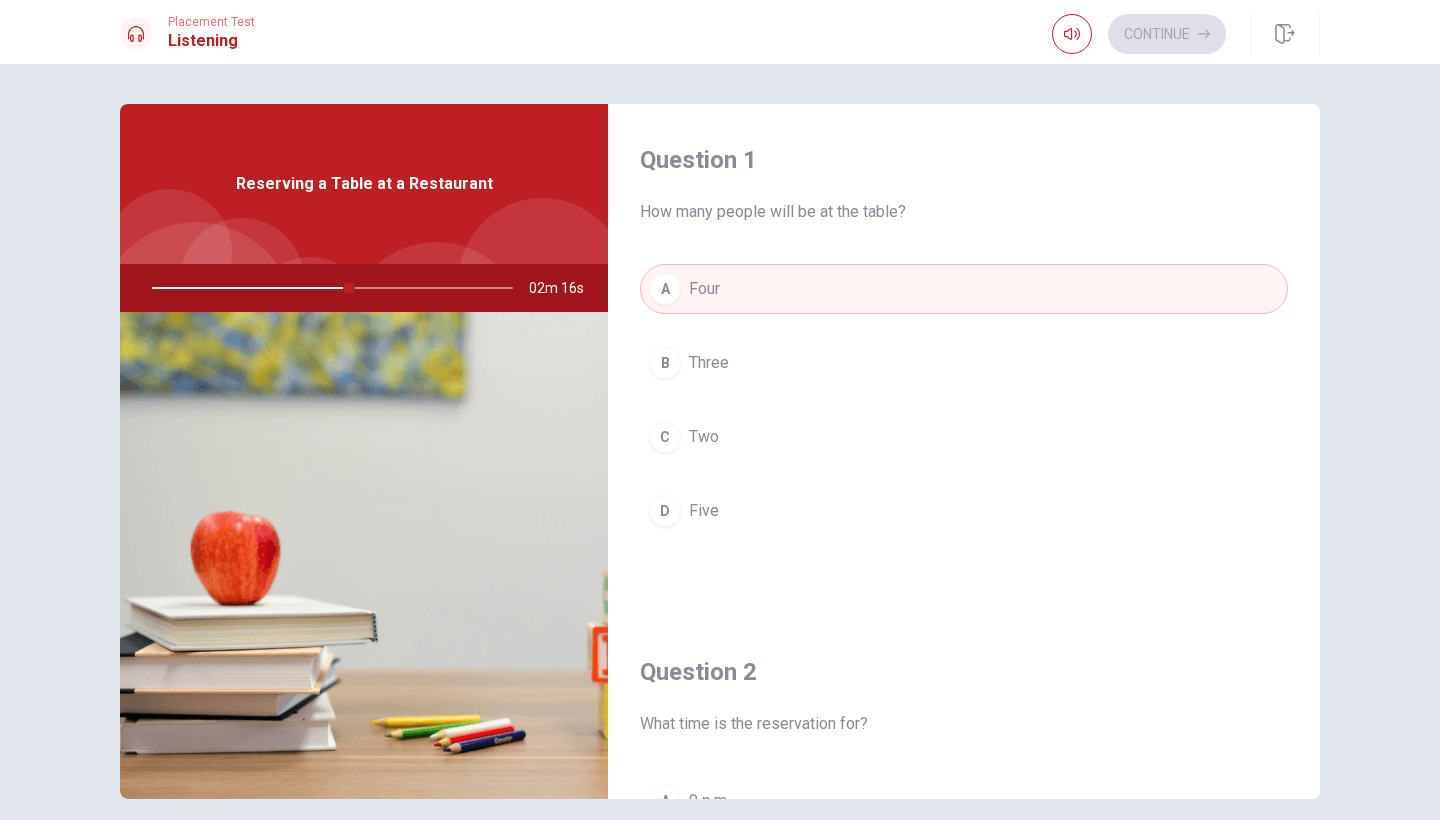scroll, scrollTop: 0, scrollLeft: 0, axis: both 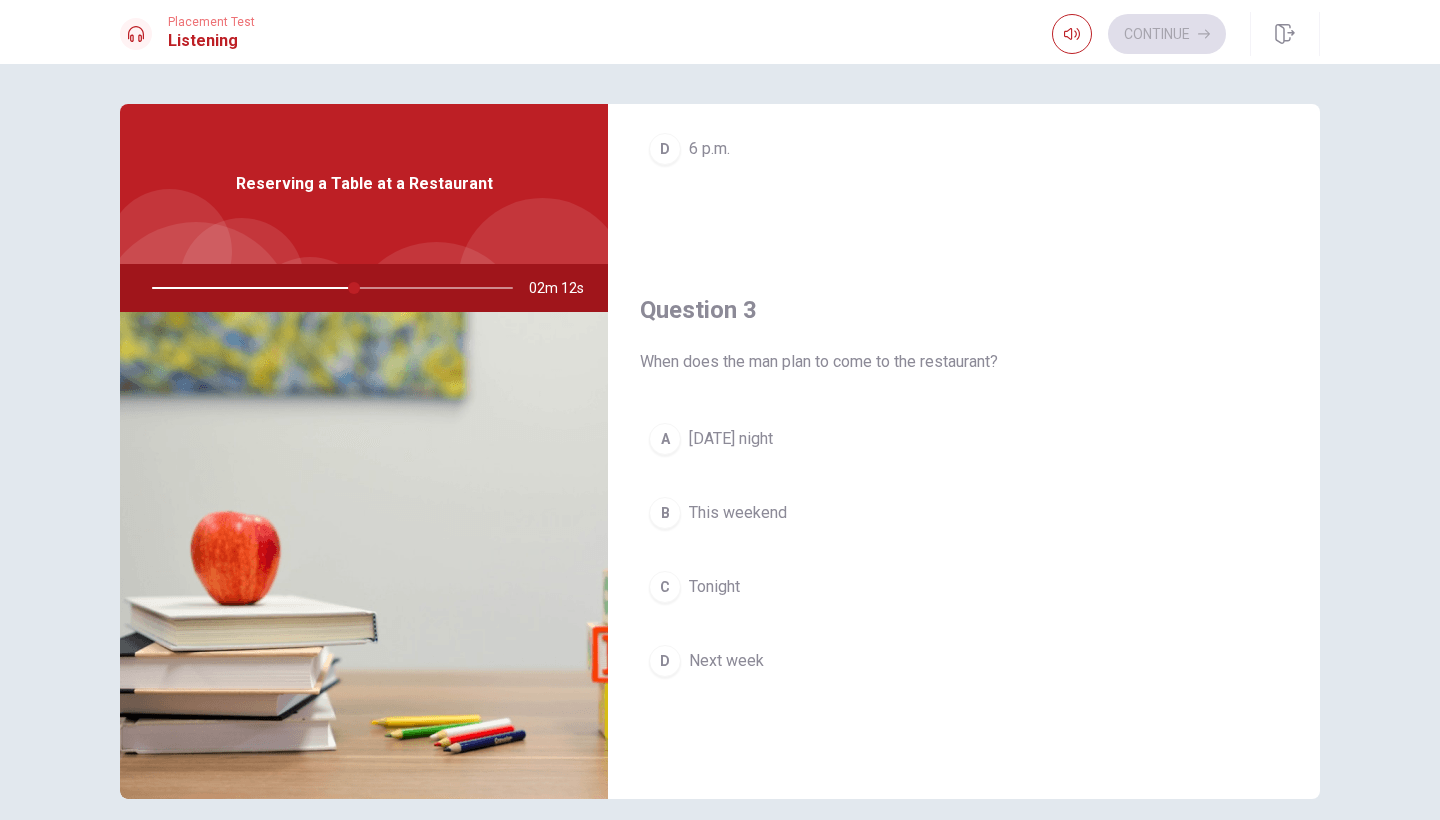 click on "A" at bounding box center [665, 439] 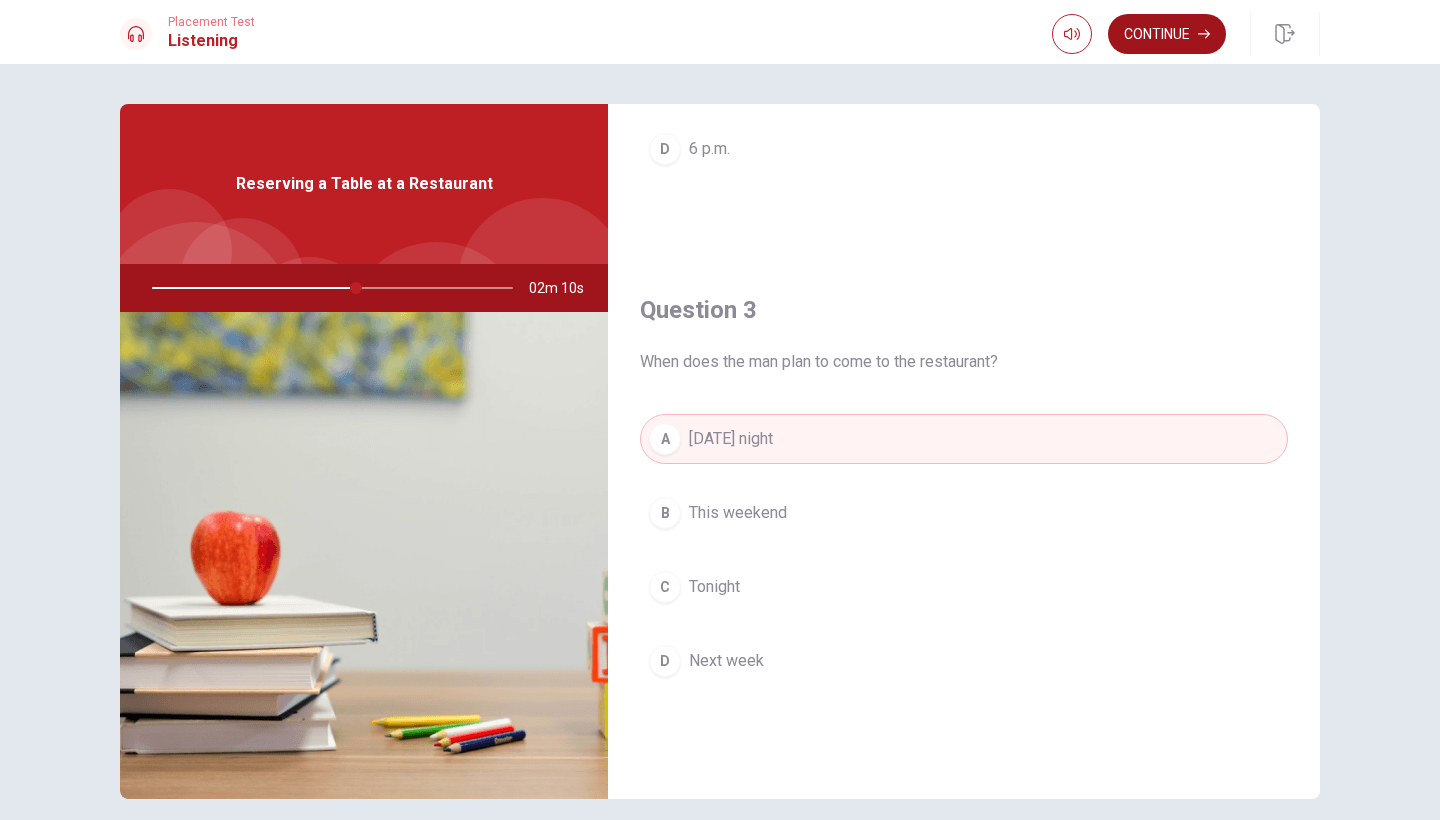 click on "Continue" at bounding box center [1167, 34] 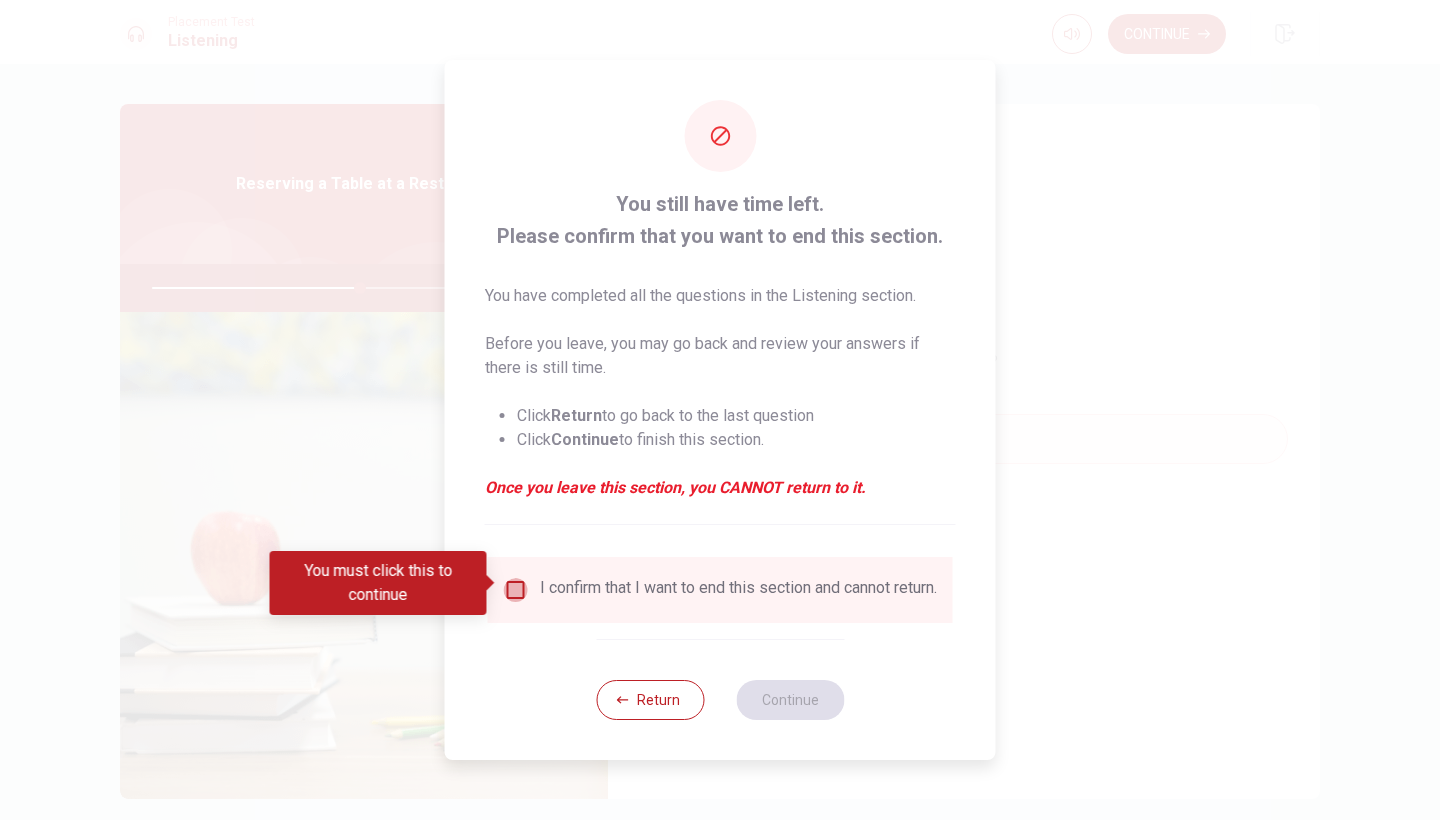 click at bounding box center [516, 590] 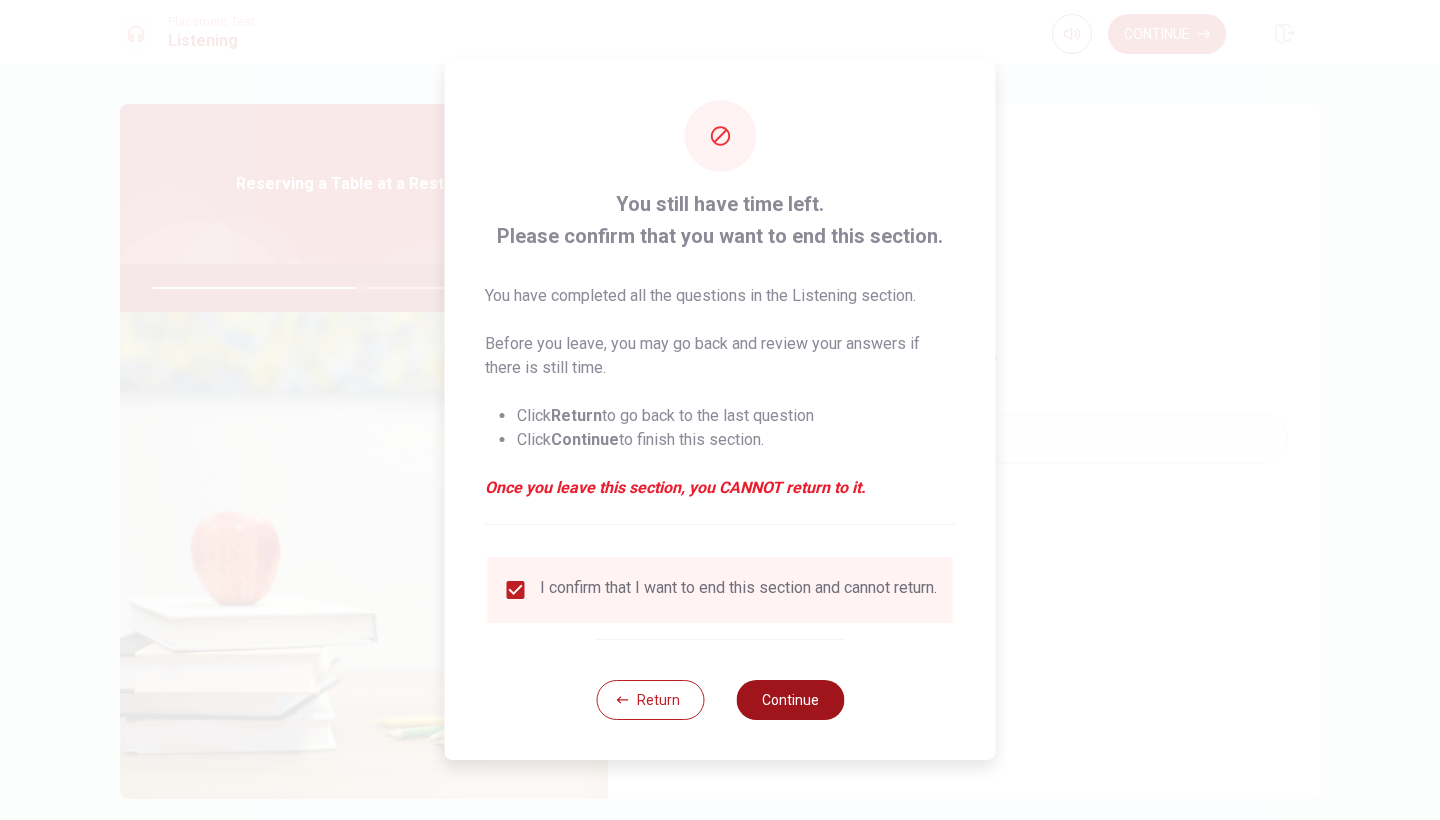click on "Continue" at bounding box center (790, 700) 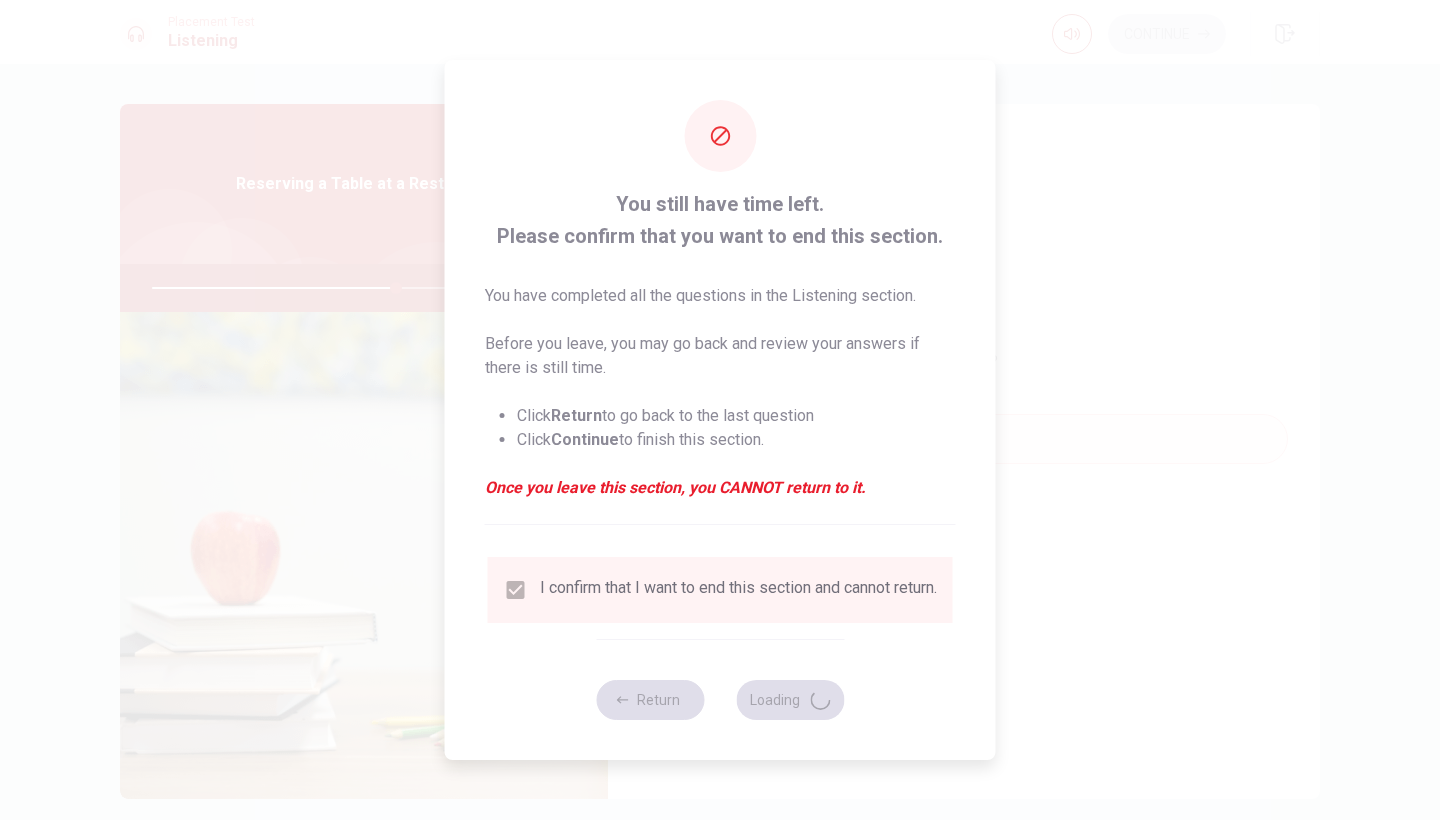 click at bounding box center (720, 410) 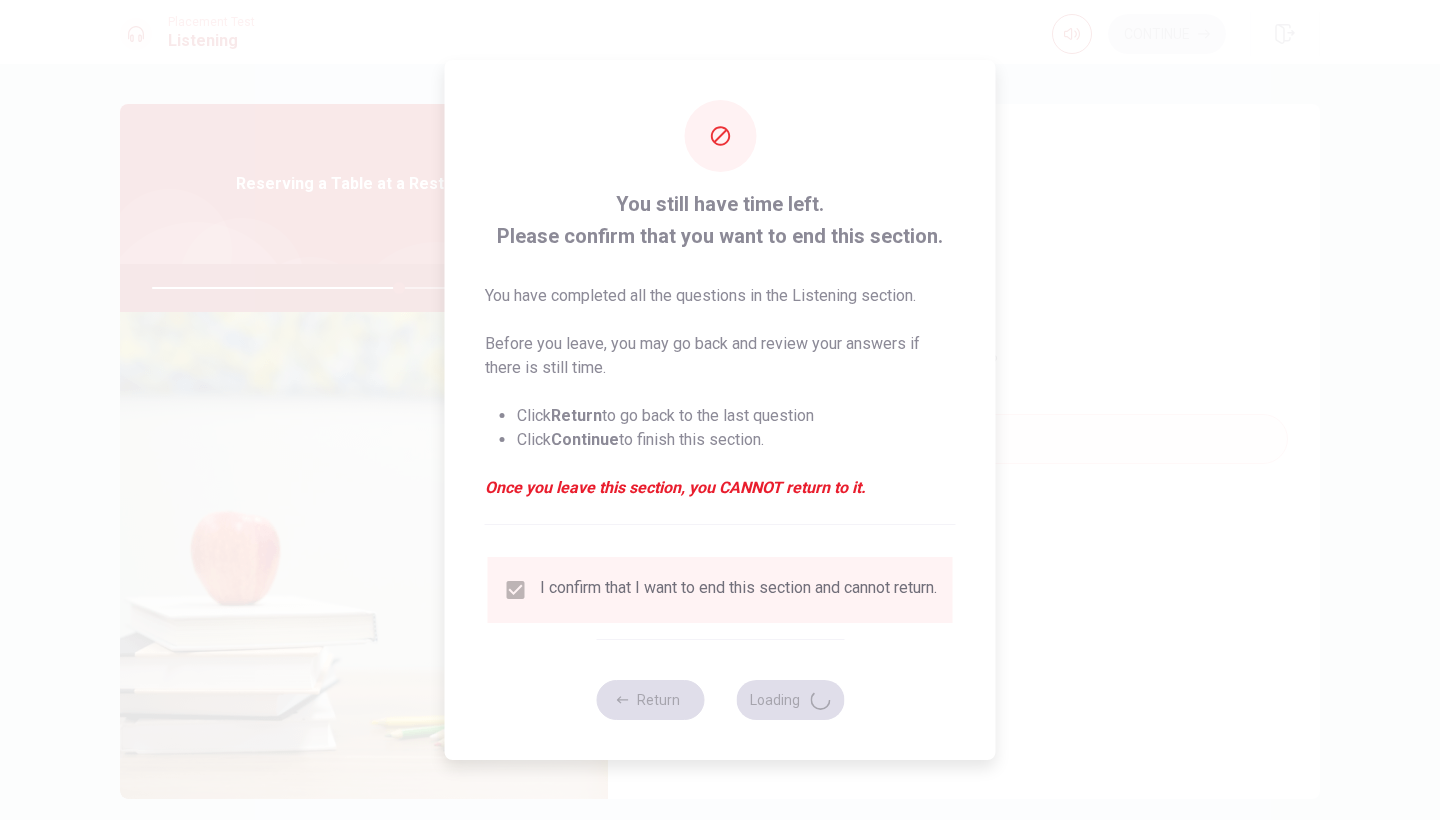 click on "I confirm that I want to end this section and cannot return." at bounding box center (720, 590) 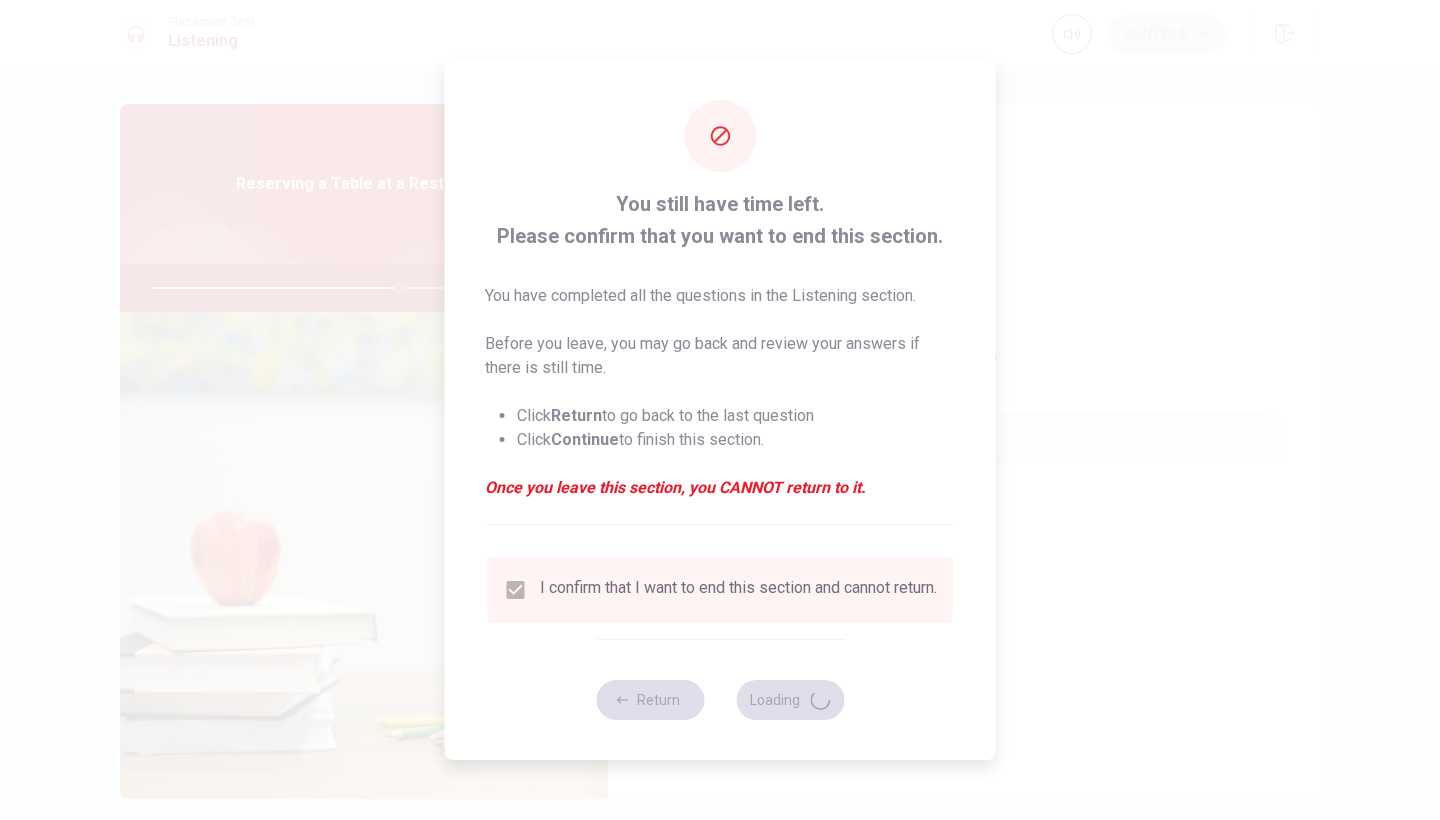 click on "I confirm that I want to end this section and cannot return." at bounding box center (720, 590) 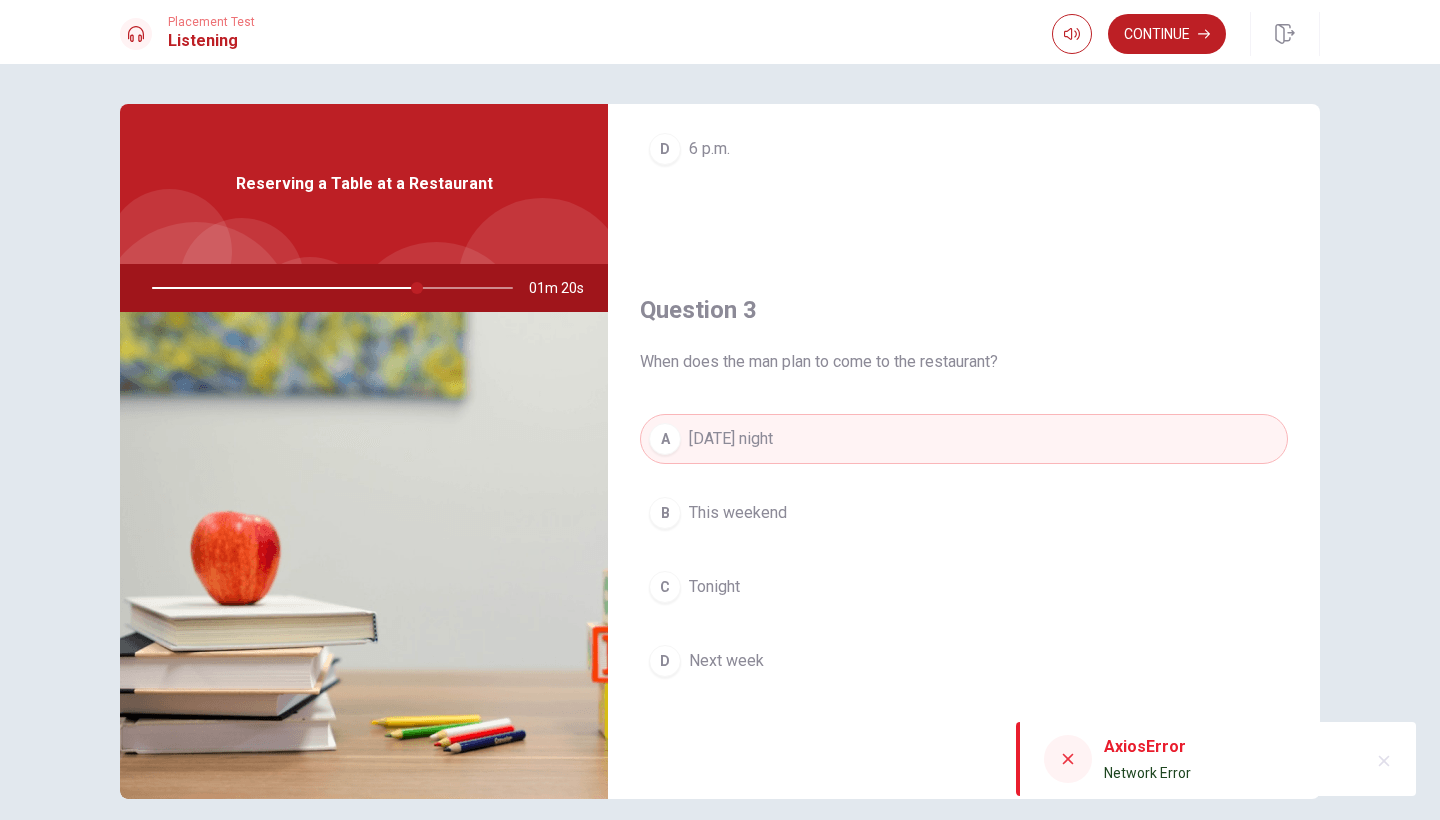 type on "74" 